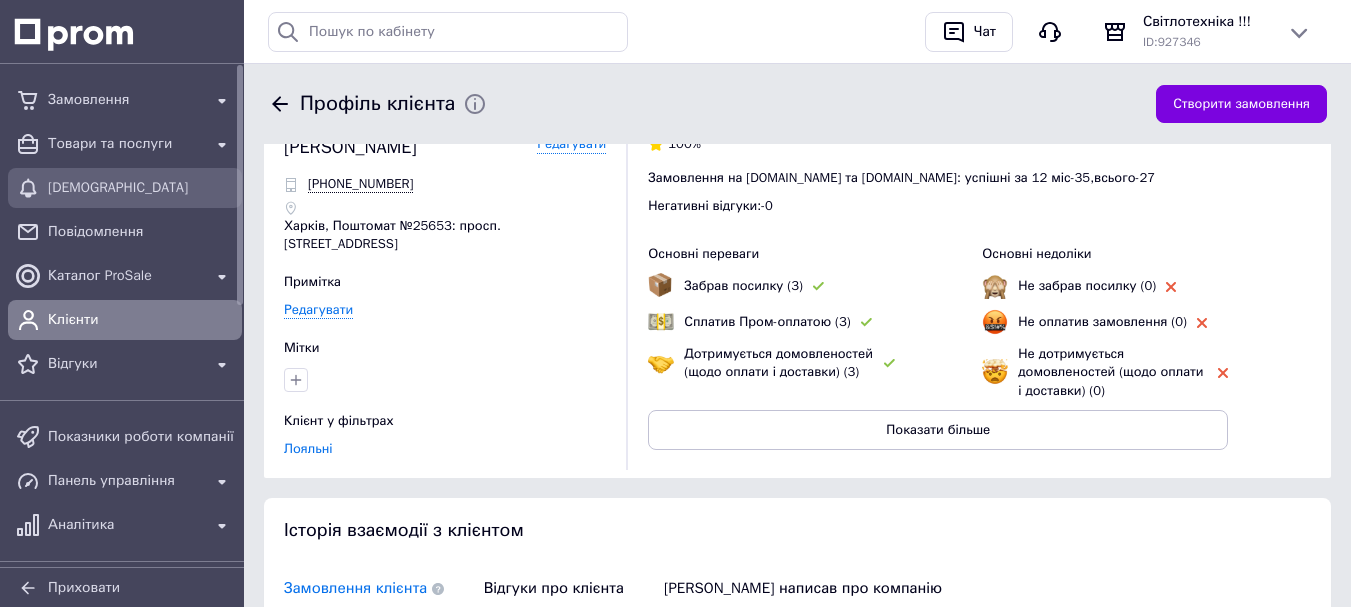 scroll, scrollTop: 0, scrollLeft: 0, axis: both 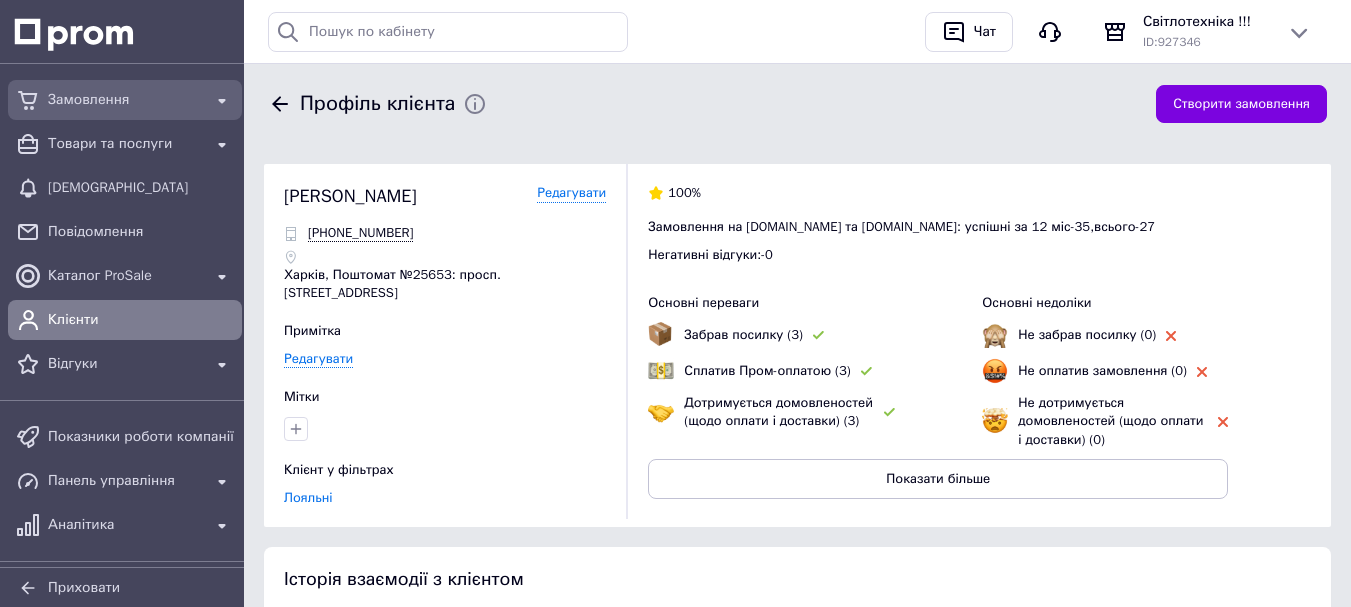 click on "Замовлення" at bounding box center (125, 100) 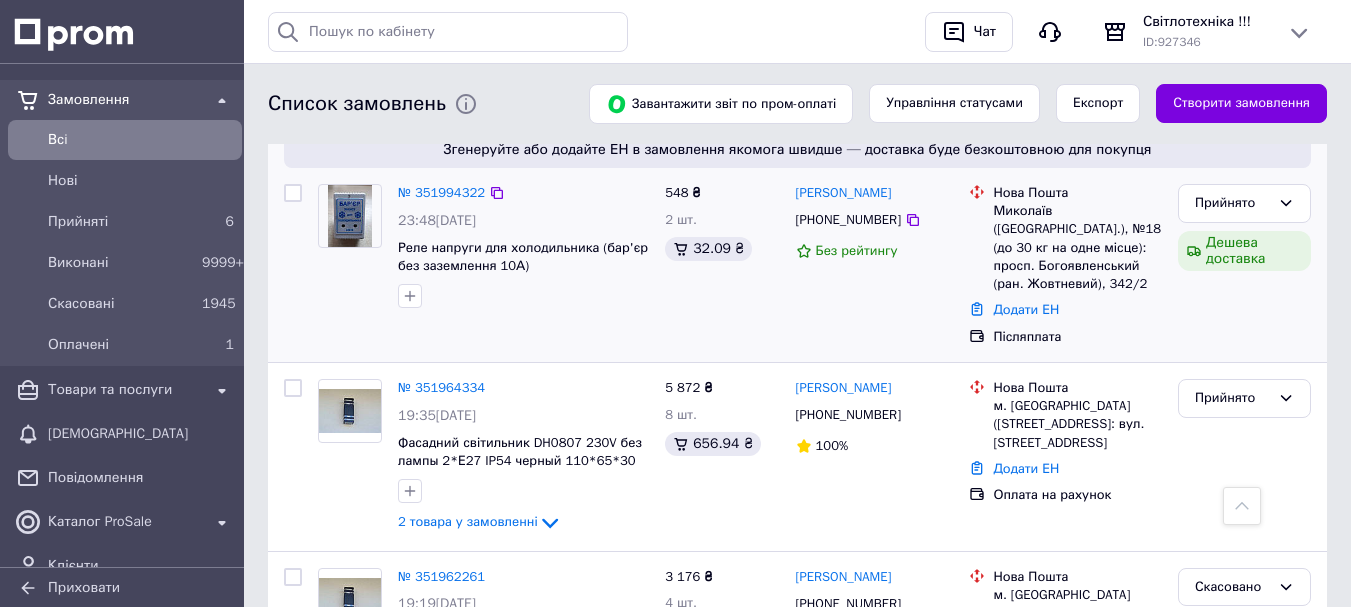 scroll, scrollTop: 100, scrollLeft: 0, axis: vertical 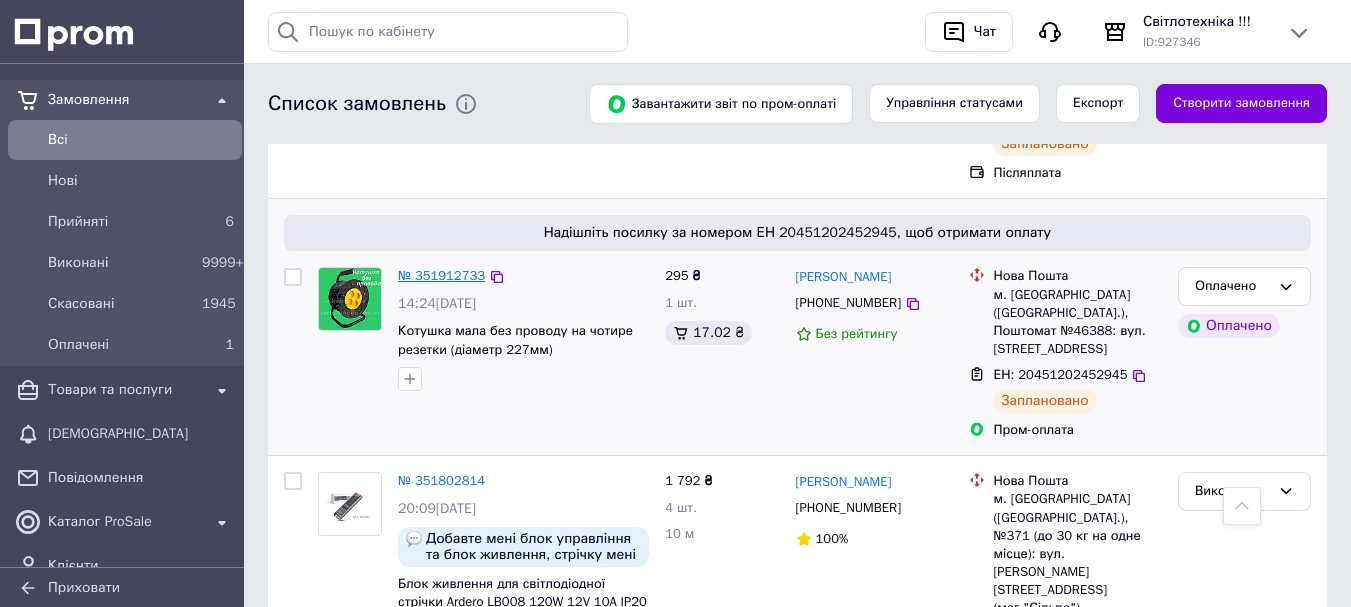 click on "№ 351912733" at bounding box center [441, 275] 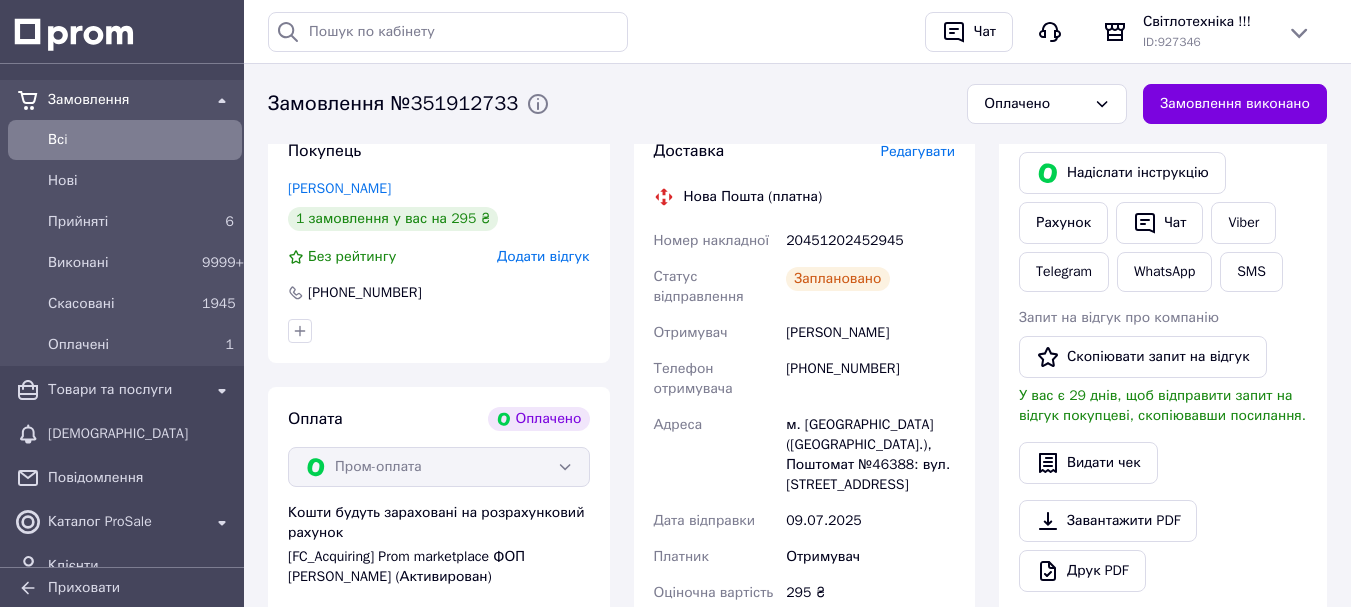 scroll, scrollTop: 432, scrollLeft: 0, axis: vertical 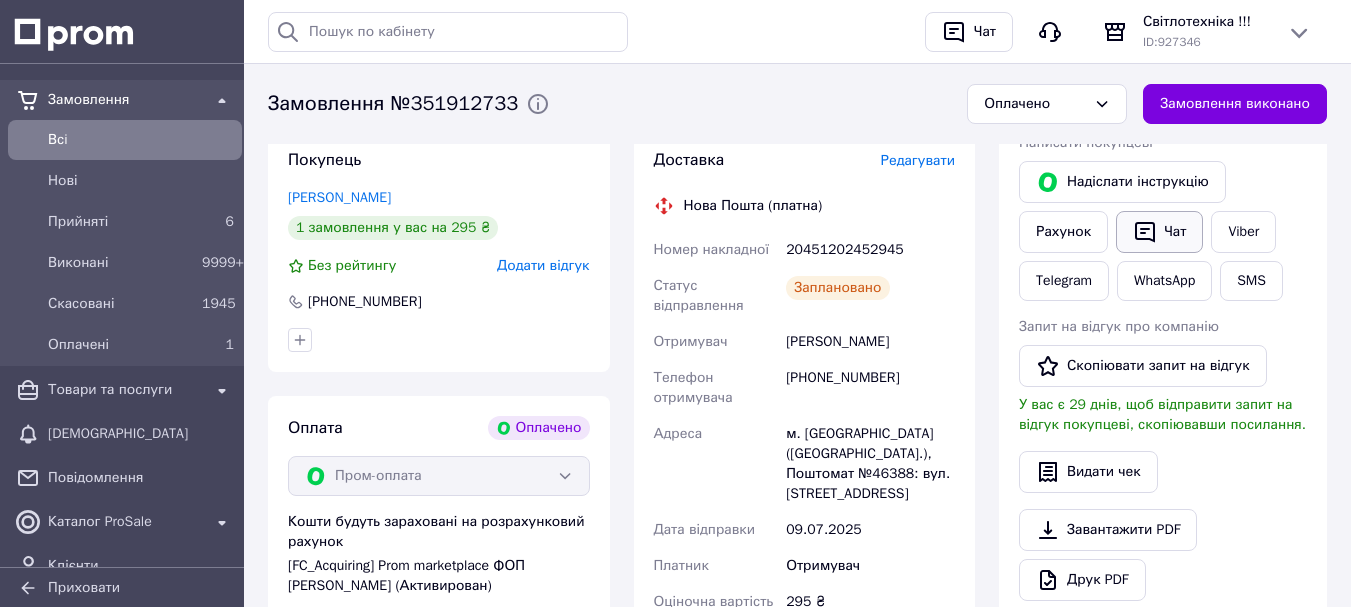 click on "Чат" at bounding box center [1159, 232] 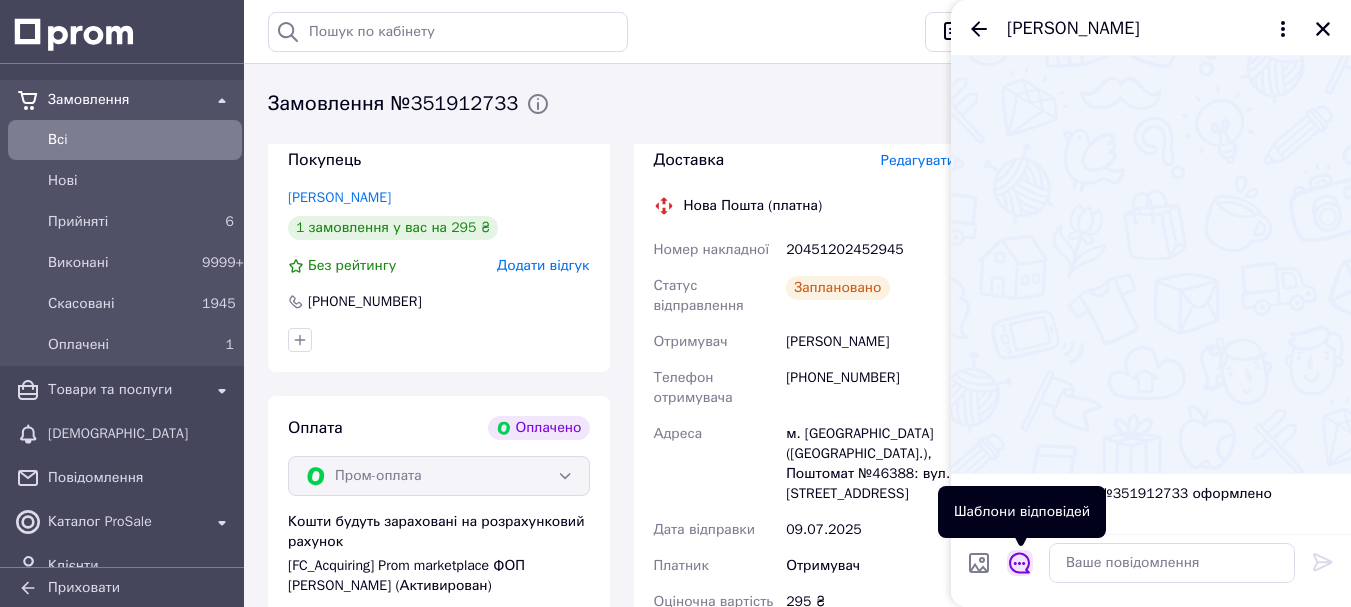 click 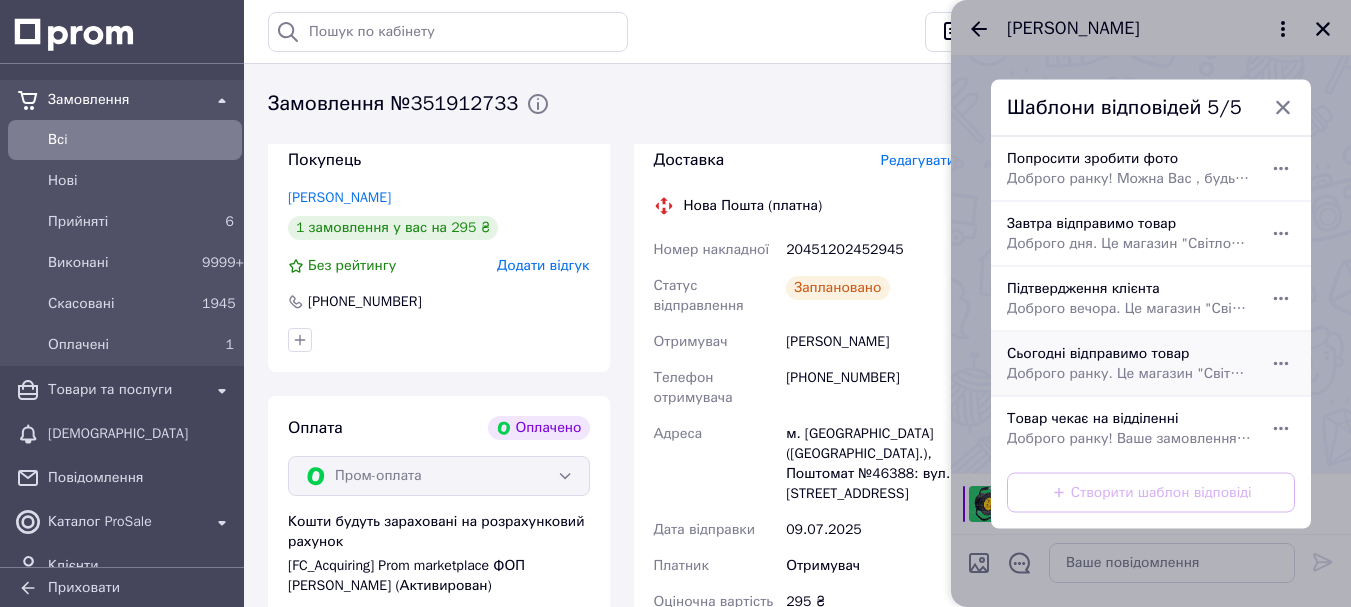click on "Доброго ранку. Це магазин "Світлотехніка". Ви оплатили замовлення на бар'ер 1шт. Дякуємо за замовлення. Сьогодні відправимо товар." at bounding box center [1129, 373] 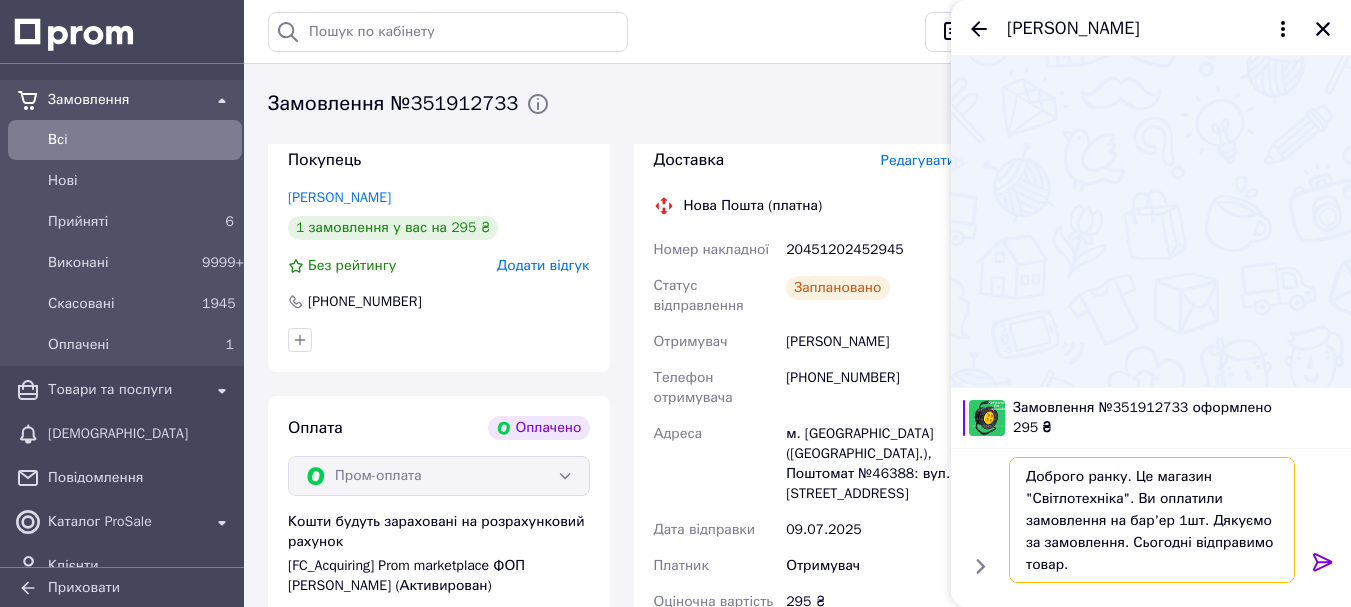drag, startPoint x: 1170, startPoint y: 518, endPoint x: 1127, endPoint y: 525, distance: 43.56604 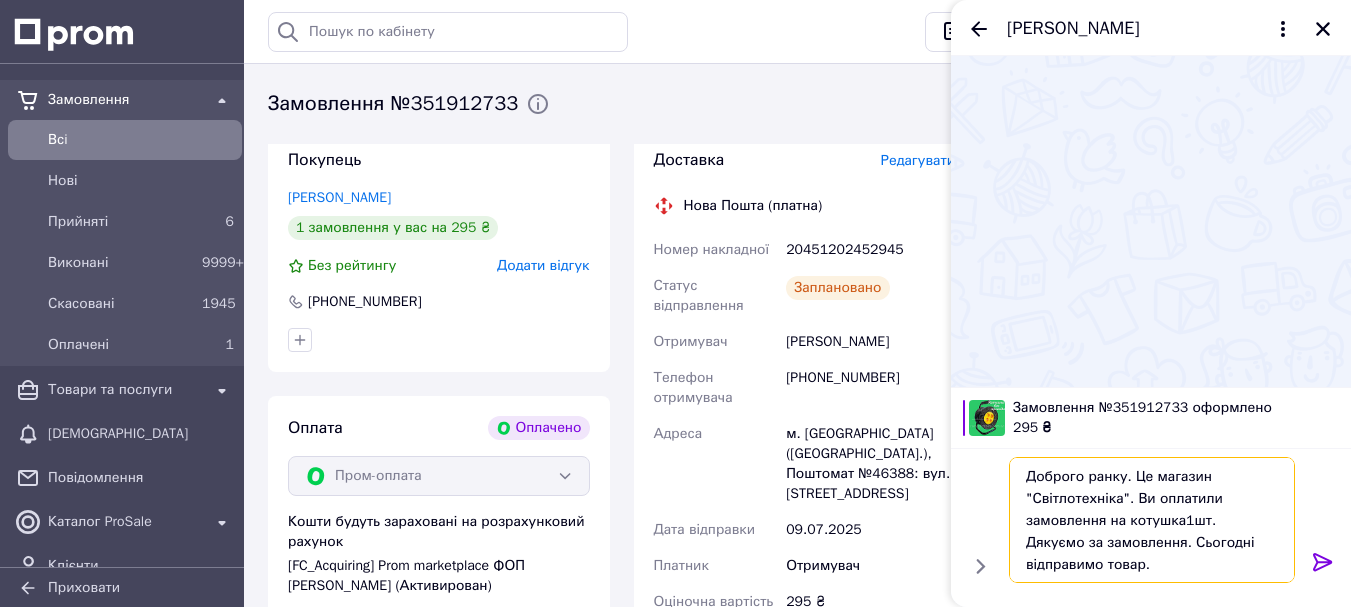 type on "Доброго ранку. Це магазин "Світлотехніка". Ви оплатили замовлення на котушка 1шт. Дякуємо за замовлення. Сьогодні відправимо товар." 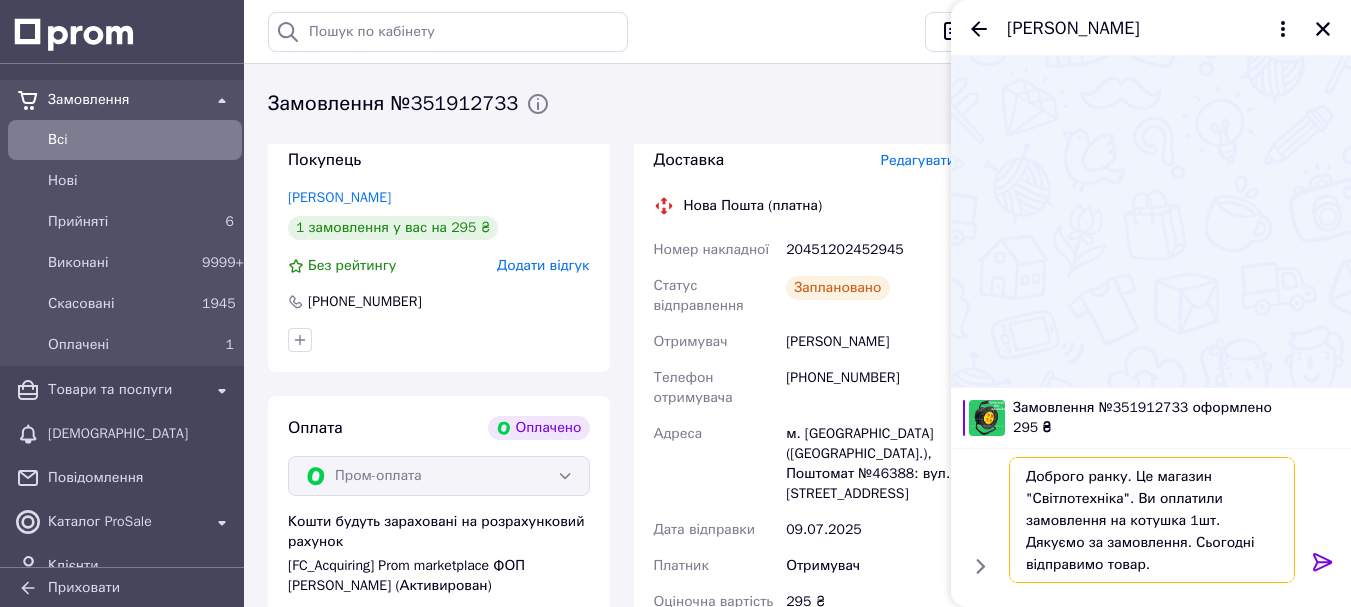 drag, startPoint x: 1113, startPoint y: 566, endPoint x: 1012, endPoint y: 463, distance: 144.25671 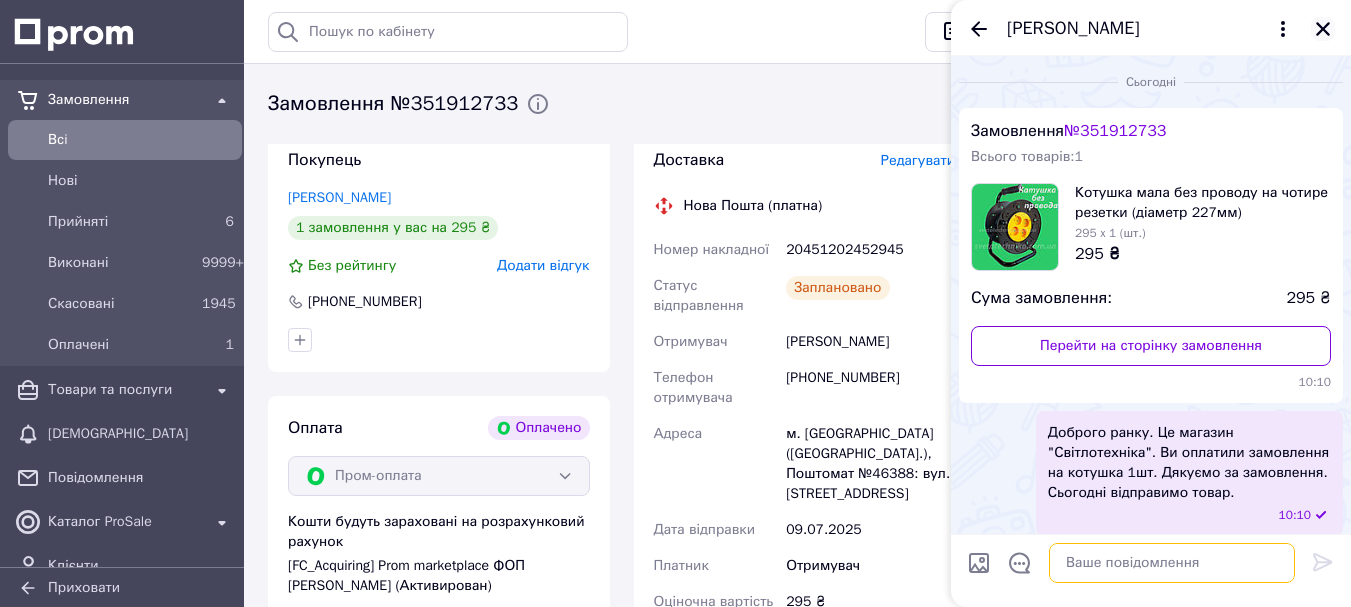 type 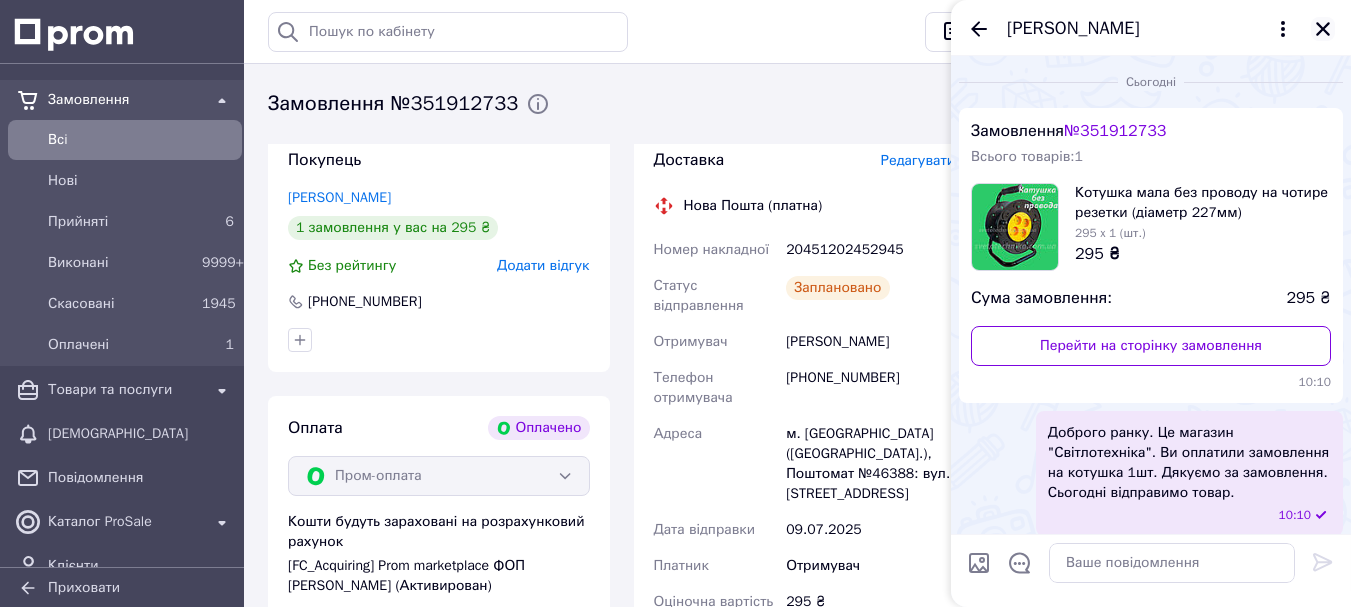 click 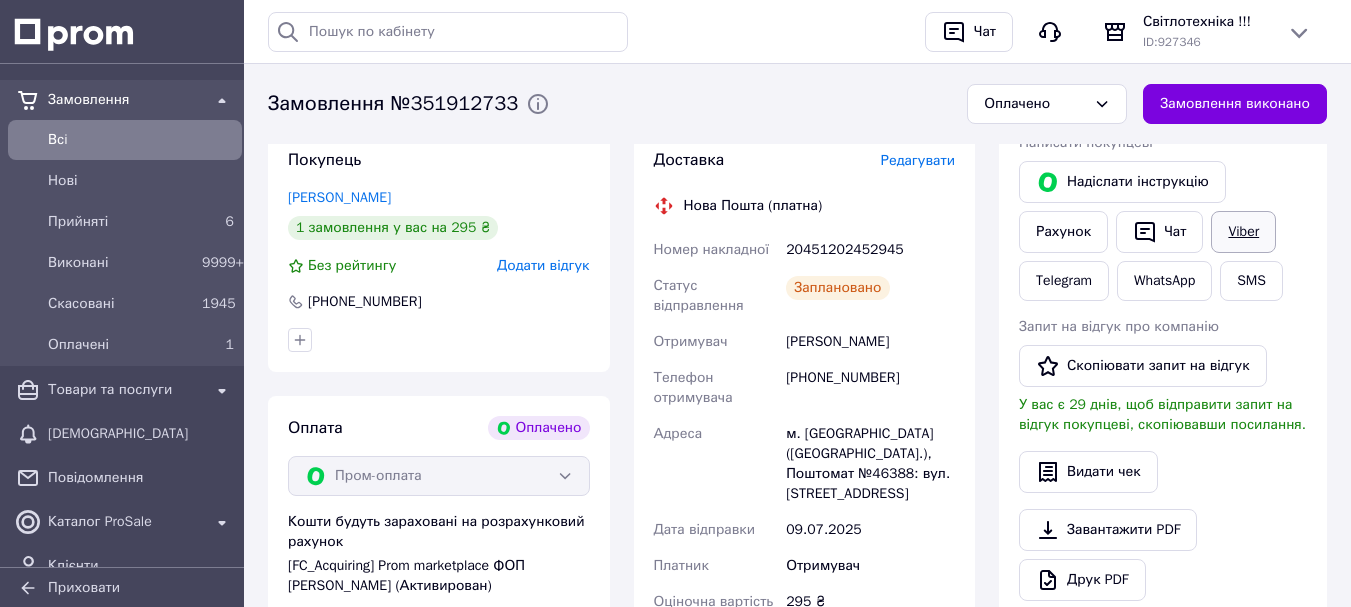click on "Viber" at bounding box center (1243, 232) 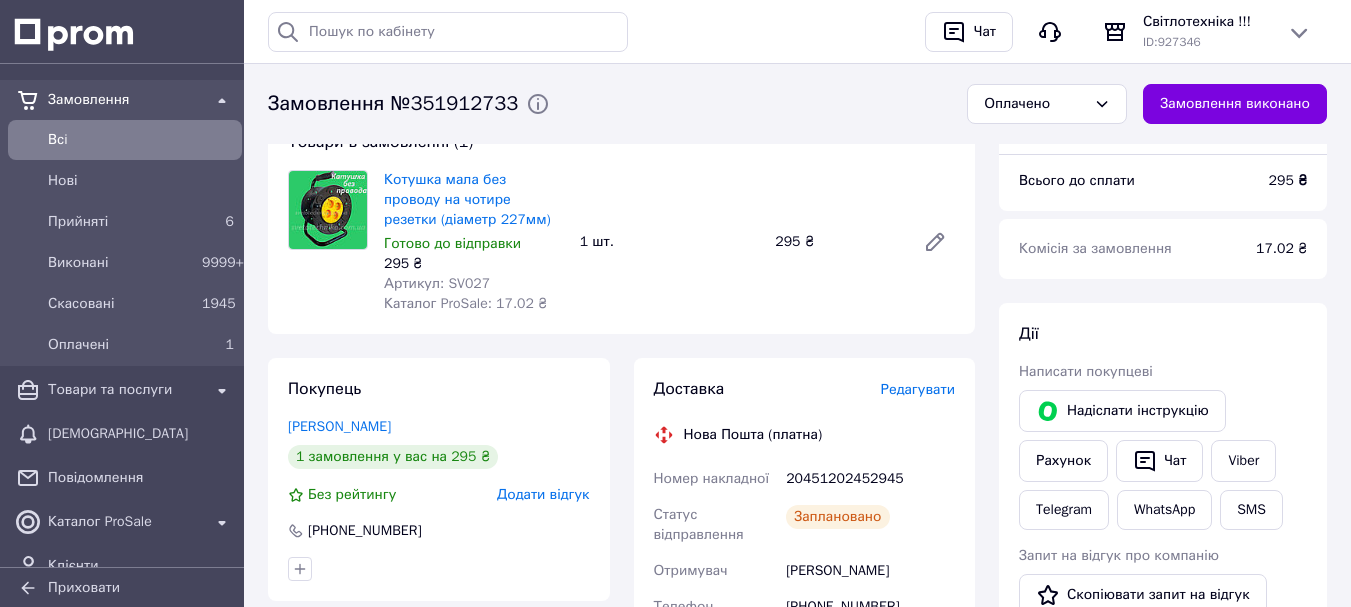 scroll, scrollTop: 300, scrollLeft: 0, axis: vertical 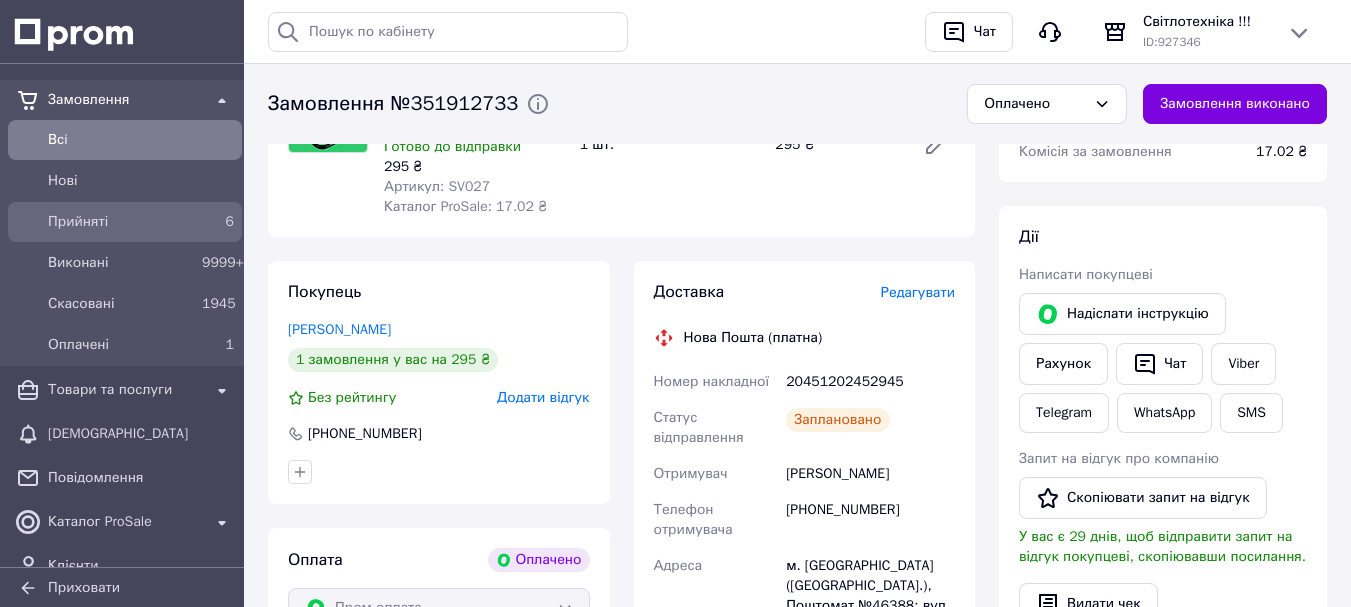 click on "6" at bounding box center [218, 222] 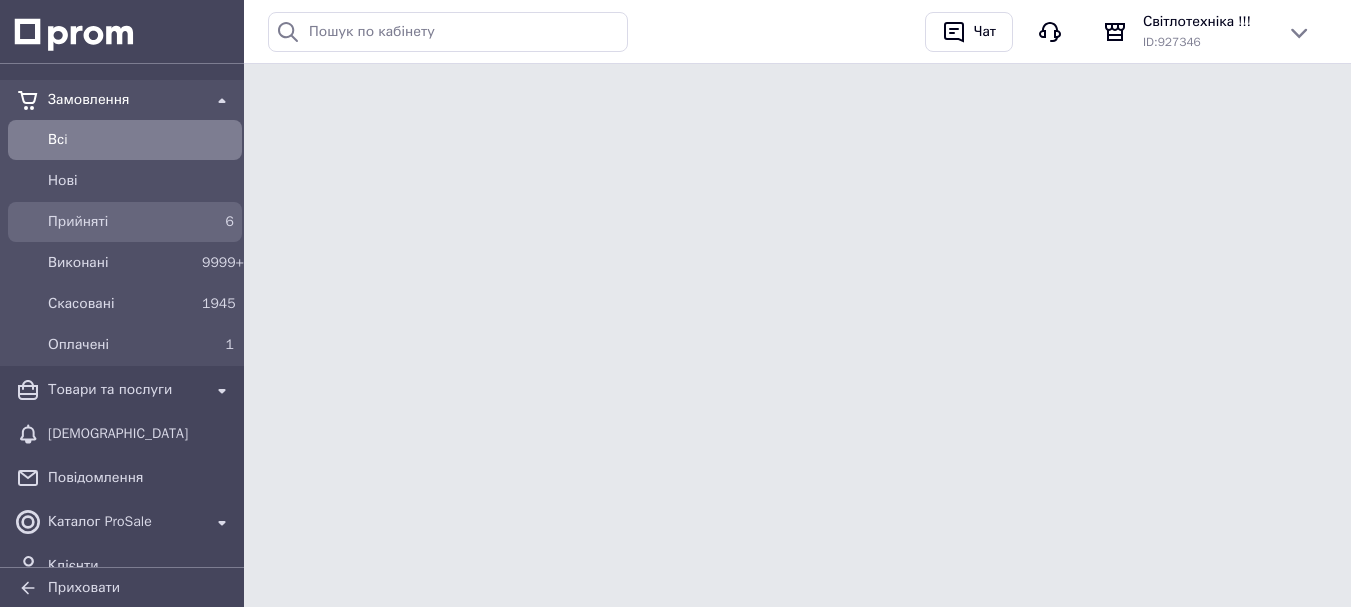 scroll, scrollTop: 0, scrollLeft: 0, axis: both 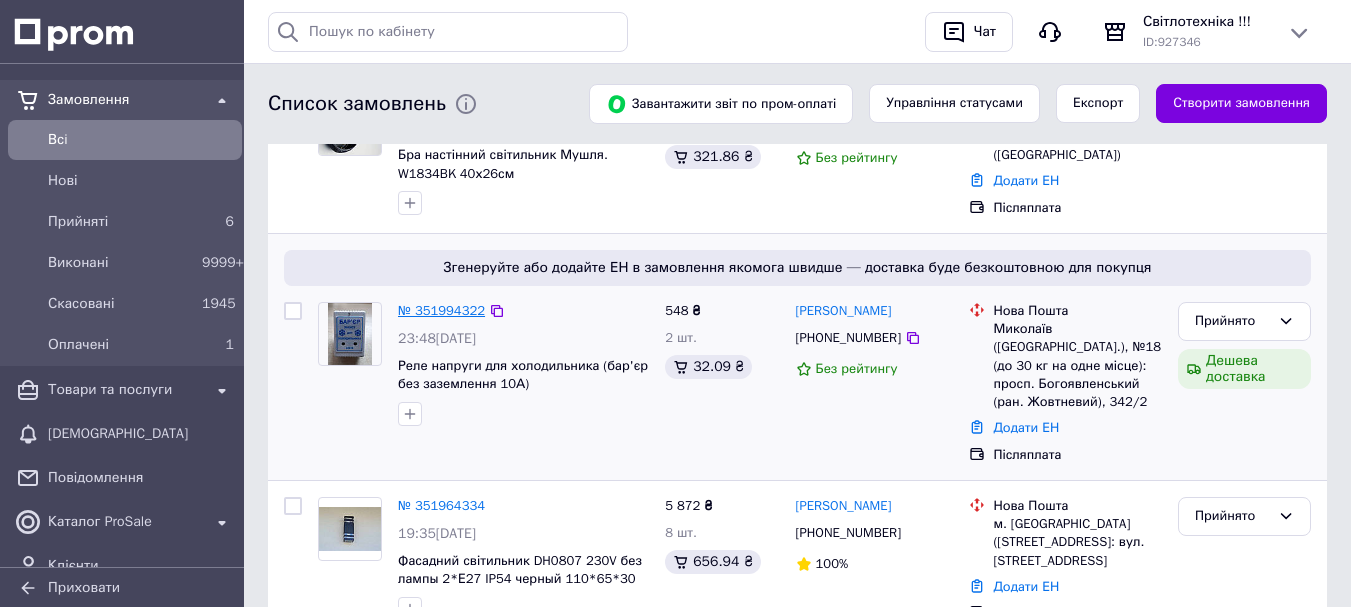 click on "№ 351994322" at bounding box center [441, 310] 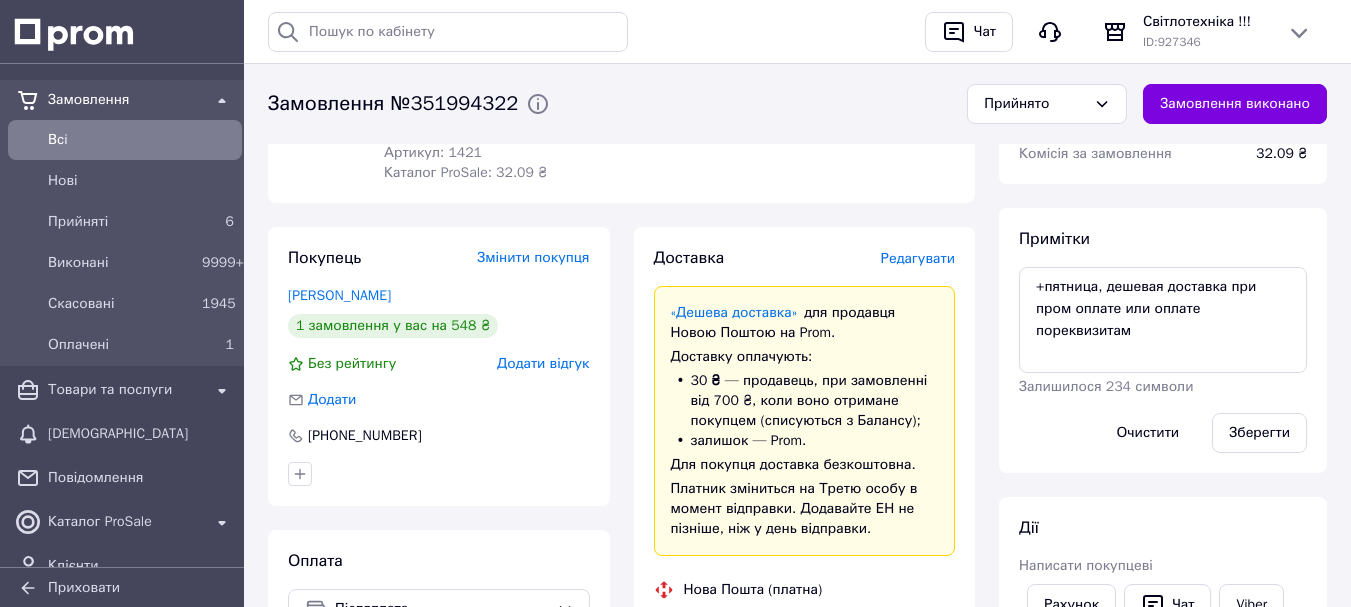 scroll, scrollTop: 617, scrollLeft: 0, axis: vertical 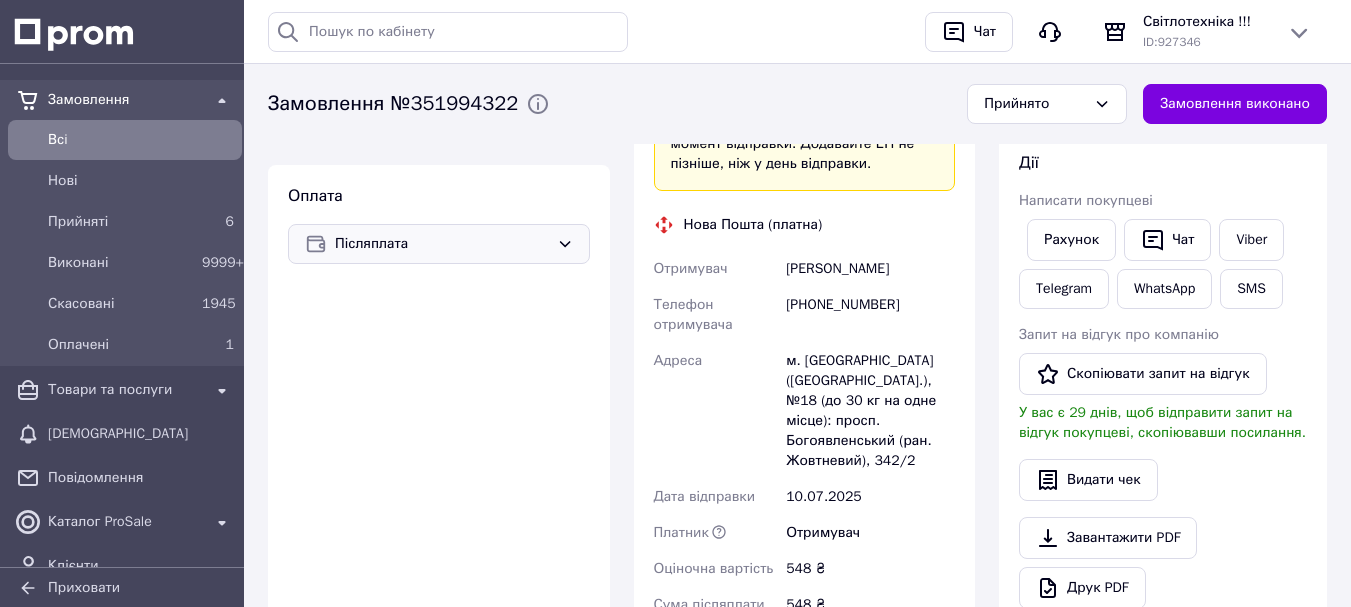 click on "Післяплата" at bounding box center (442, 244) 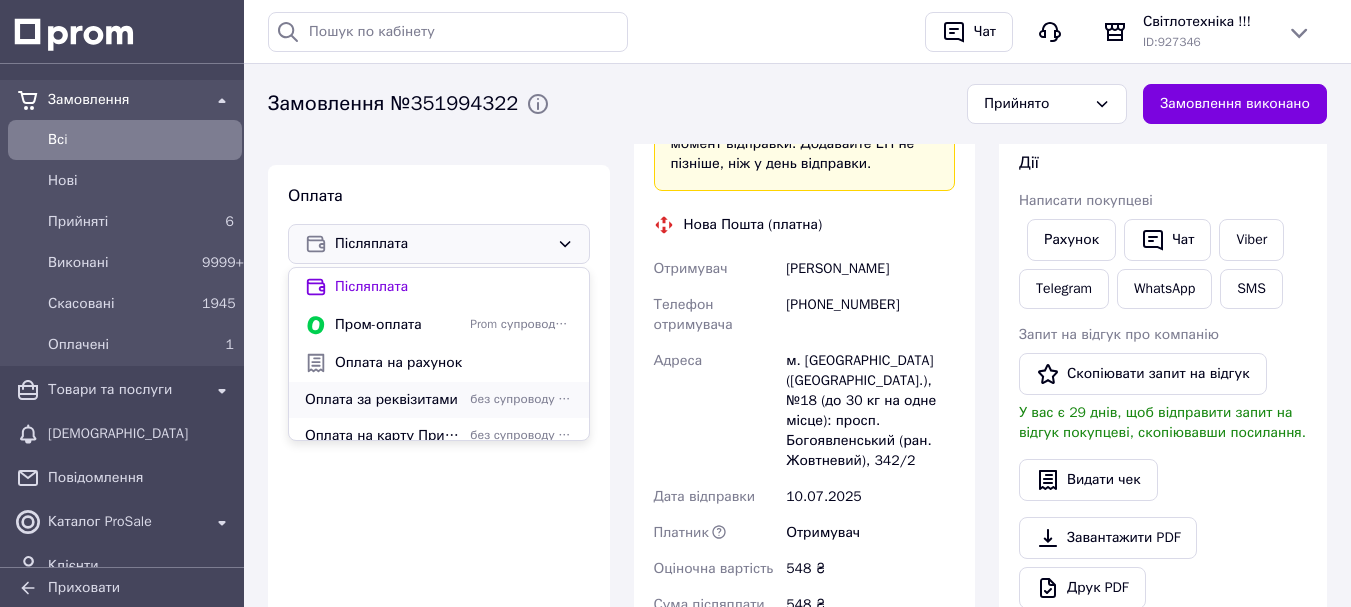 drag, startPoint x: 457, startPoint y: 363, endPoint x: 473, endPoint y: 402, distance: 42.154476 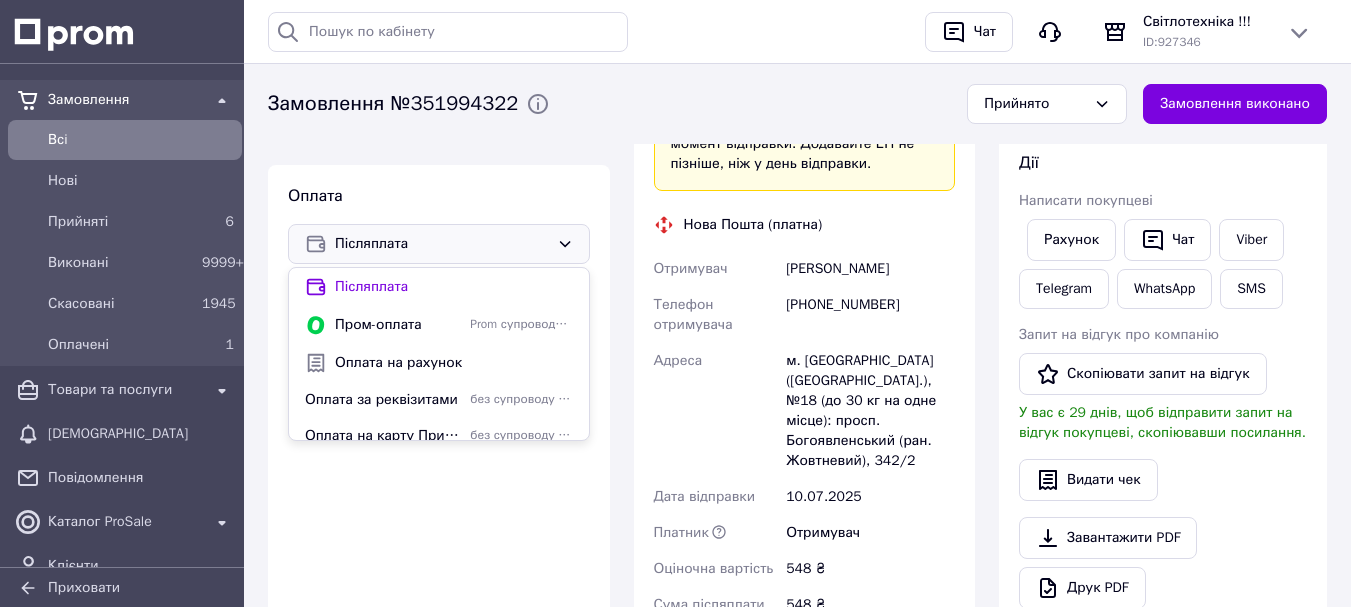 click on "без супроводу Prom" at bounding box center [521, 399] 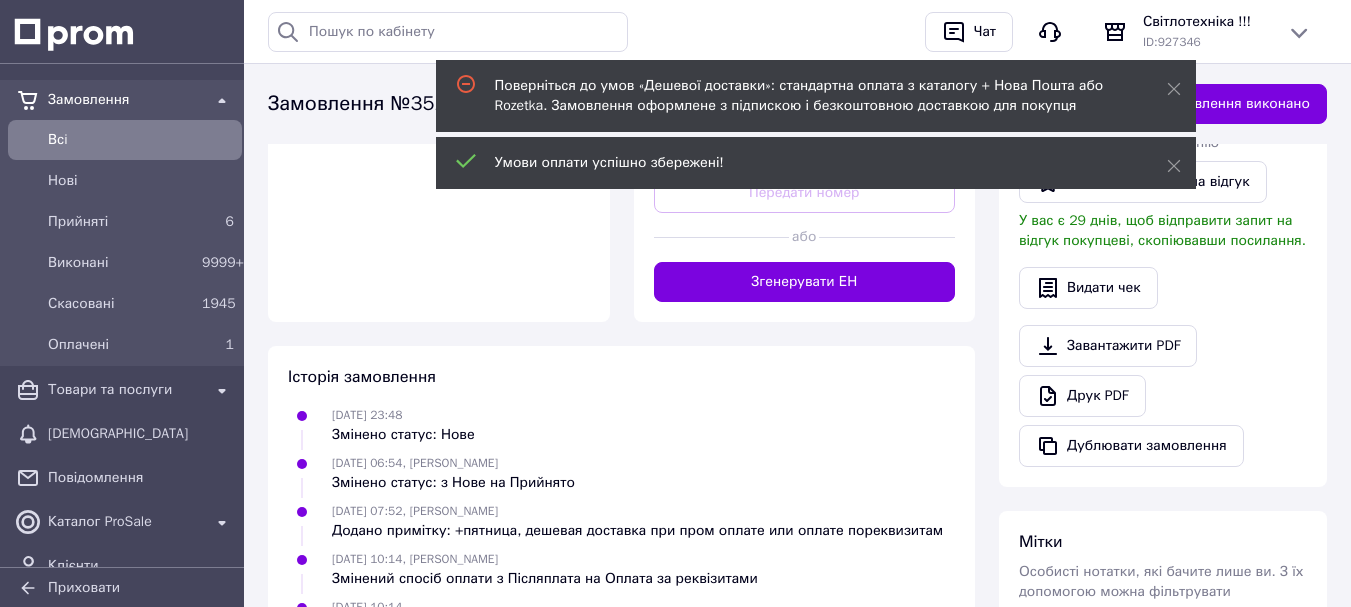scroll, scrollTop: 817, scrollLeft: 0, axis: vertical 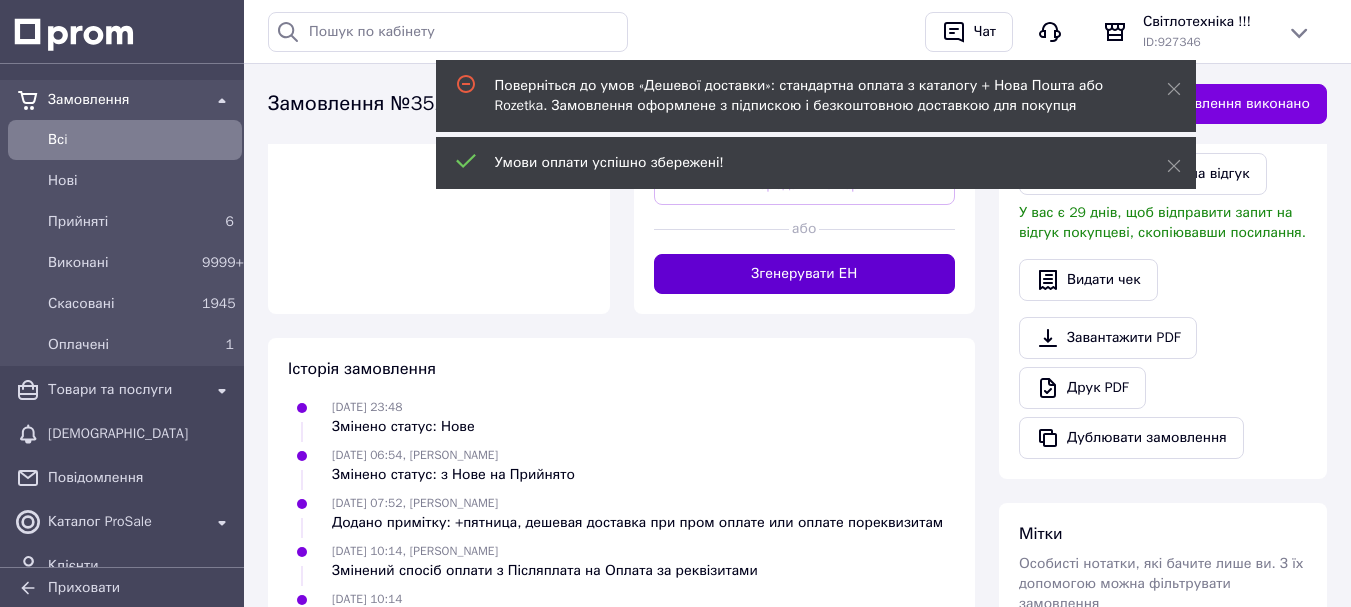 click on "Згенерувати ЕН" at bounding box center [805, 274] 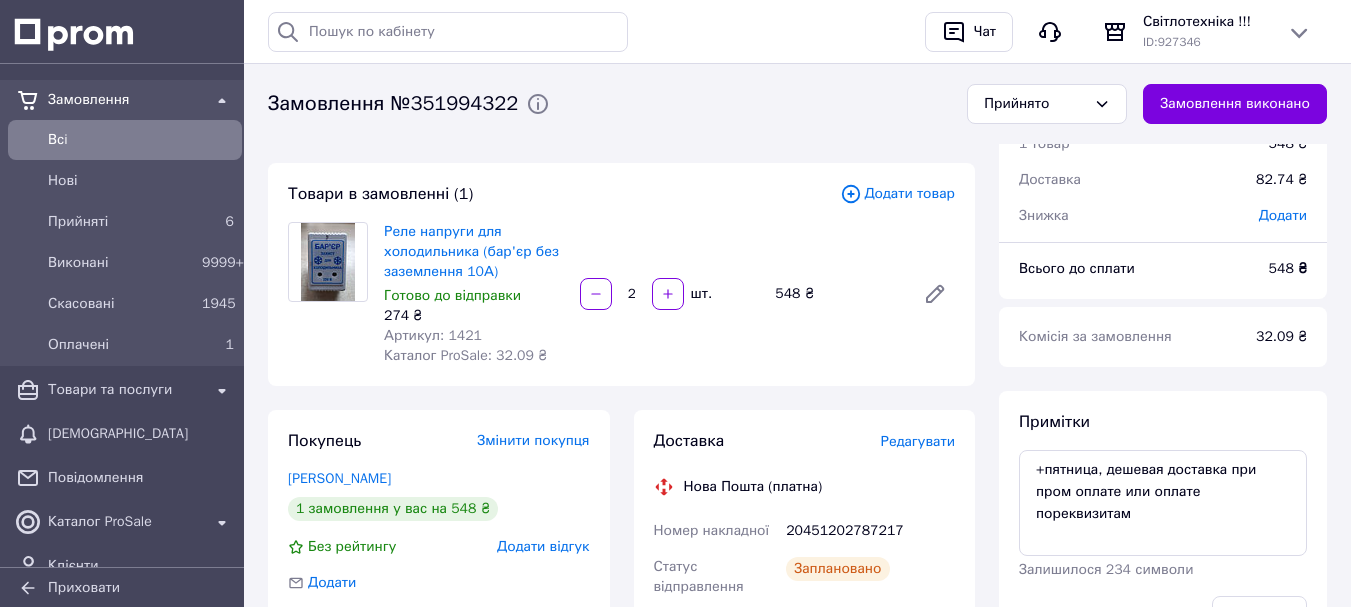 scroll, scrollTop: 100, scrollLeft: 0, axis: vertical 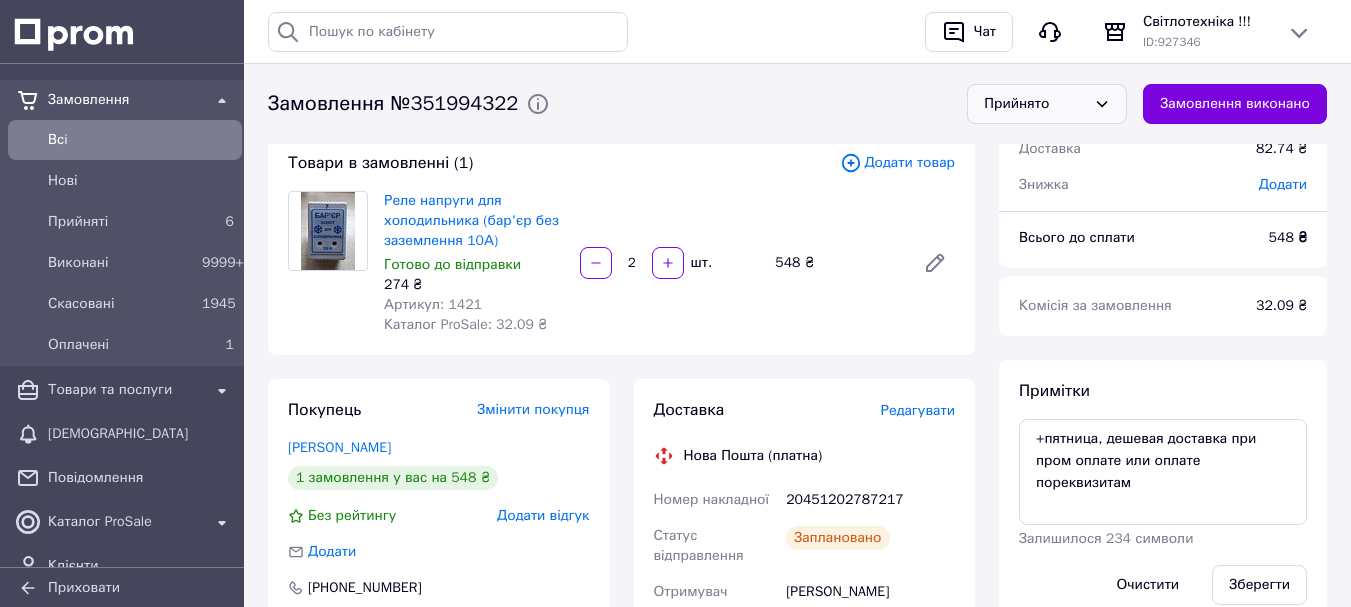 click 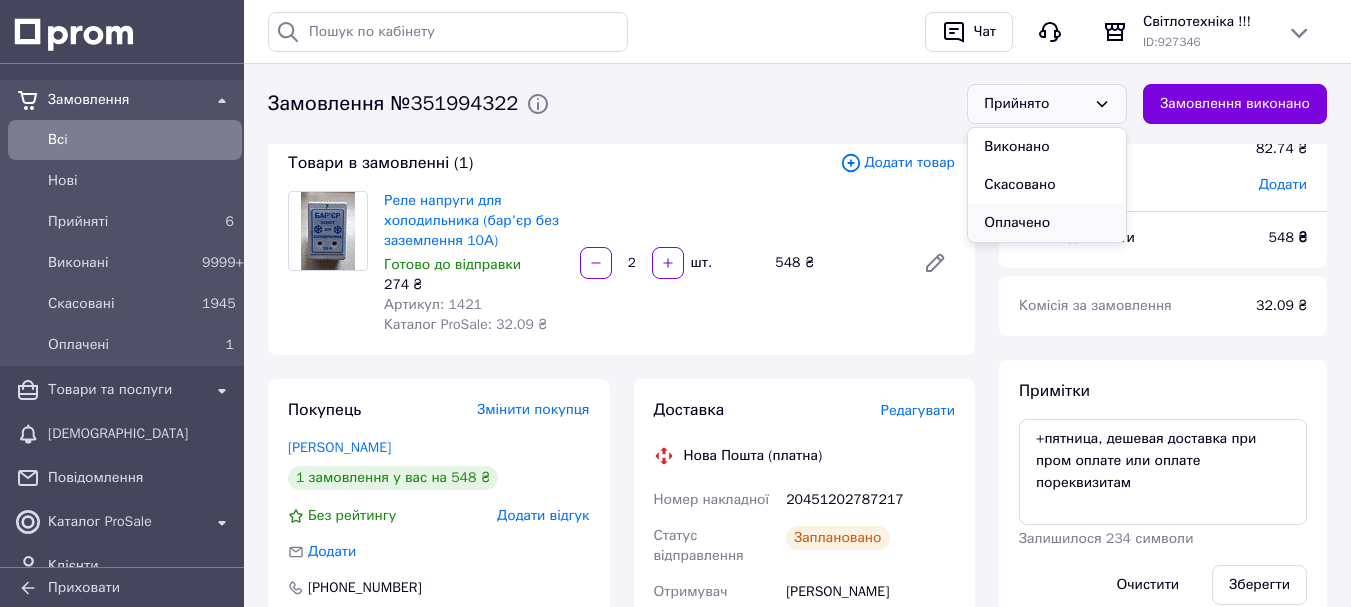 click on "Оплачено" at bounding box center (1047, 223) 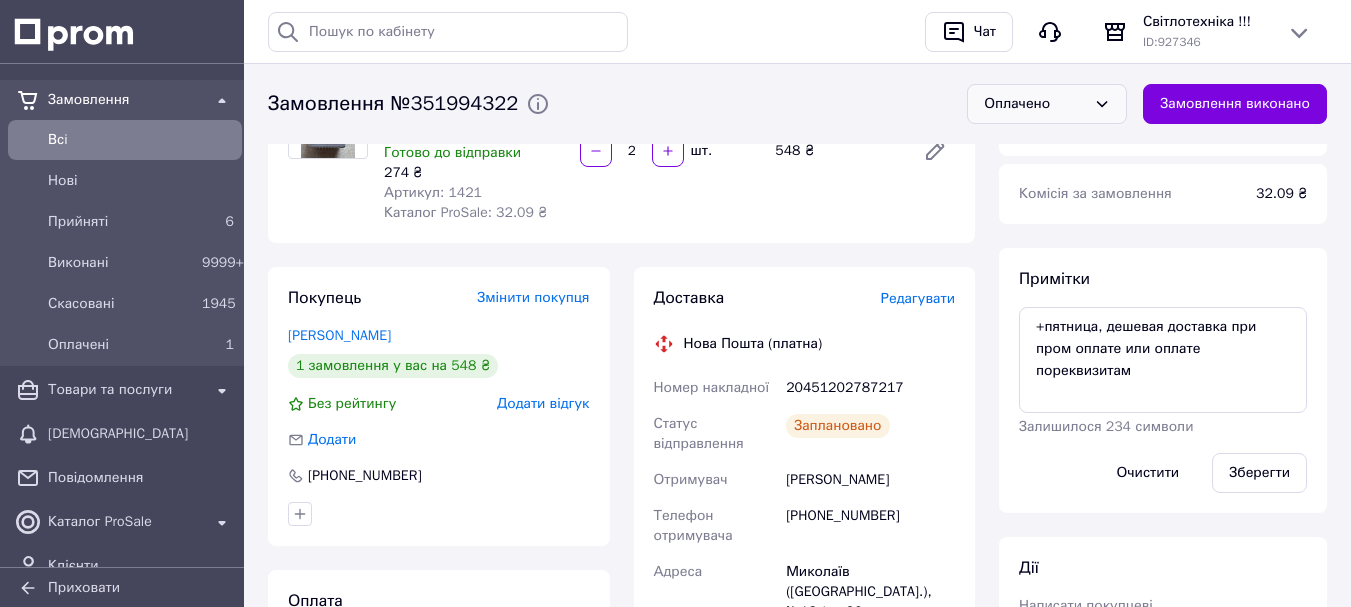 scroll, scrollTop: 100, scrollLeft: 0, axis: vertical 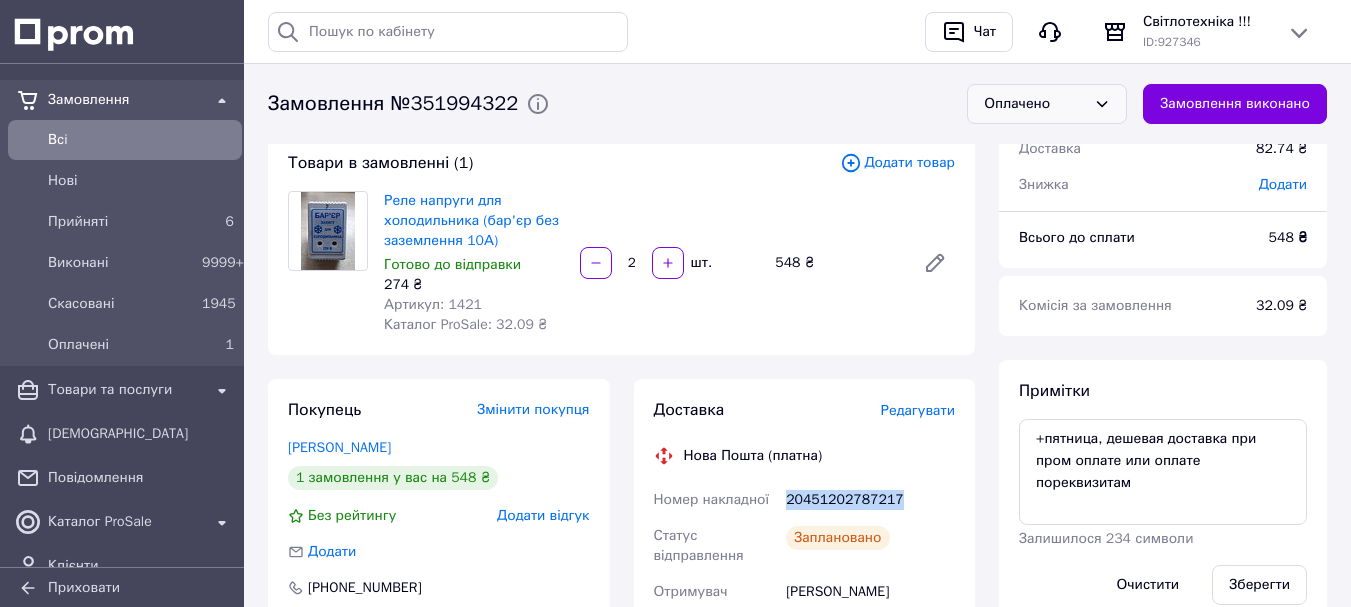 drag, startPoint x: 909, startPoint y: 499, endPoint x: 786, endPoint y: 502, distance: 123.03658 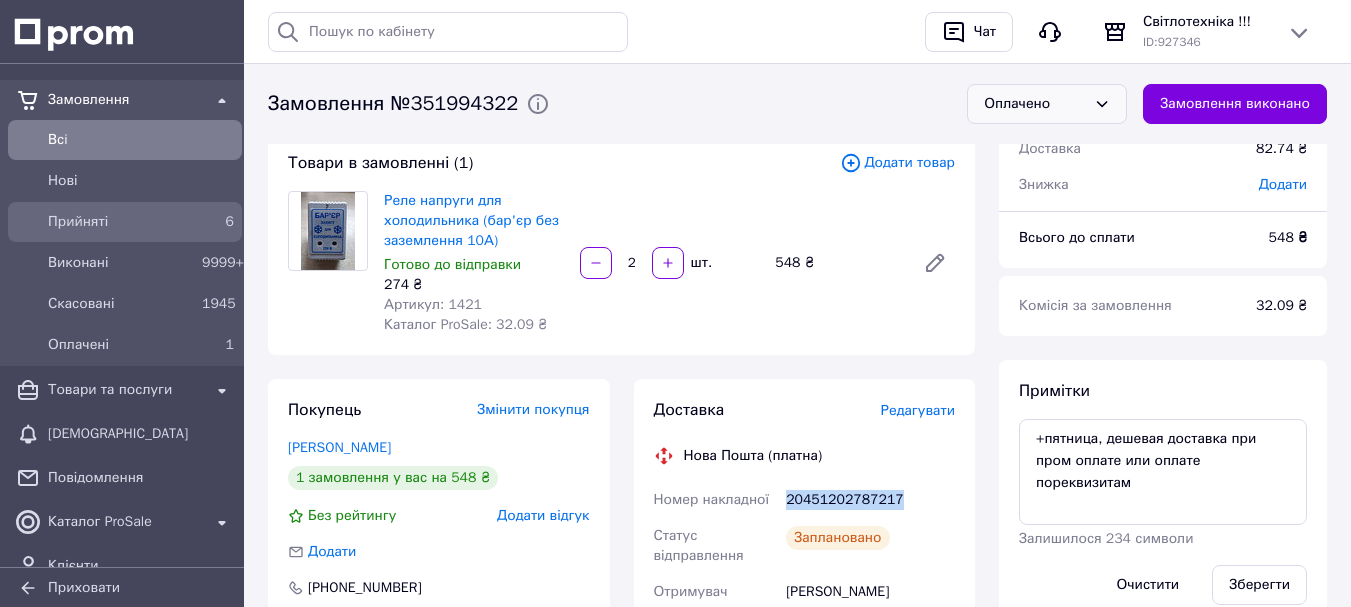 click on "Прийняті" at bounding box center [121, 222] 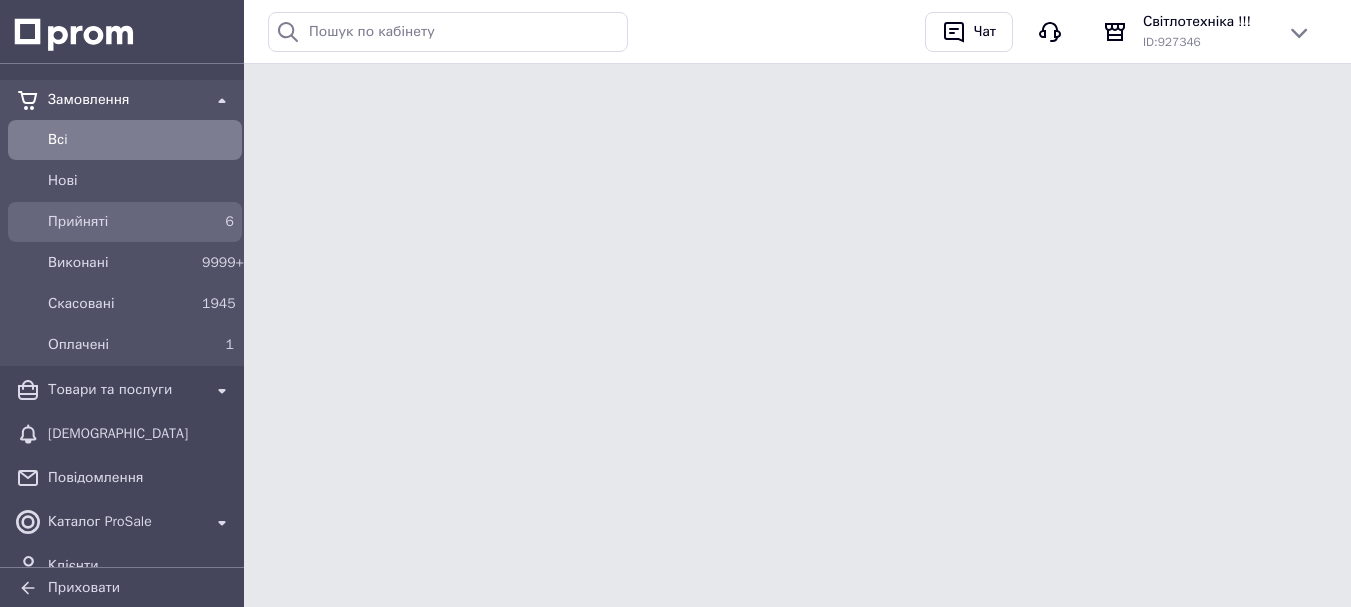 scroll, scrollTop: 0, scrollLeft: 0, axis: both 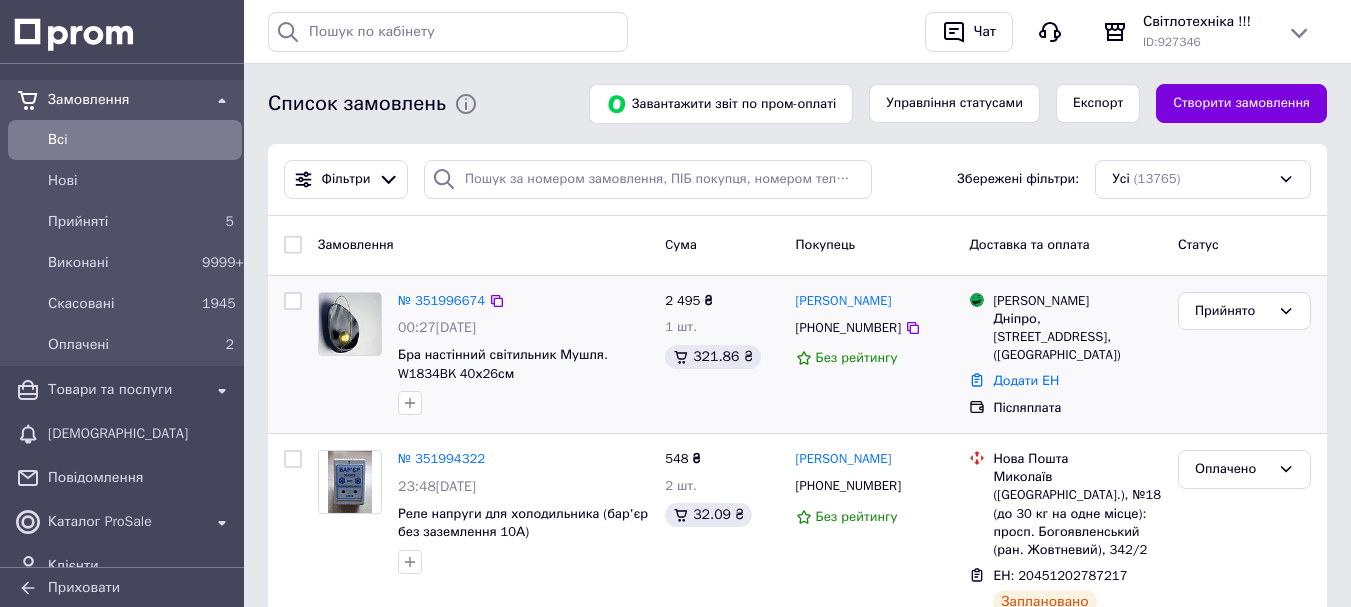 click on "№ 351996674" at bounding box center (441, 301) 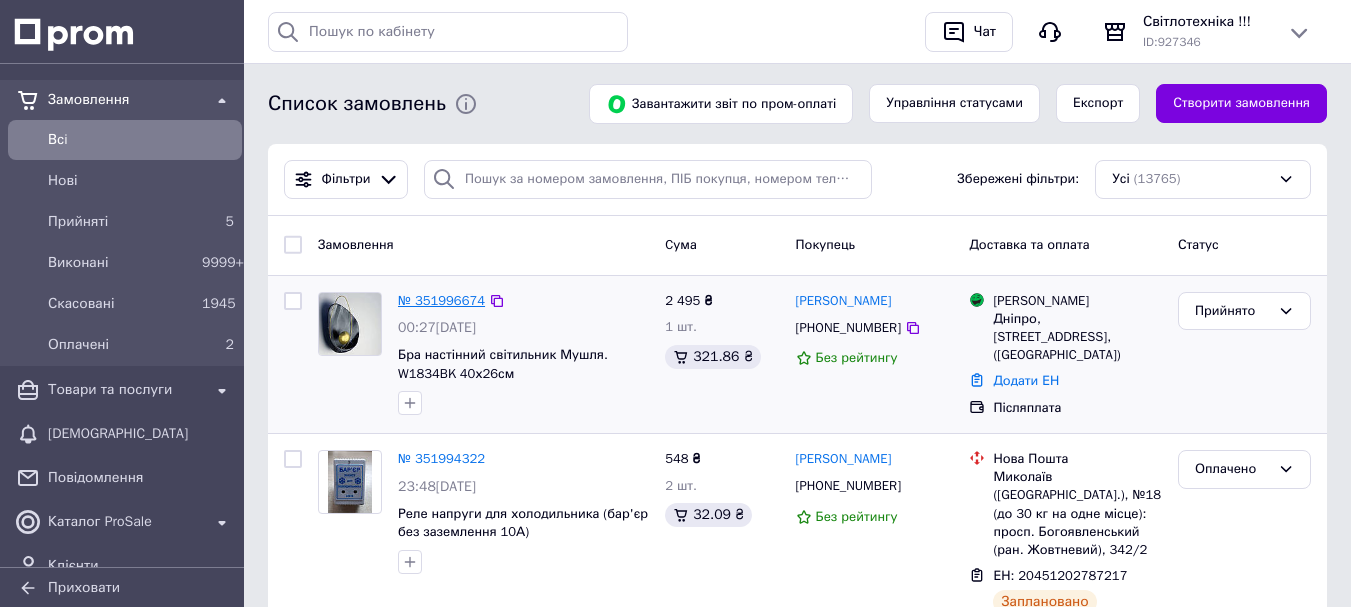 click on "№ 351996674" at bounding box center [441, 300] 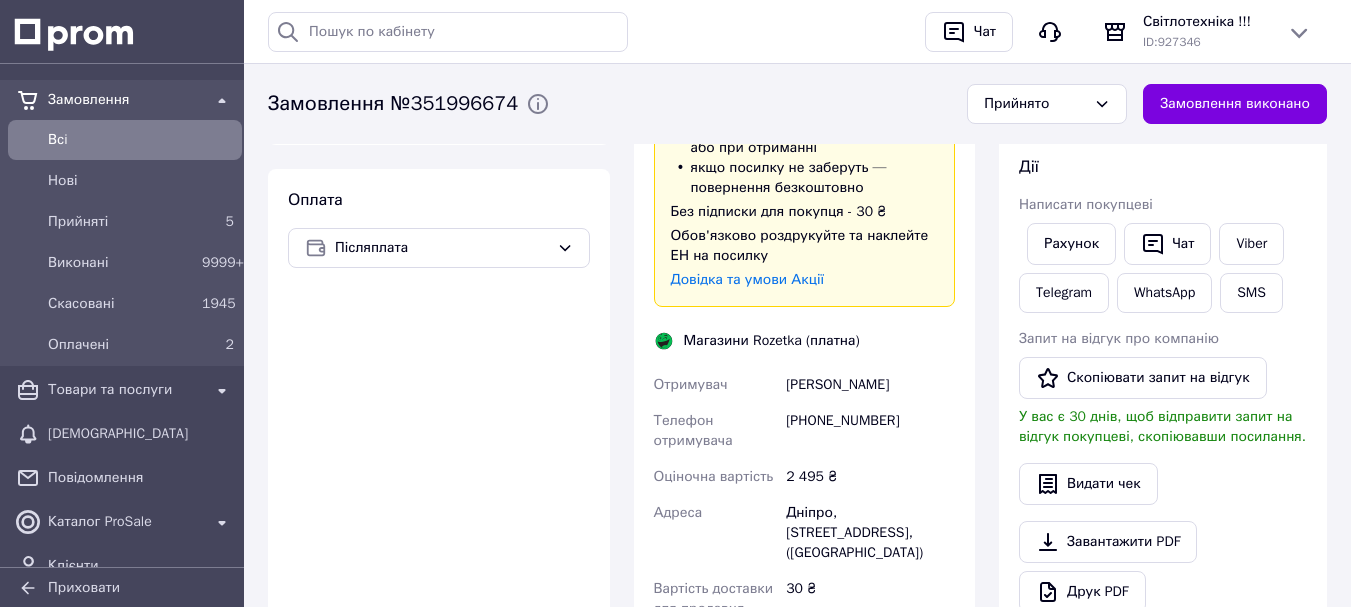 scroll, scrollTop: 617, scrollLeft: 0, axis: vertical 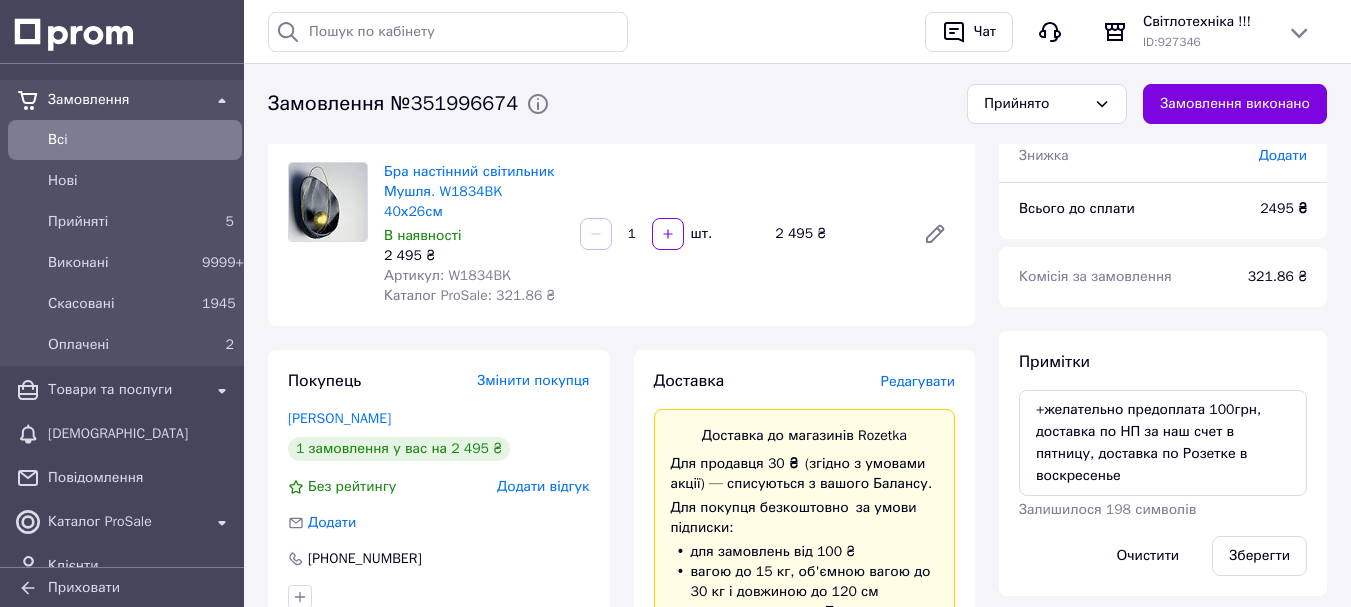 click on "Редагувати" at bounding box center (918, 381) 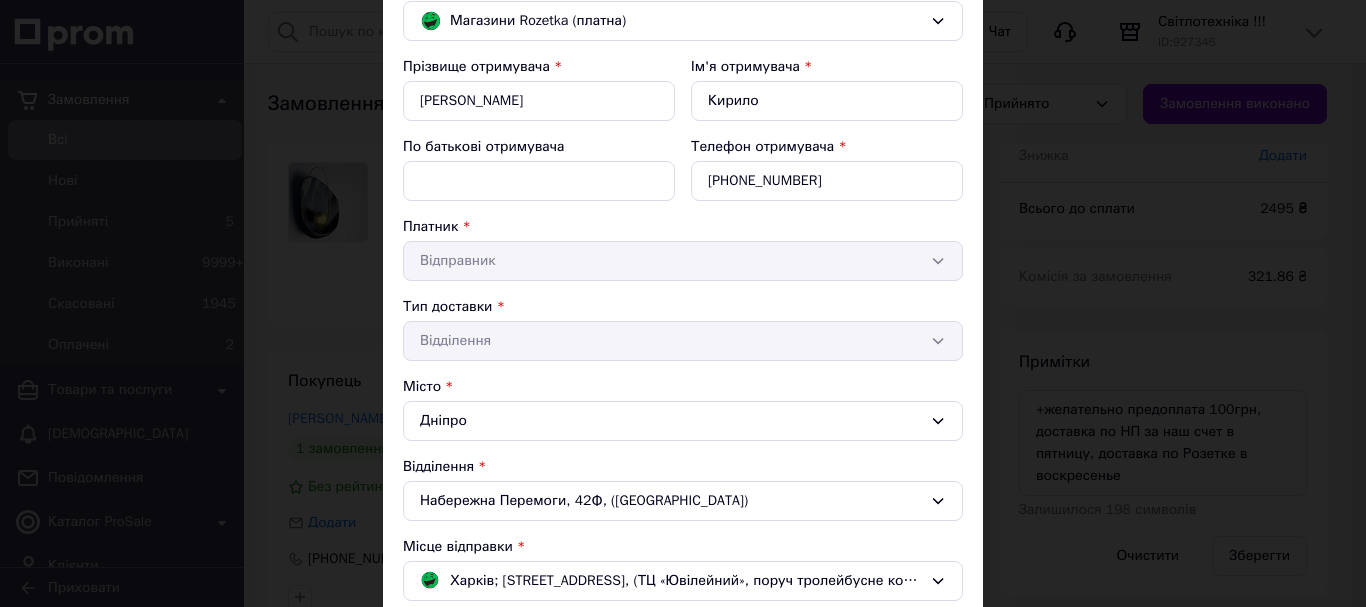 scroll, scrollTop: 300, scrollLeft: 0, axis: vertical 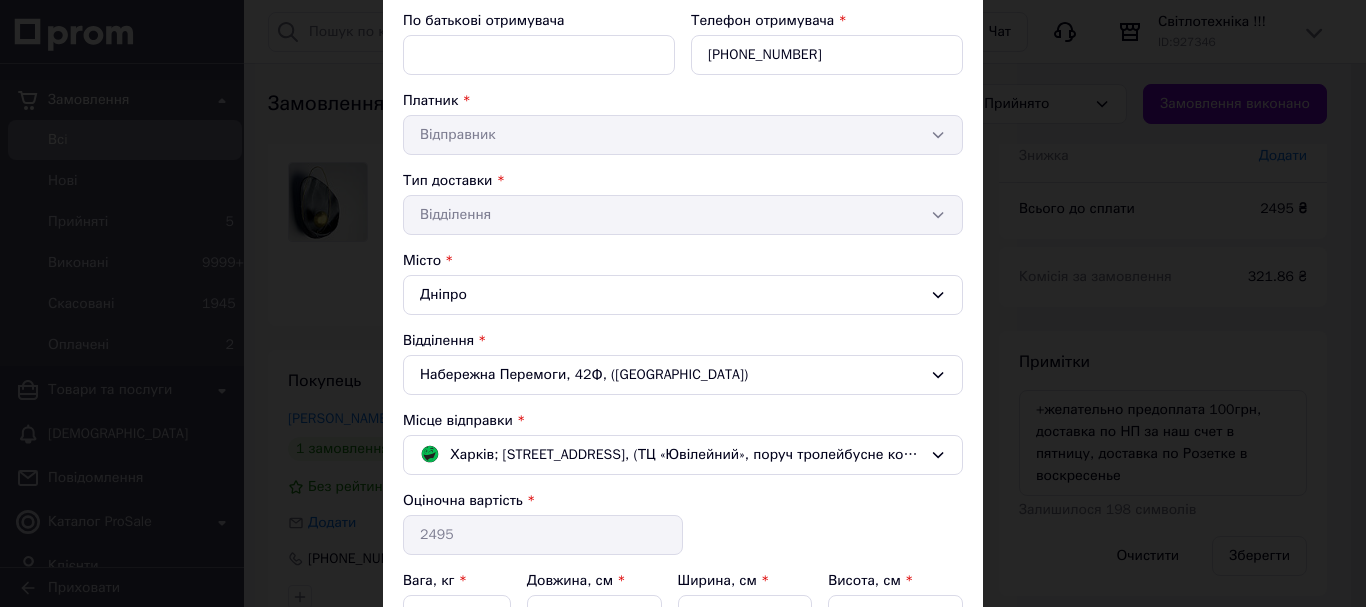 click on "Набережна Перемоги, 42Ф, (ЖК River Park)" at bounding box center (683, 375) 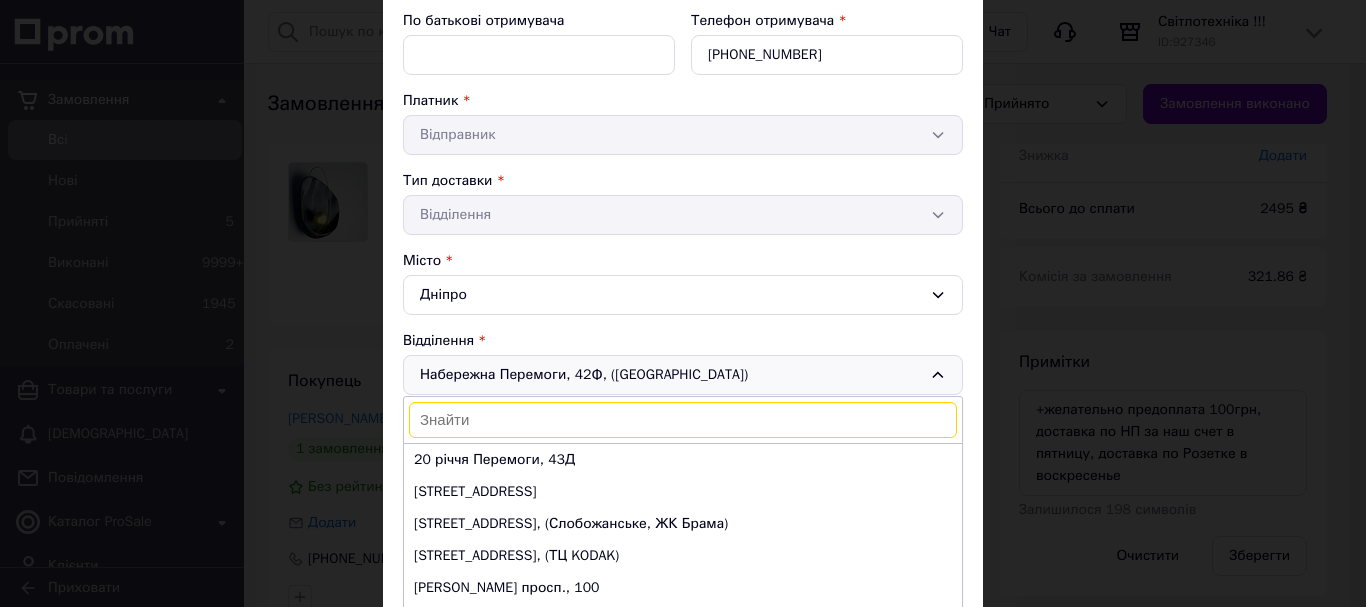 scroll, scrollTop: 416, scrollLeft: 0, axis: vertical 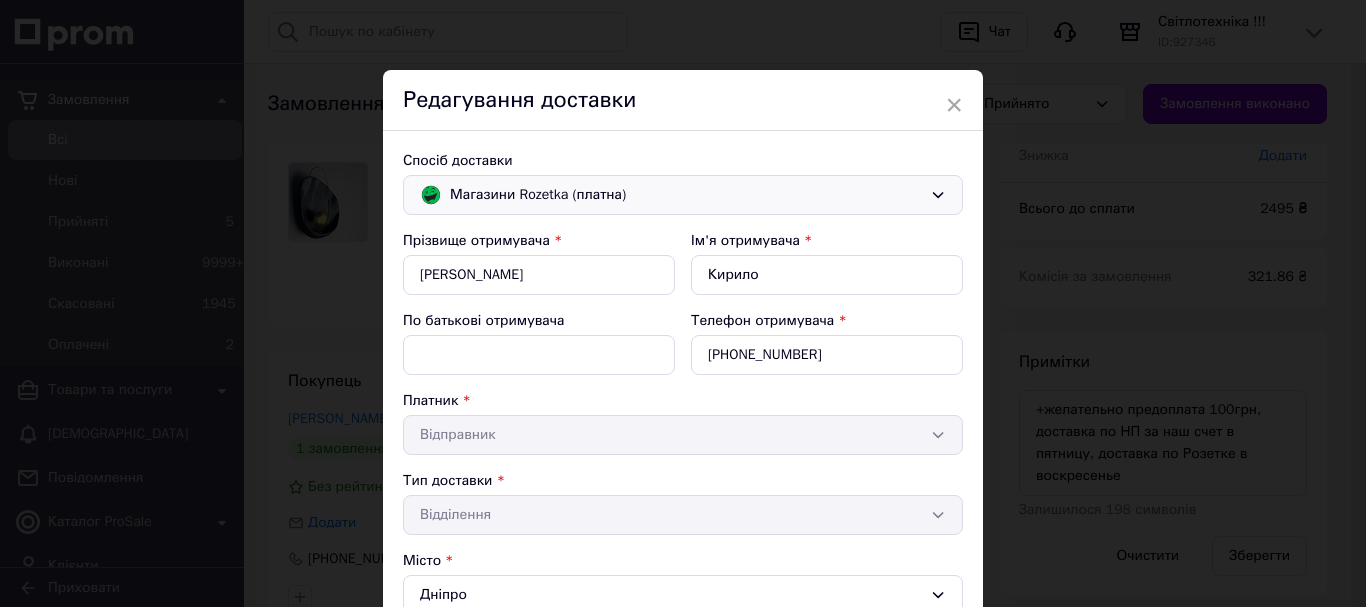 click on "Магазини Rozetka (платна)" at bounding box center (686, 195) 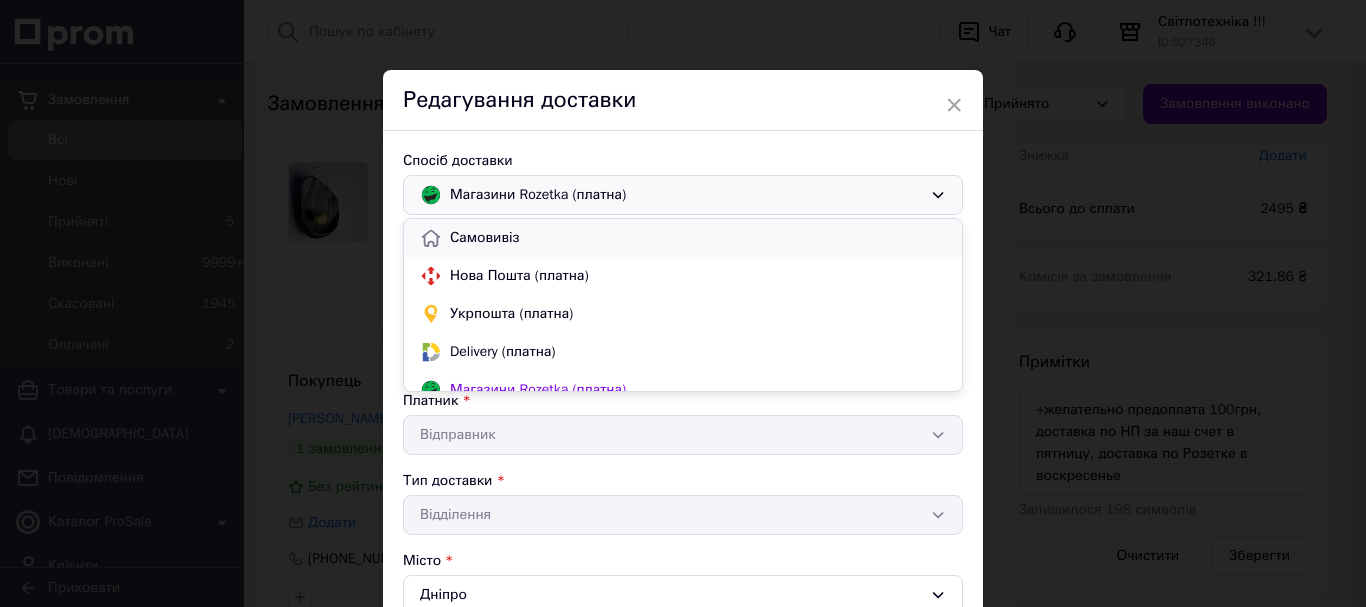 scroll, scrollTop: 18, scrollLeft: 0, axis: vertical 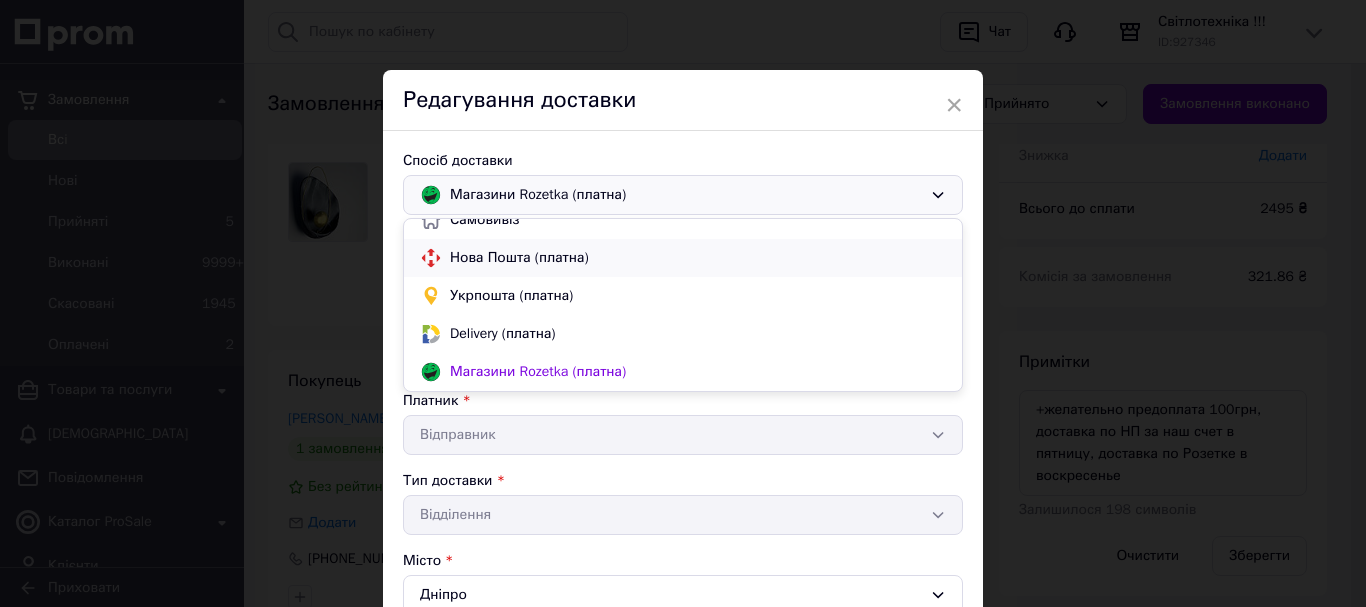 click on "Нова Пошта (платна)" at bounding box center [698, 258] 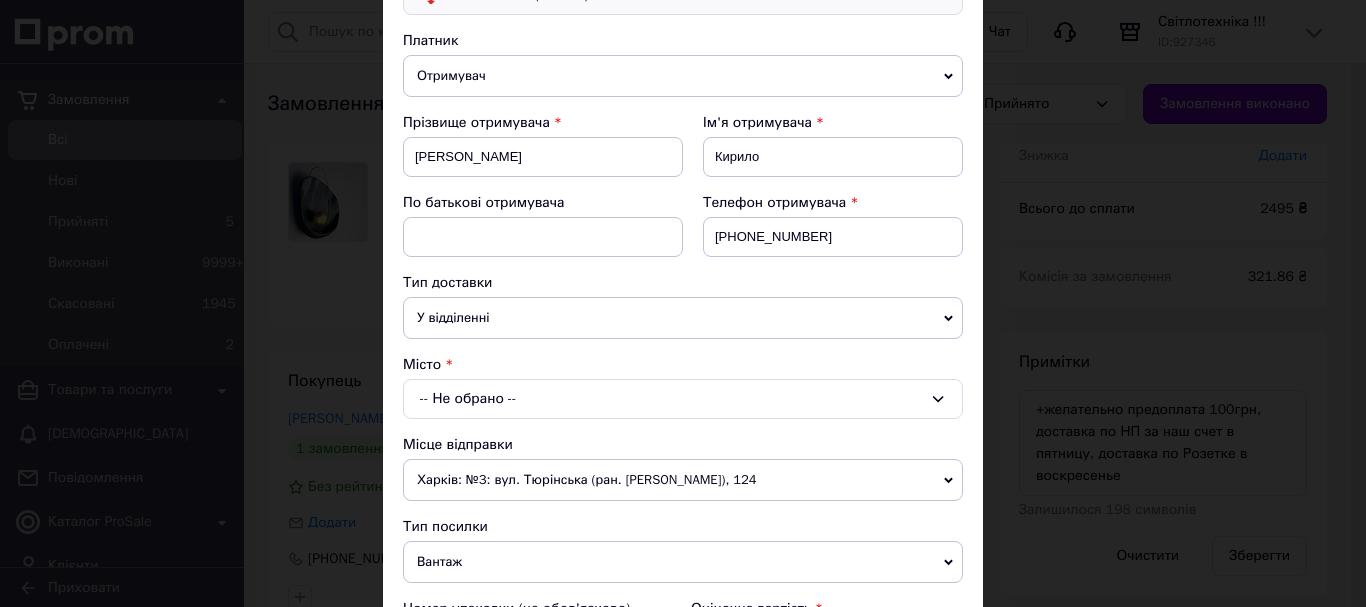 scroll, scrollTop: 600, scrollLeft: 0, axis: vertical 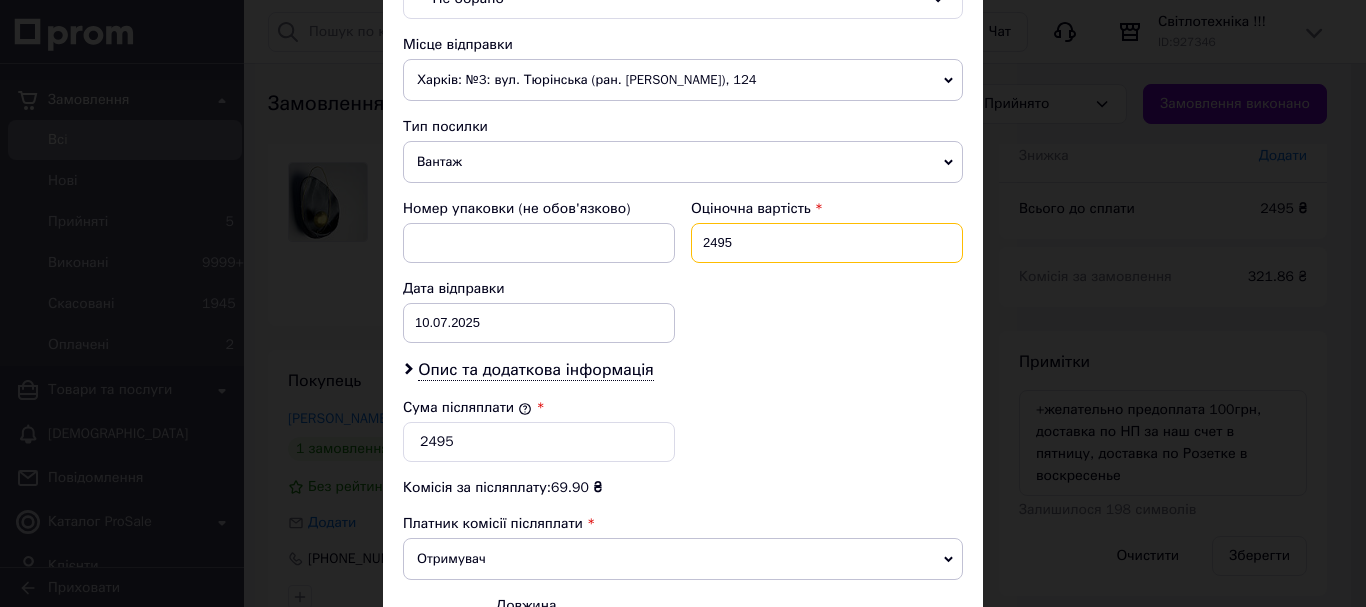 click on "2495" at bounding box center (827, 243) 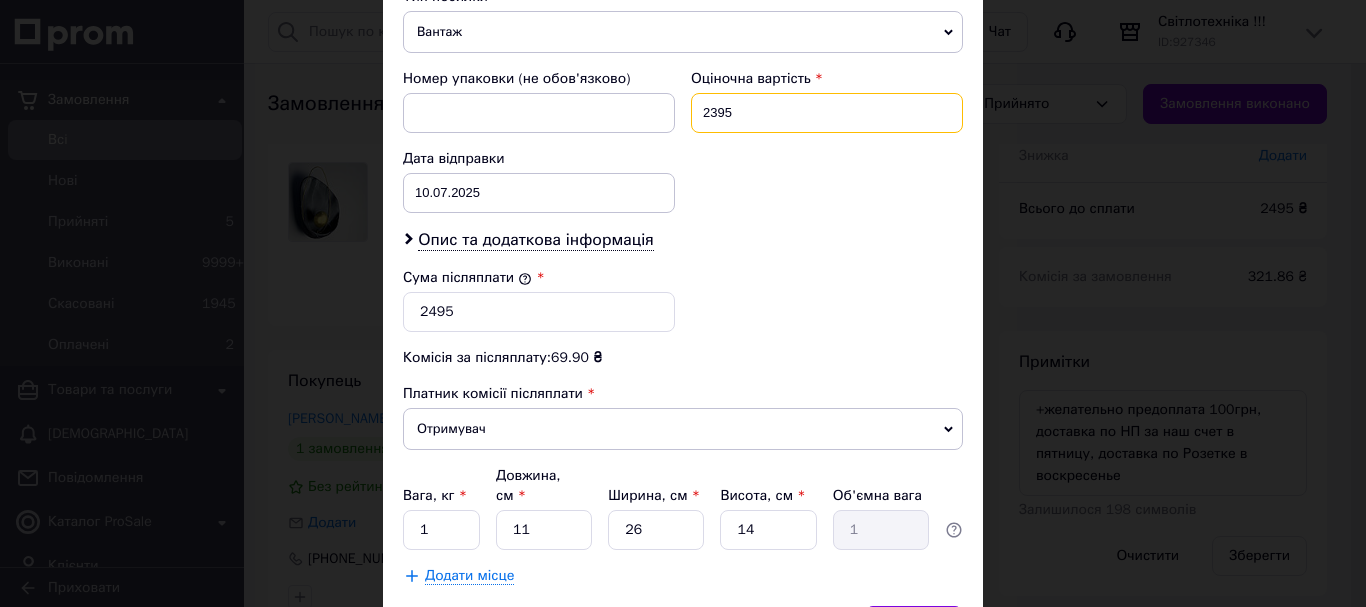 scroll, scrollTop: 839, scrollLeft: 0, axis: vertical 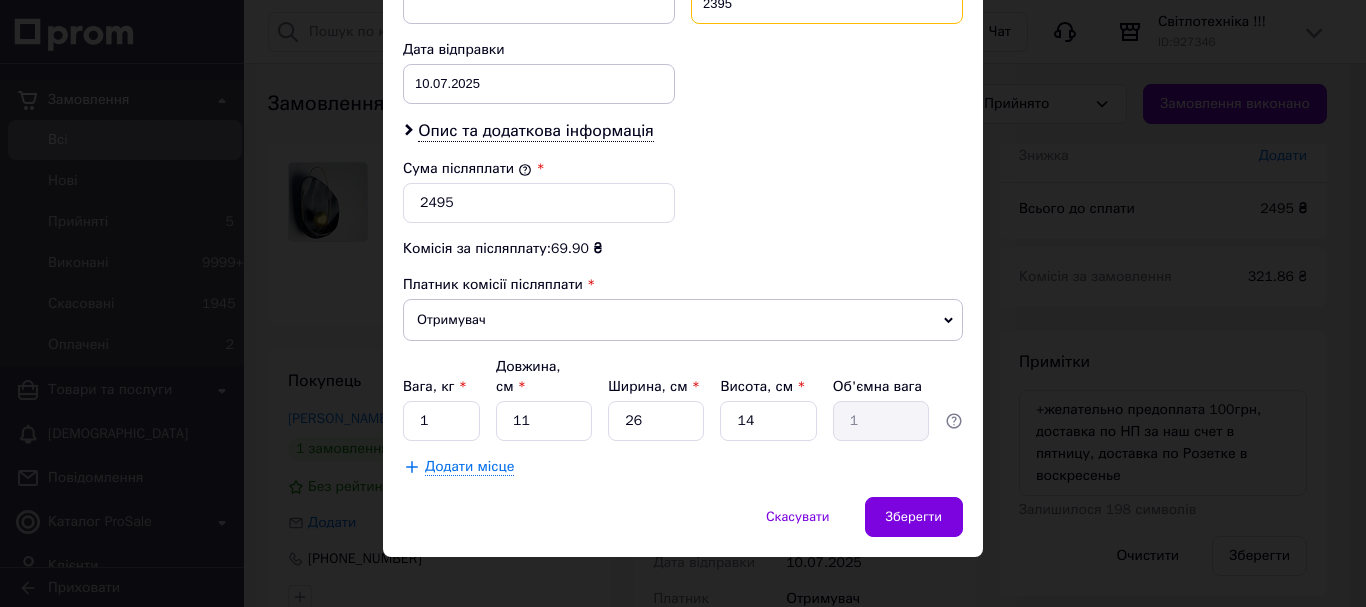 type on "2395" 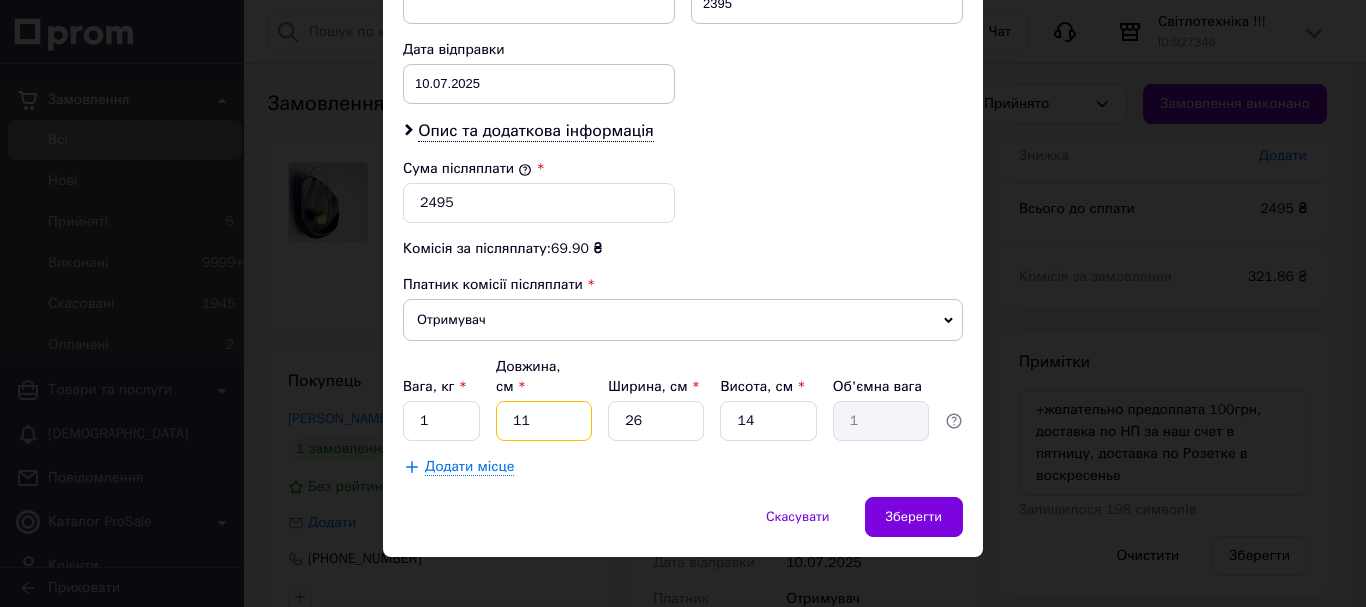 drag, startPoint x: 557, startPoint y: 405, endPoint x: 502, endPoint y: 394, distance: 56.089214 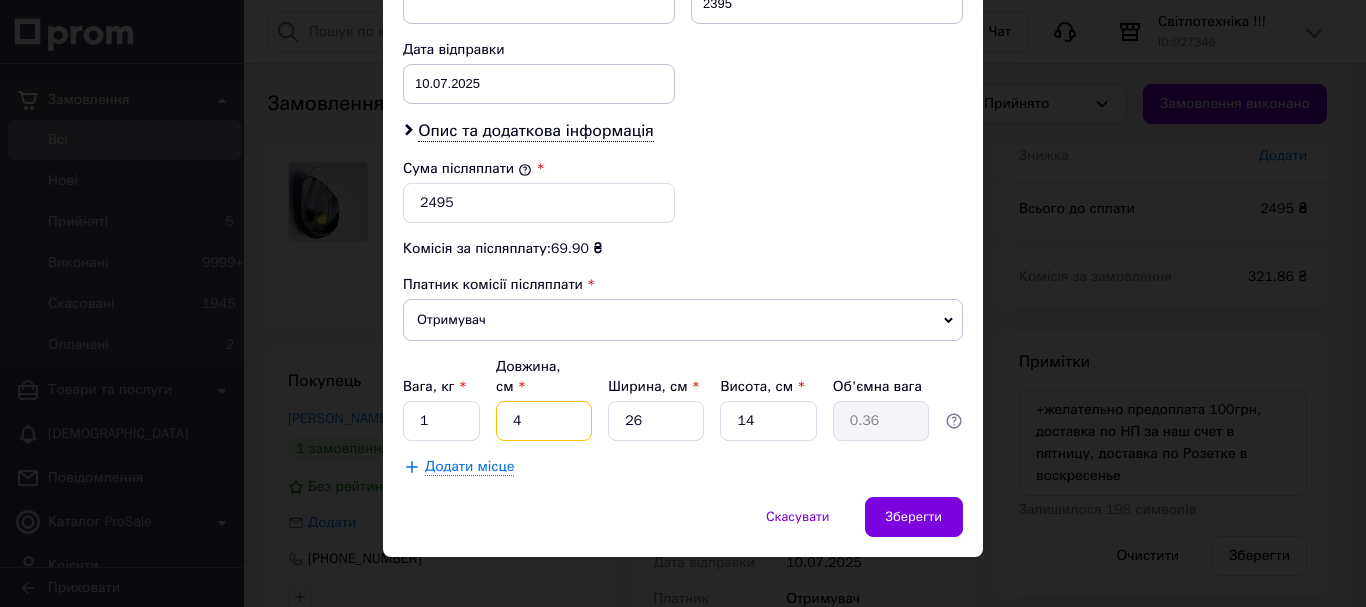 type on "40" 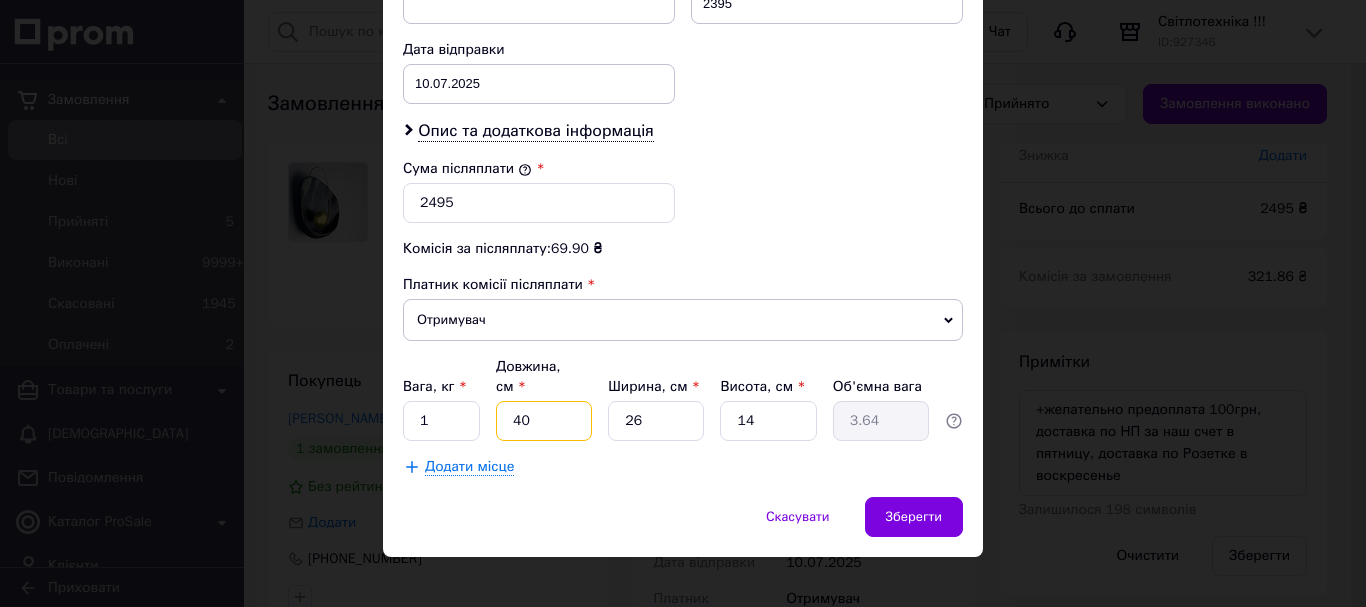 type on "40" 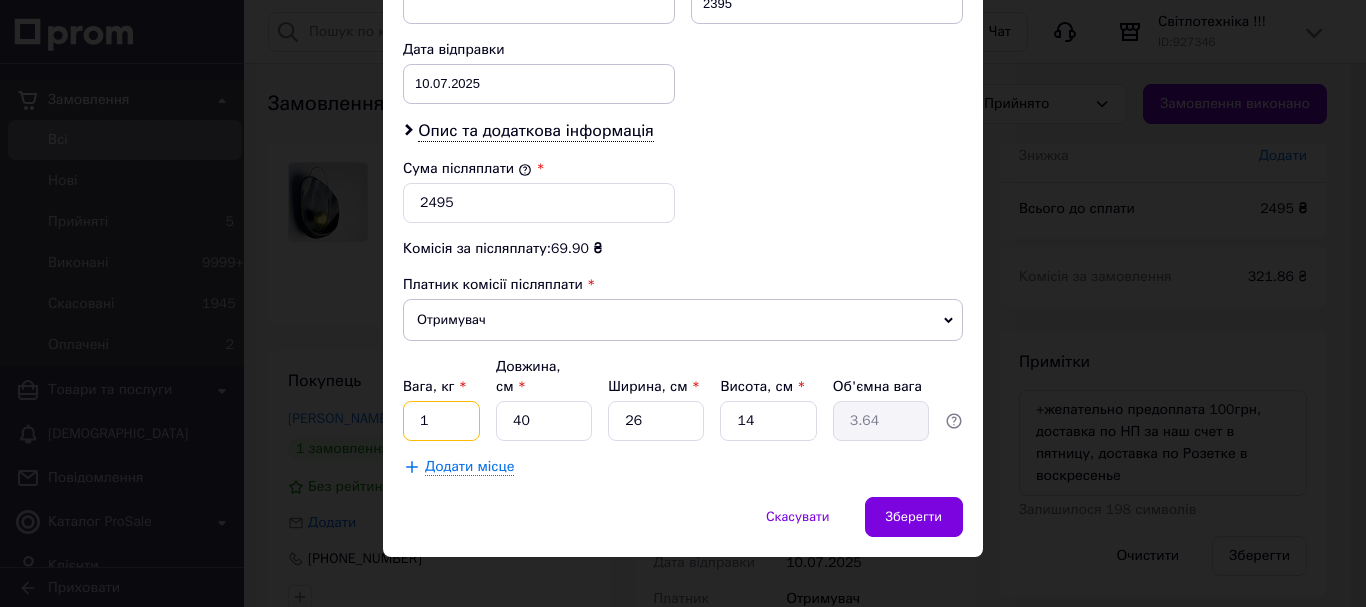 drag, startPoint x: 437, startPoint y: 390, endPoint x: 406, endPoint y: 394, distance: 31.257 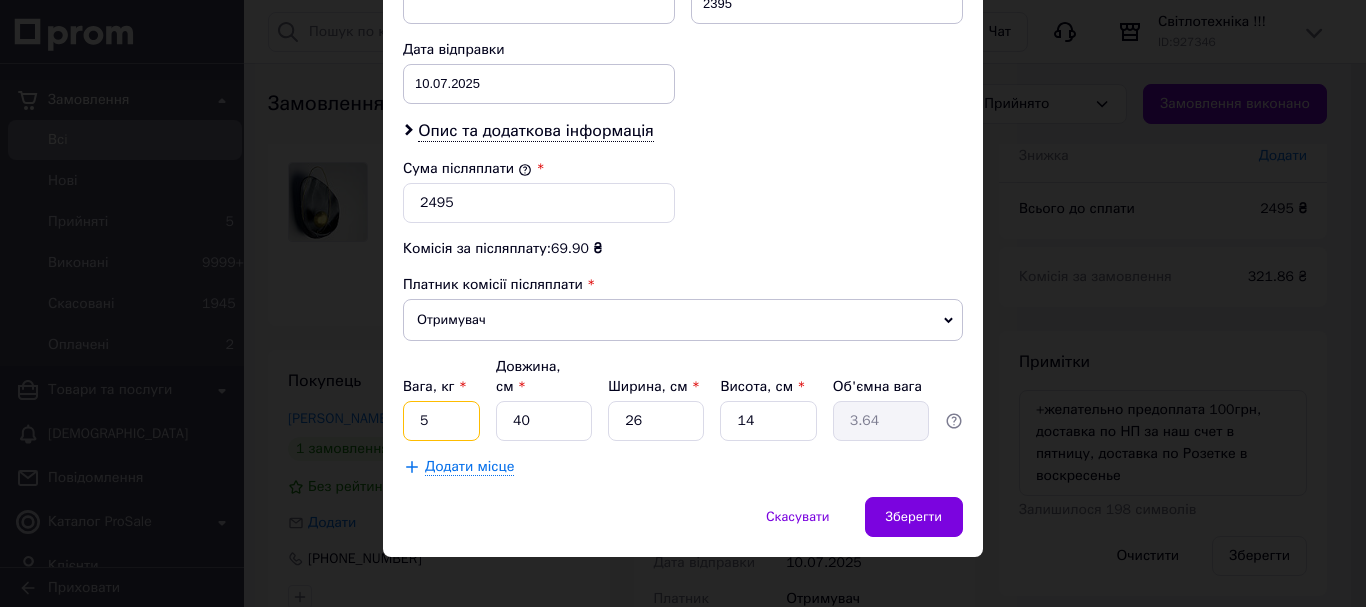 type on "5" 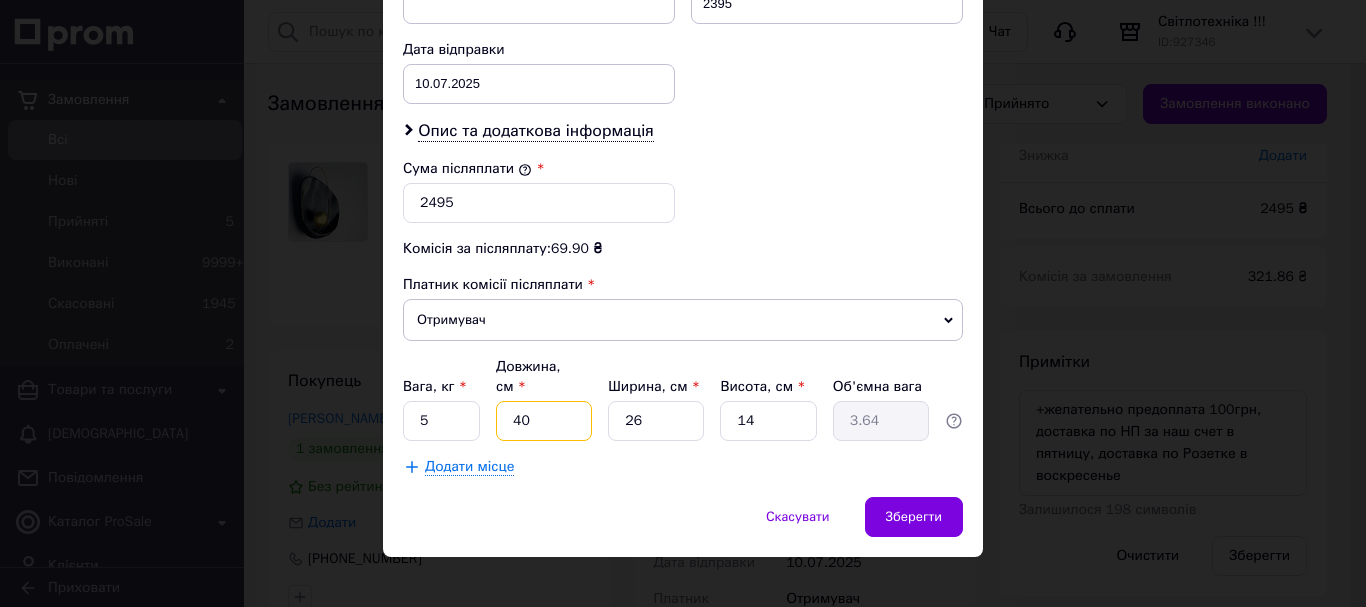 click on "40" at bounding box center (544, 421) 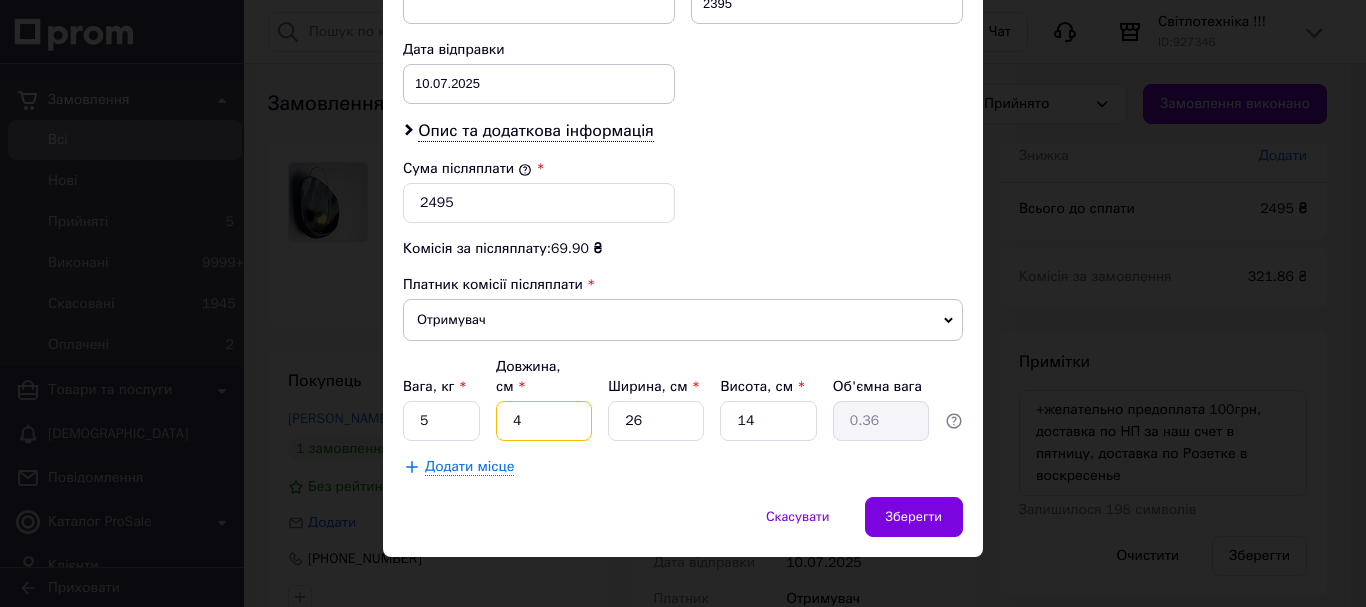type on "46" 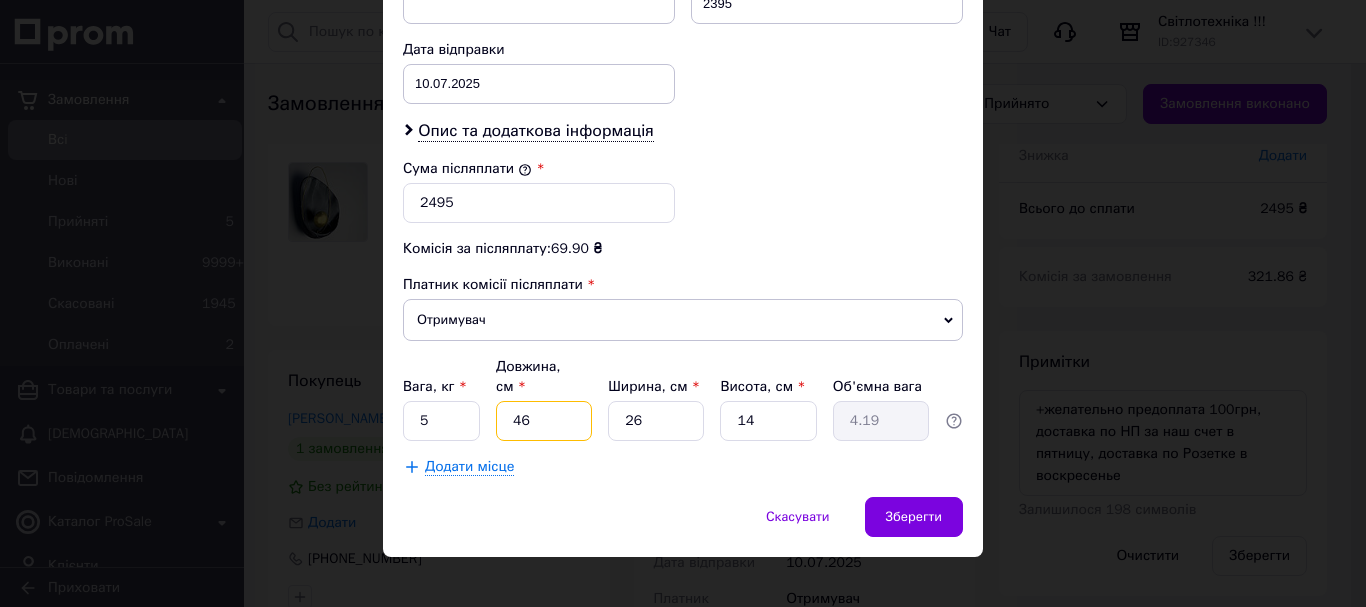 type on "46" 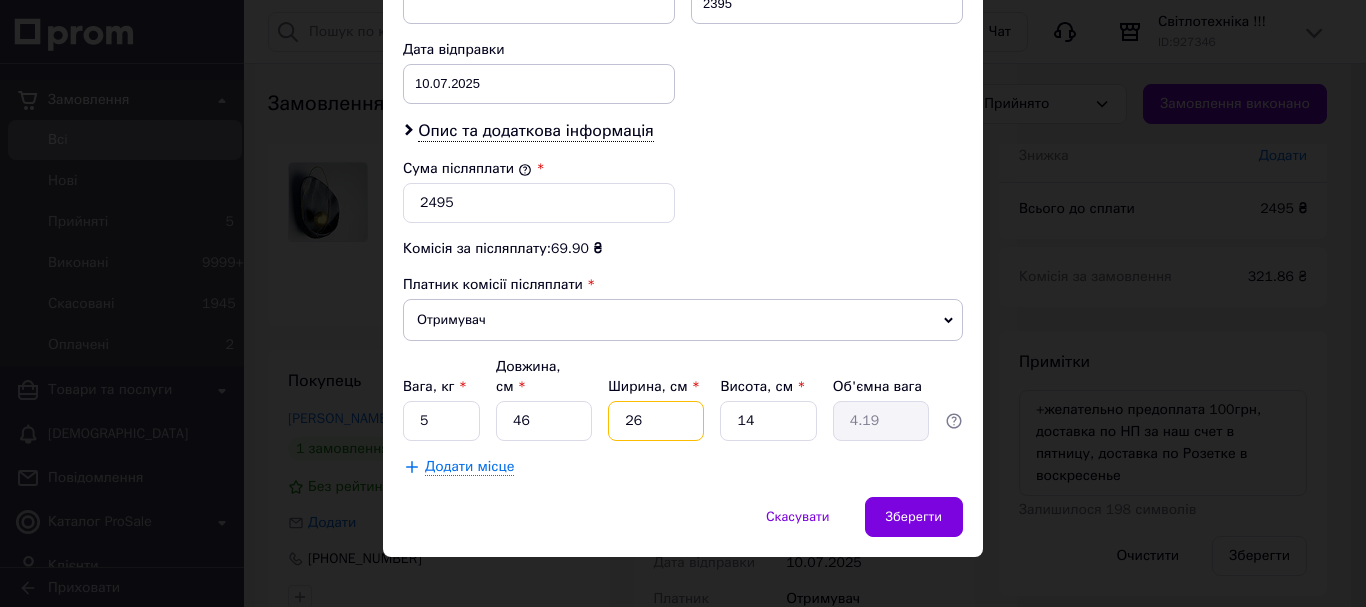 drag, startPoint x: 655, startPoint y: 399, endPoint x: 630, endPoint y: 398, distance: 25.019993 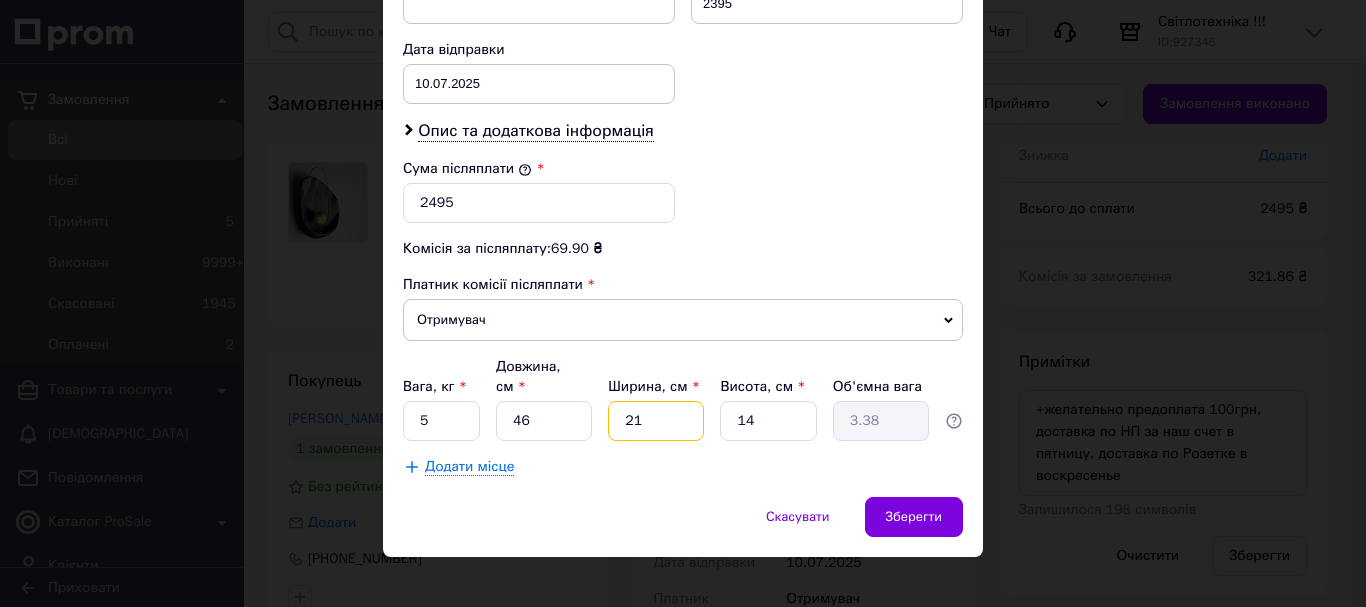 type on "21" 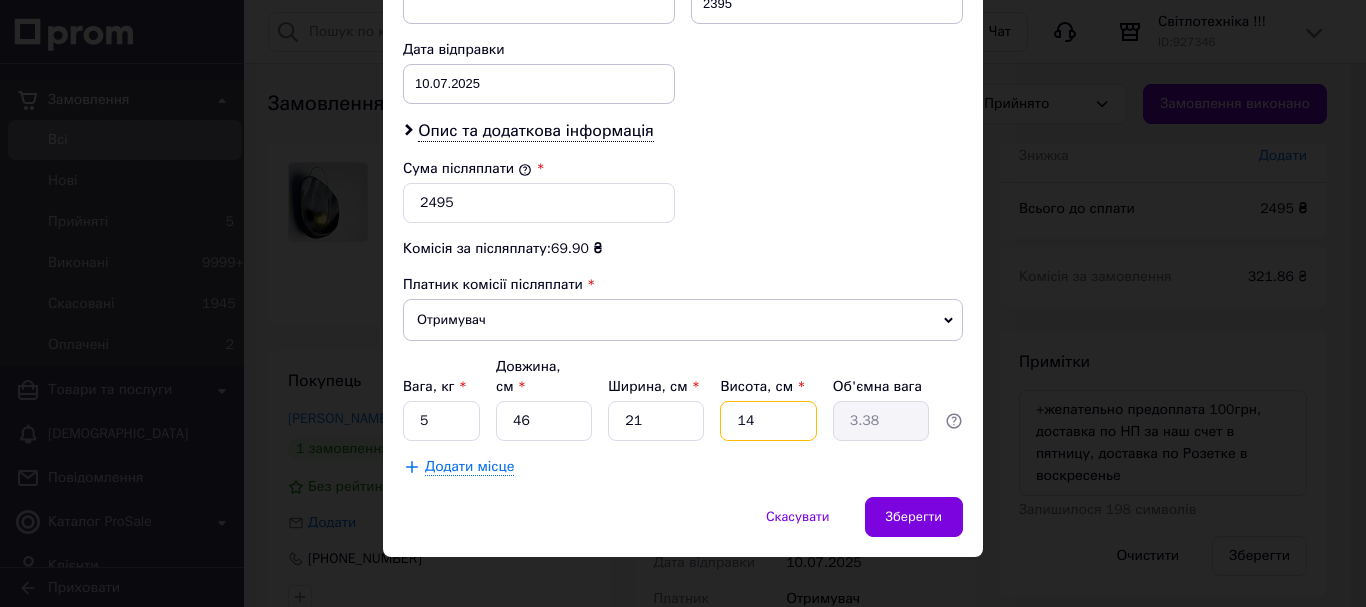 drag, startPoint x: 765, startPoint y: 401, endPoint x: 741, endPoint y: 408, distance: 25 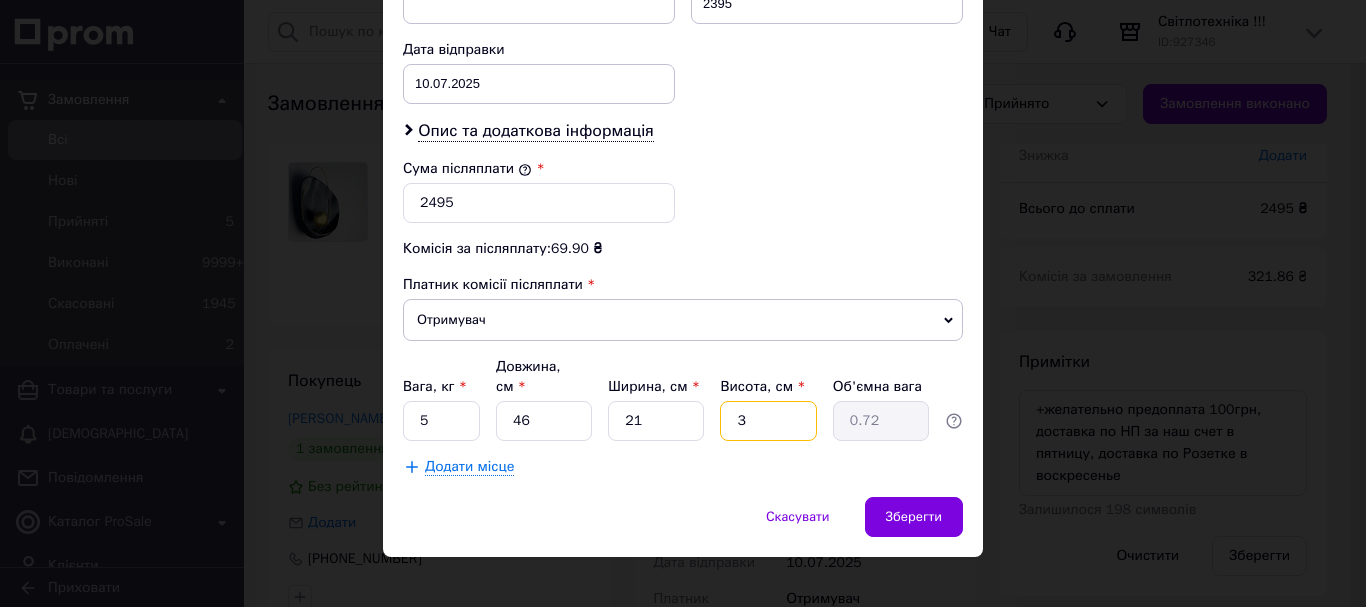 type on "36" 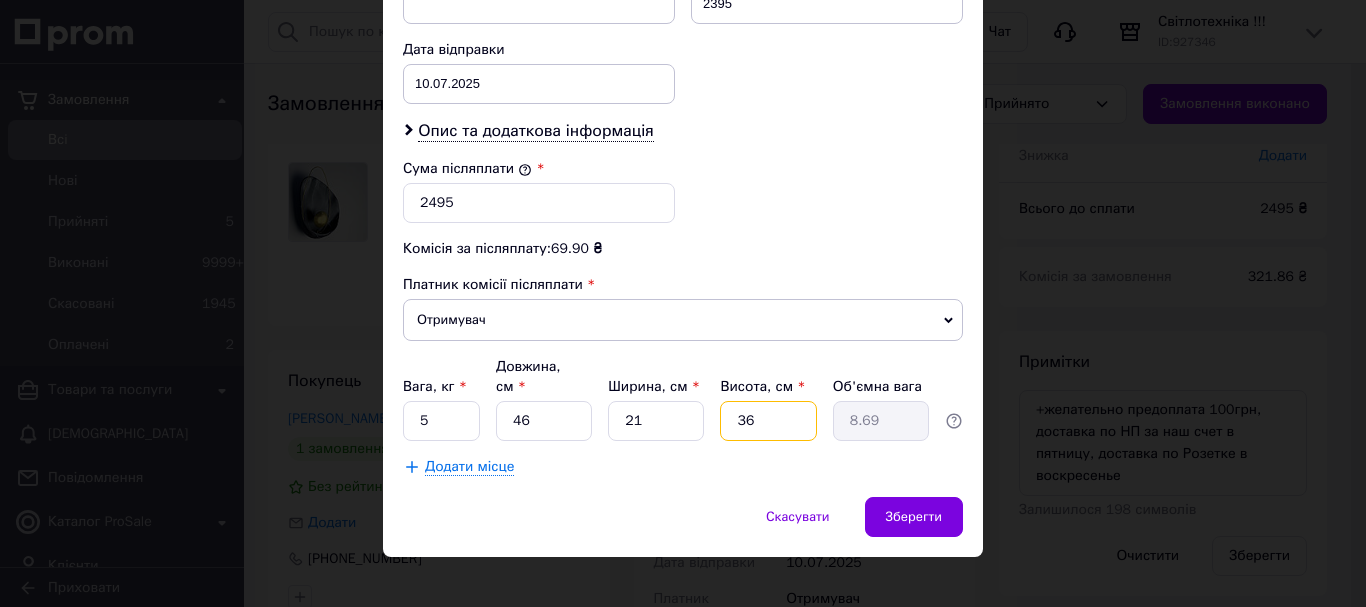 type on "3" 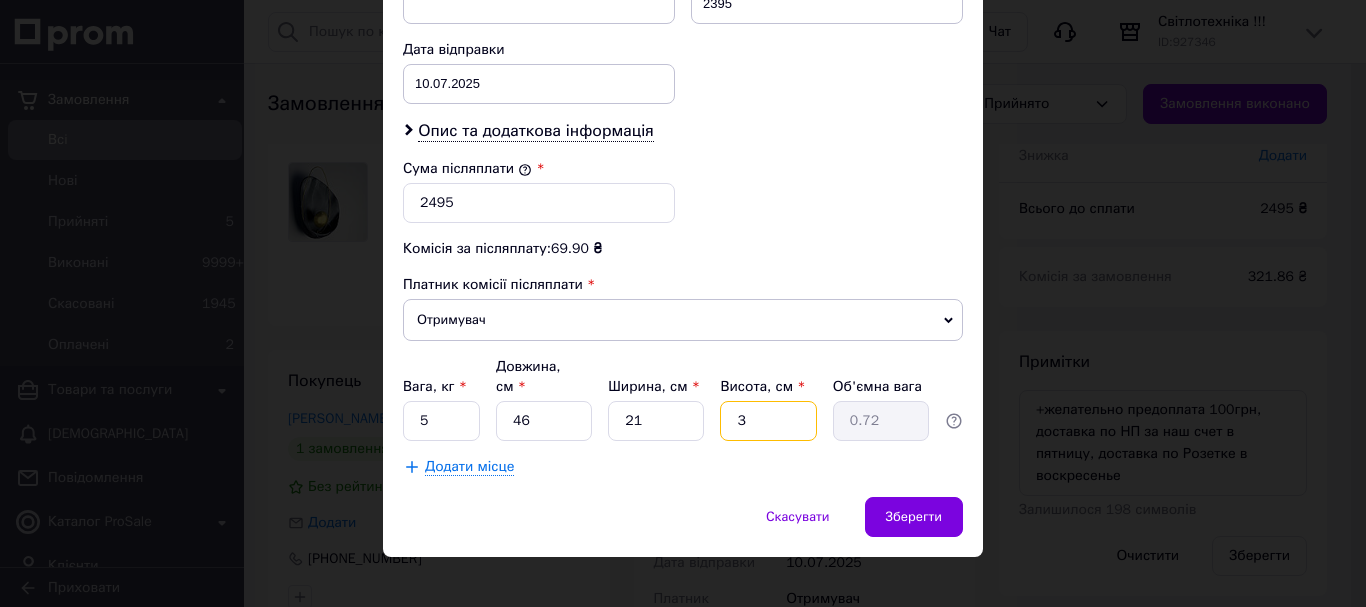 type on "37" 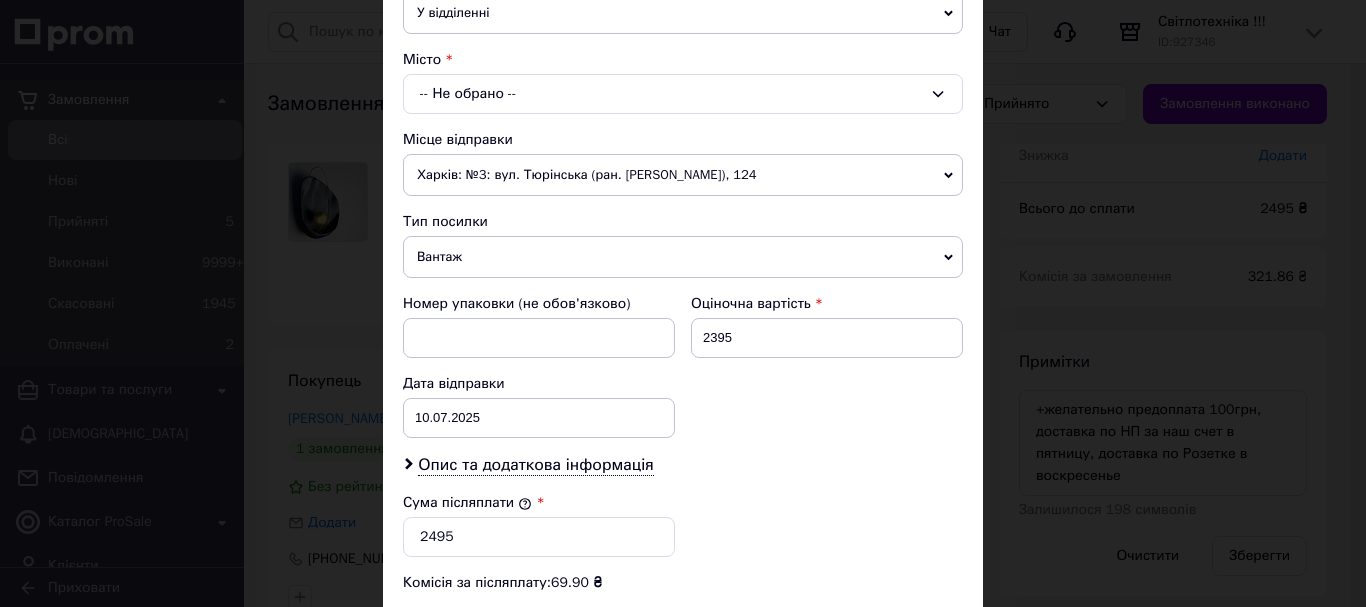 scroll, scrollTop: 539, scrollLeft: 0, axis: vertical 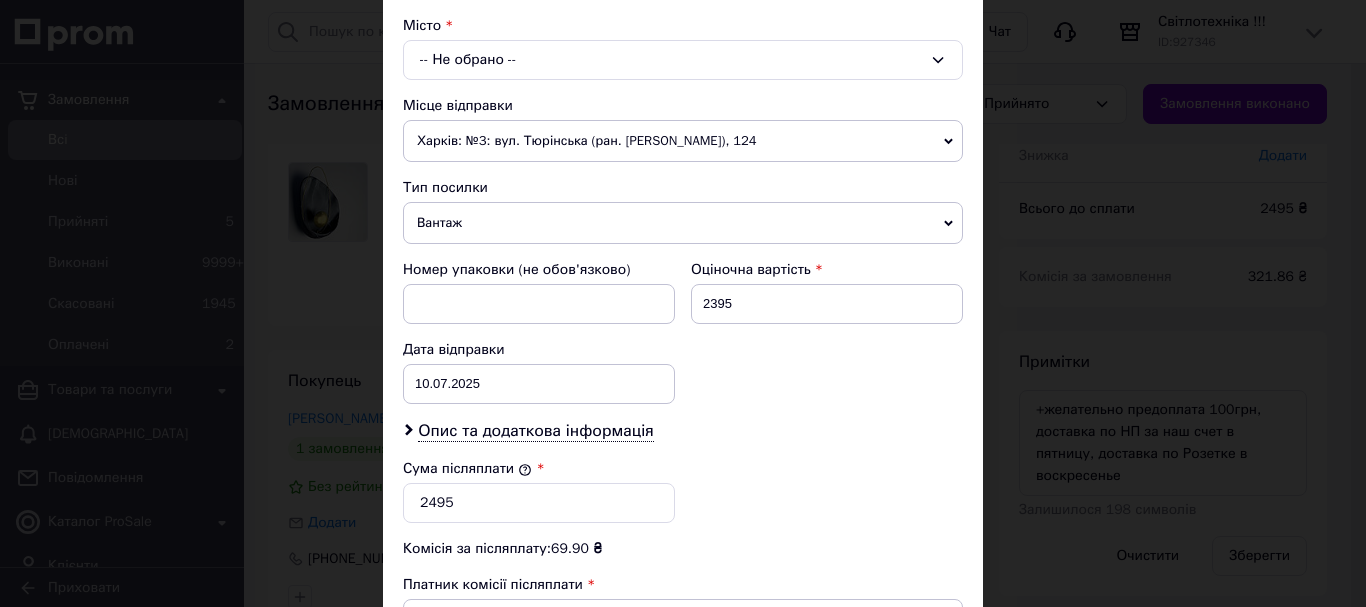 type on "37" 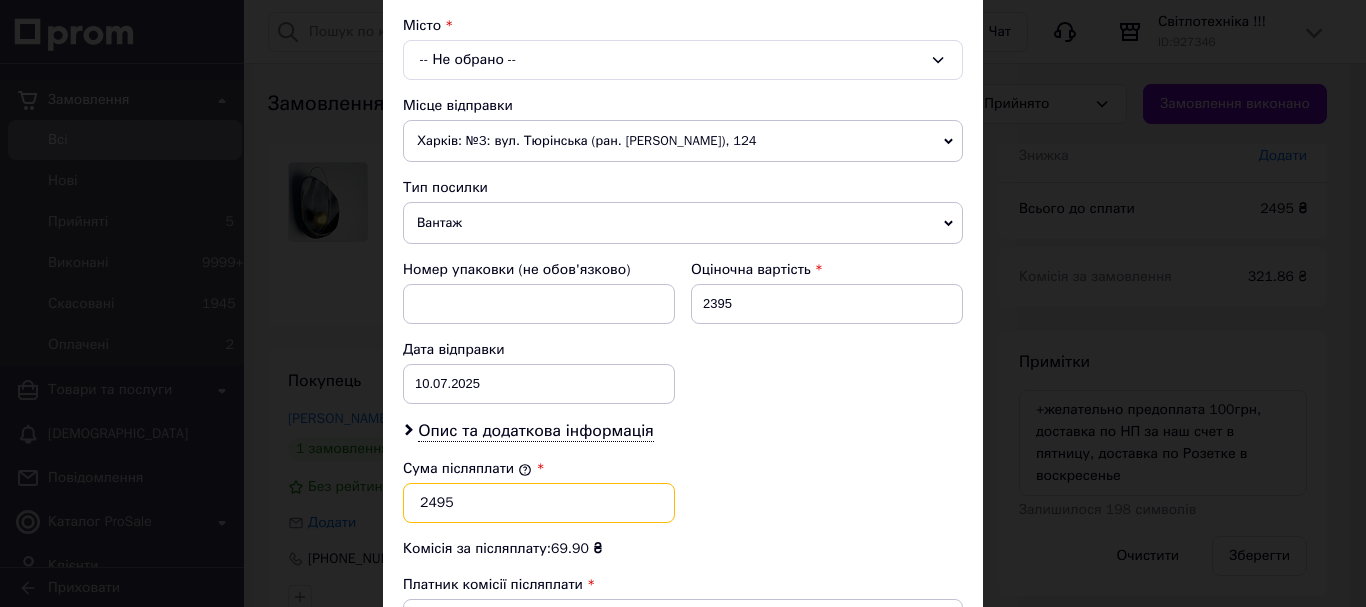 click on "2495" at bounding box center (539, 503) 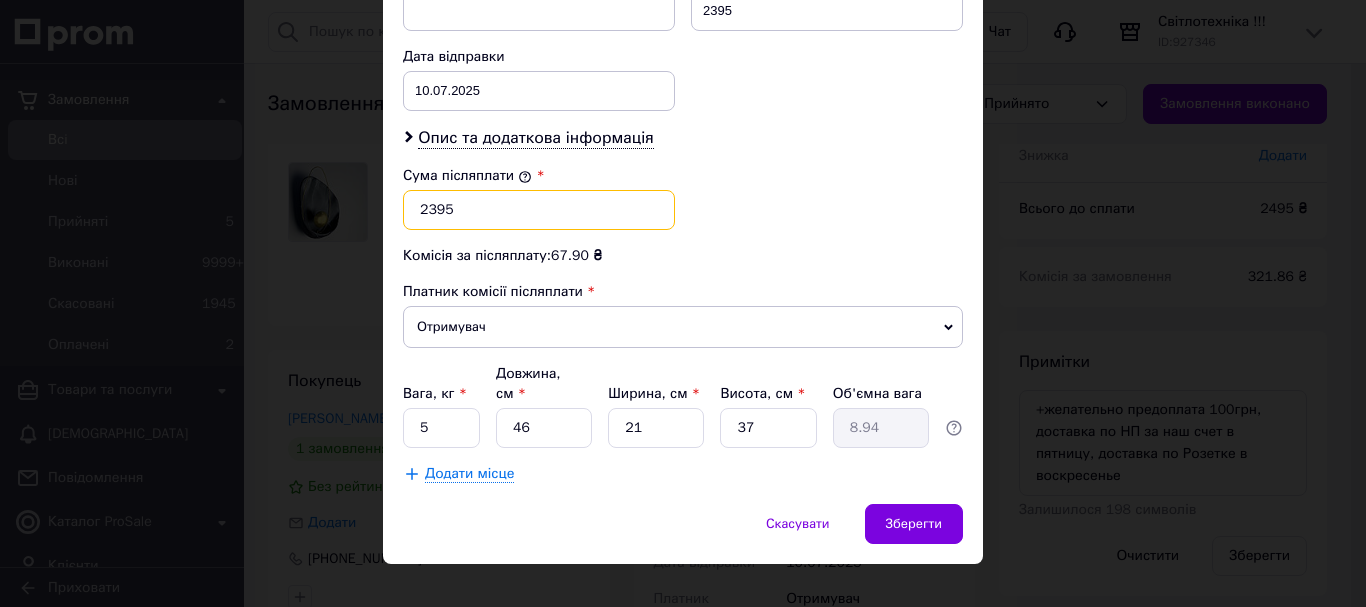 scroll, scrollTop: 839, scrollLeft: 0, axis: vertical 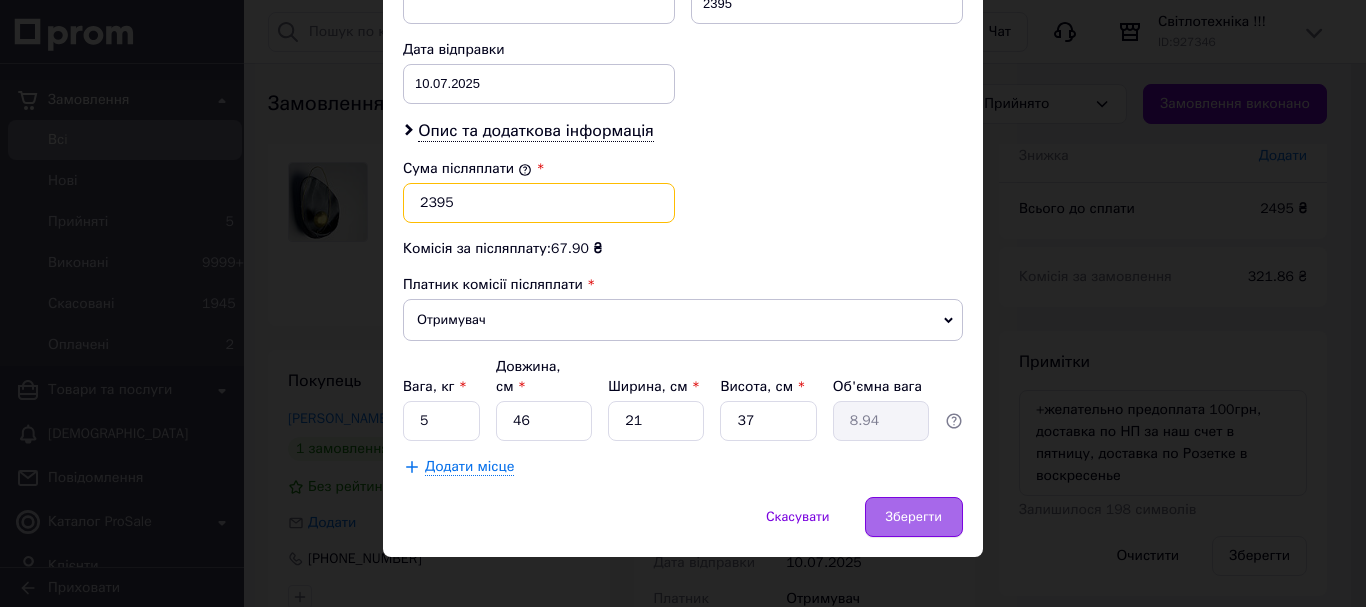 type on "2395" 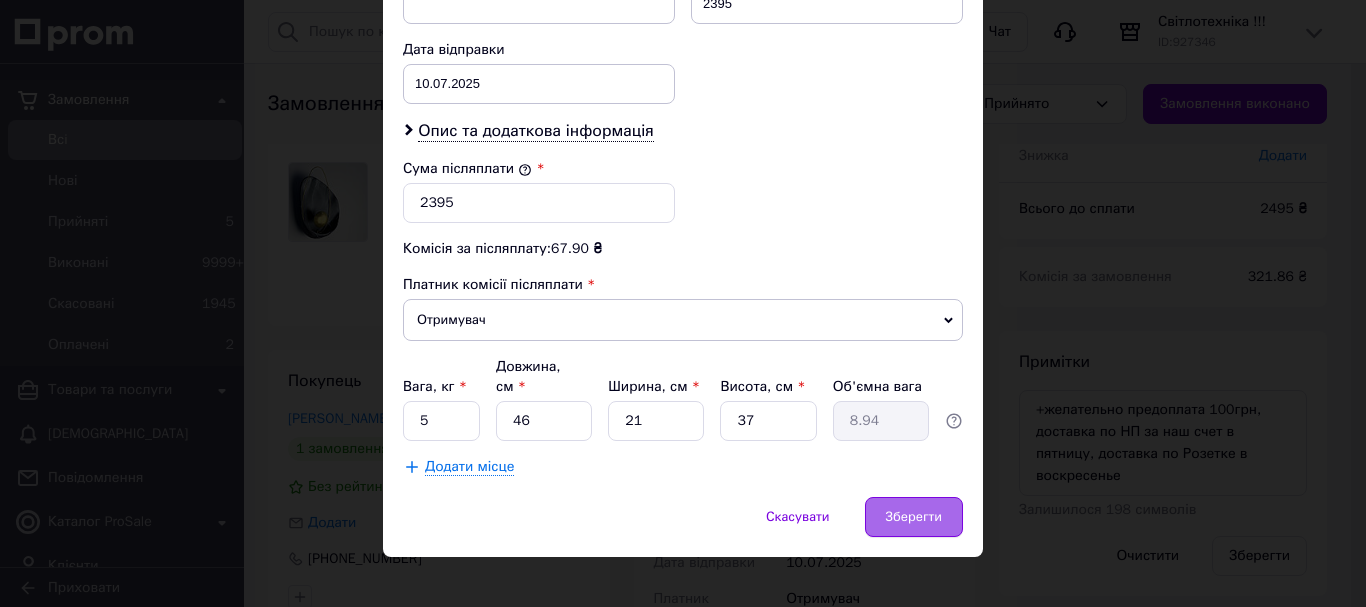 click on "Зберегти" at bounding box center (914, 517) 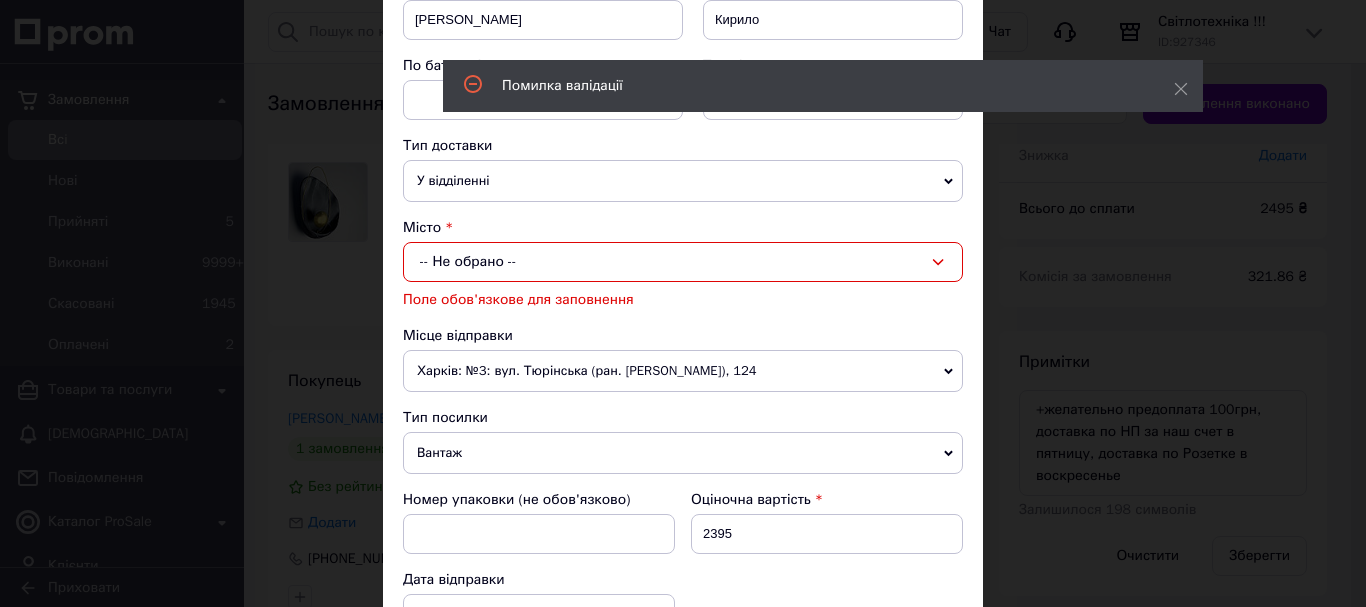 scroll, scrollTop: 167, scrollLeft: 0, axis: vertical 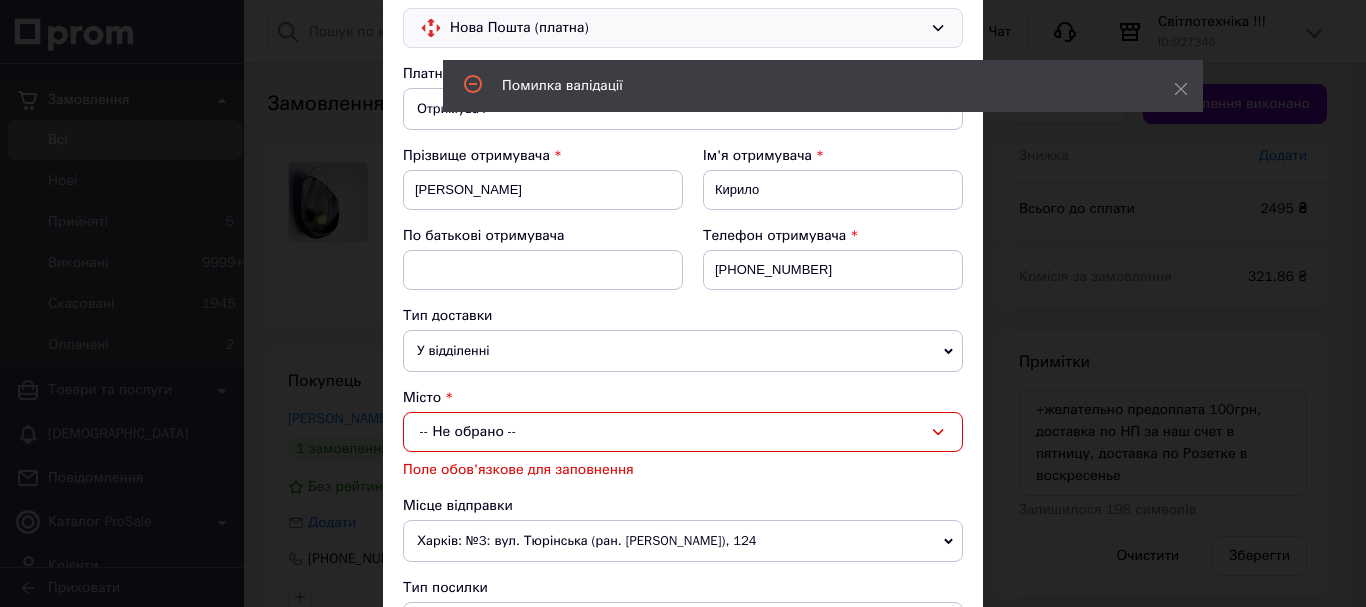 click on "-- Не обрано --" at bounding box center (683, 432) 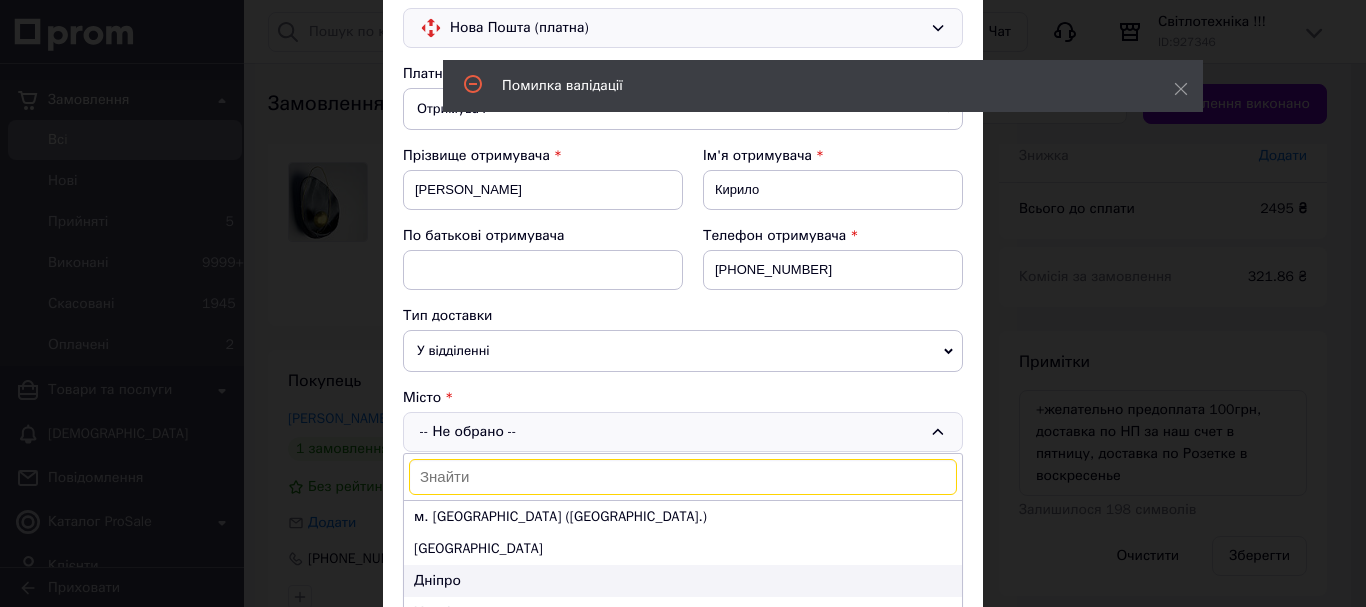 click on "Дніпро" at bounding box center [683, 581] 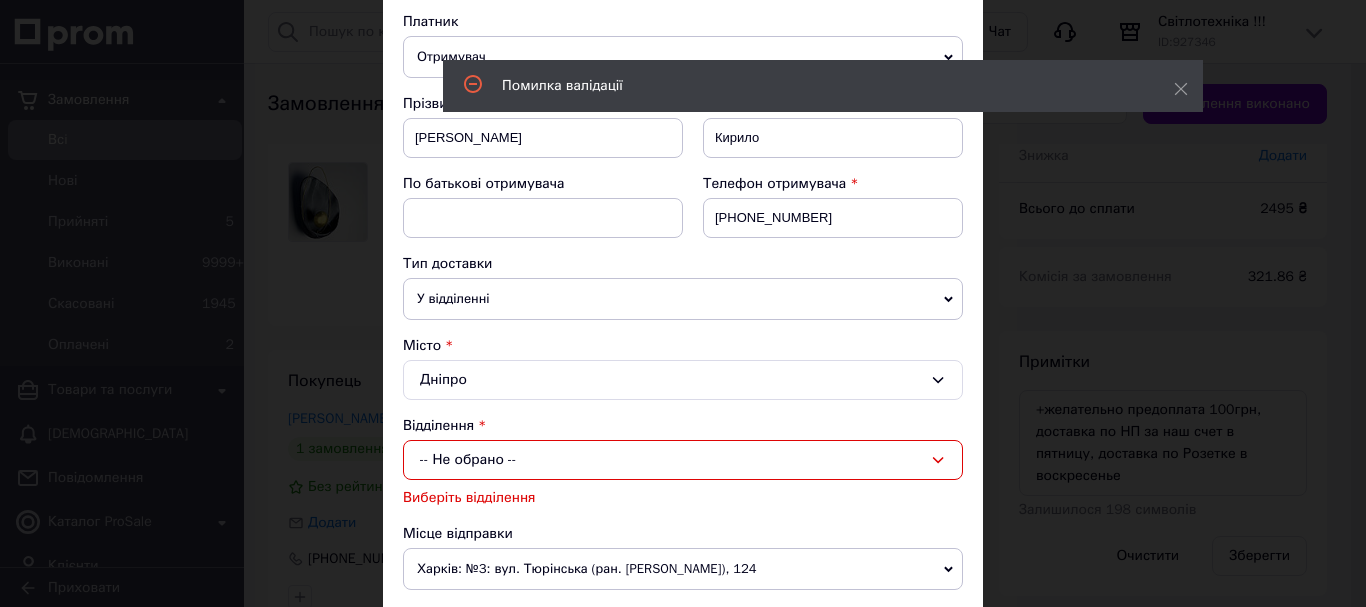 scroll, scrollTop: 267, scrollLeft: 0, axis: vertical 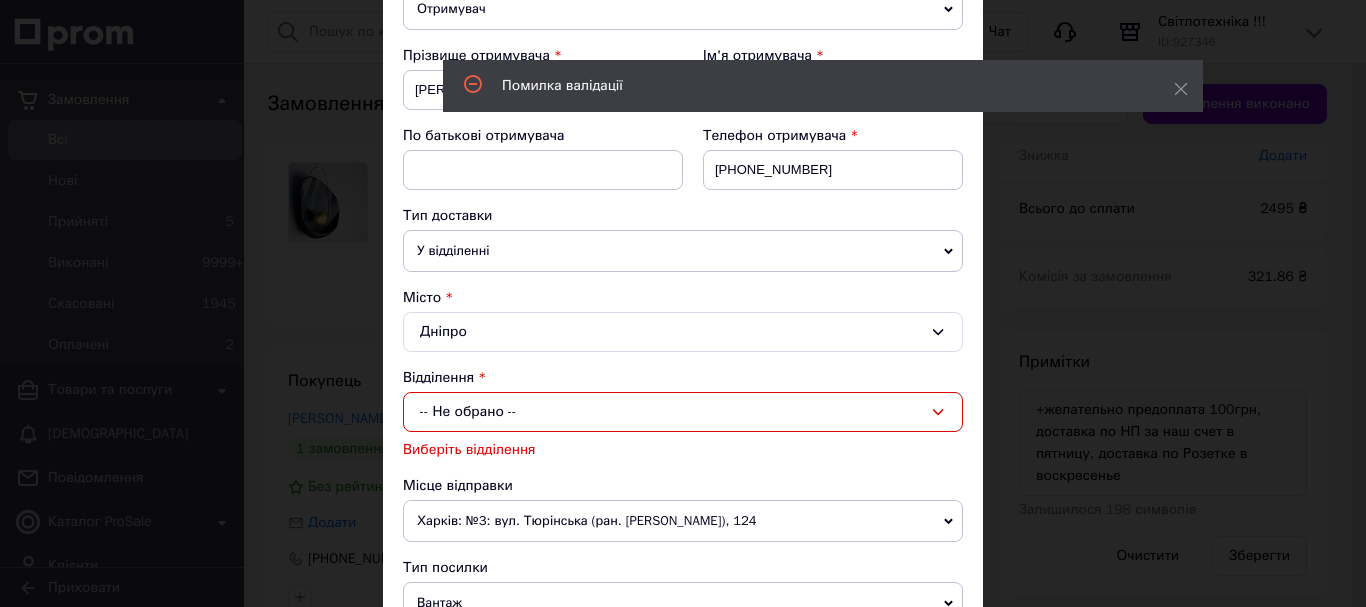 click on "-- Не обрано --" at bounding box center [683, 412] 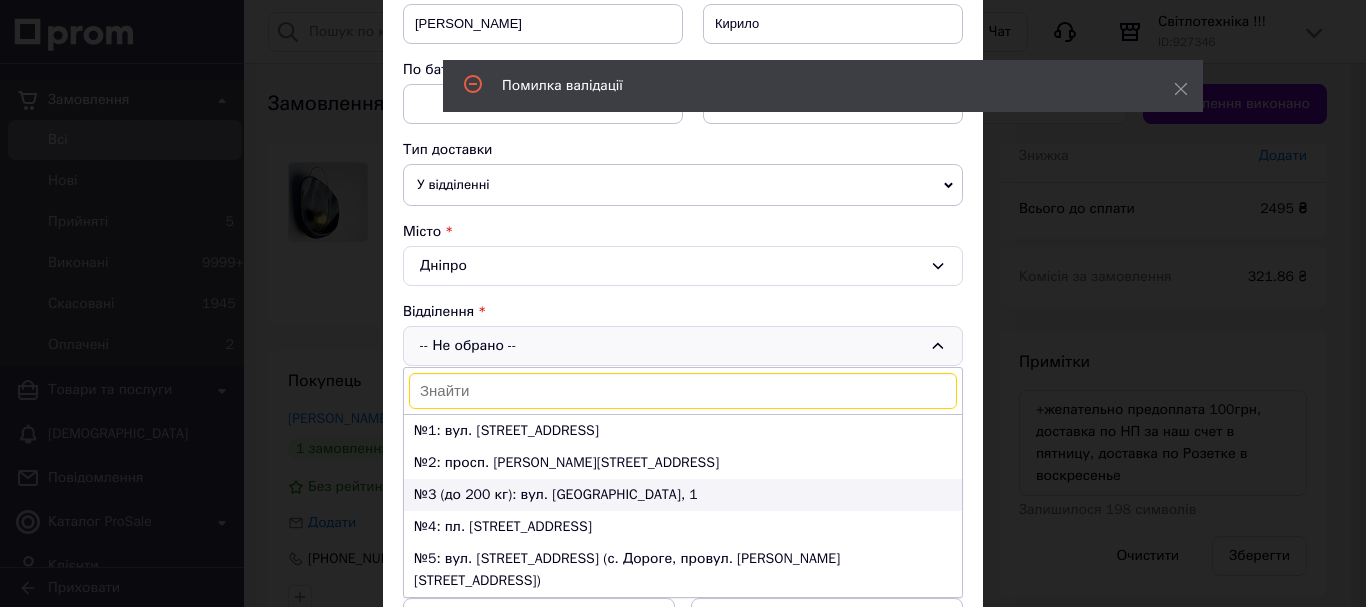 scroll, scrollTop: 367, scrollLeft: 0, axis: vertical 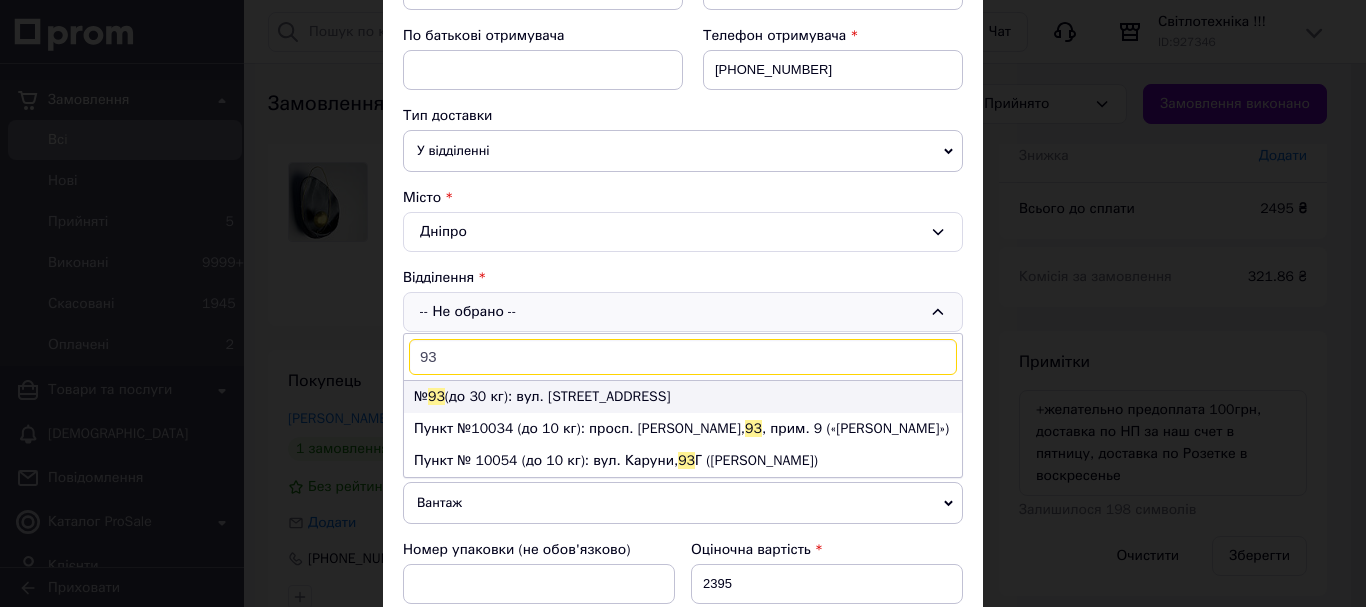 type on "93" 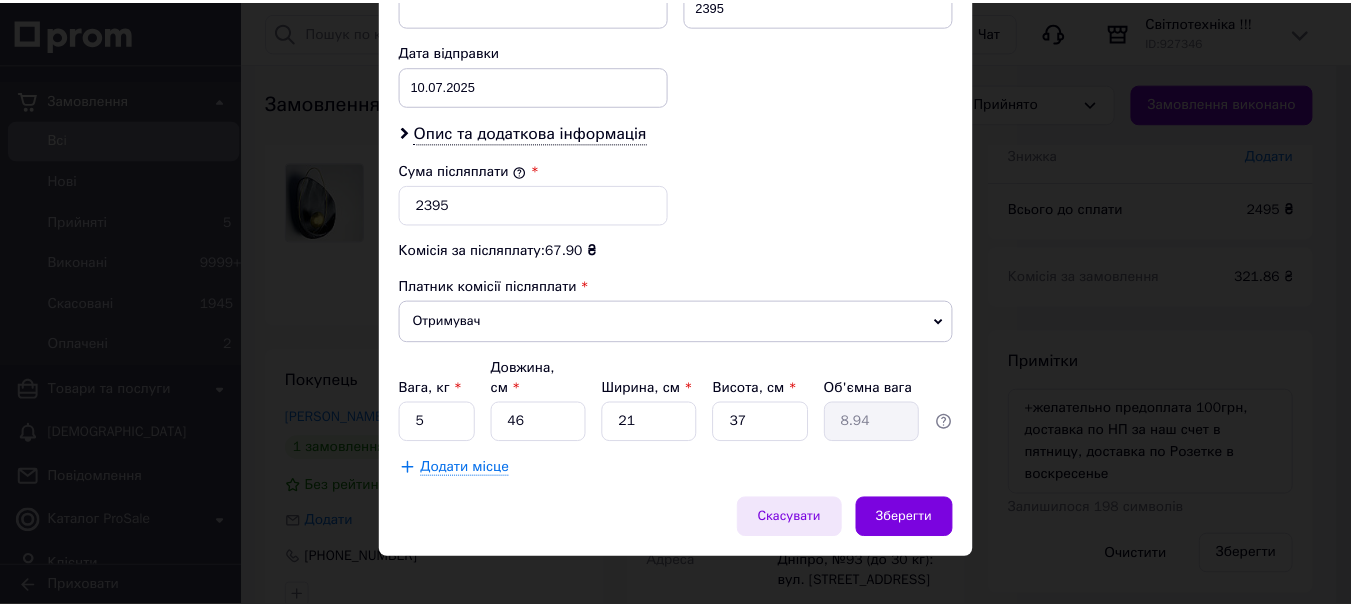 scroll, scrollTop: 919, scrollLeft: 0, axis: vertical 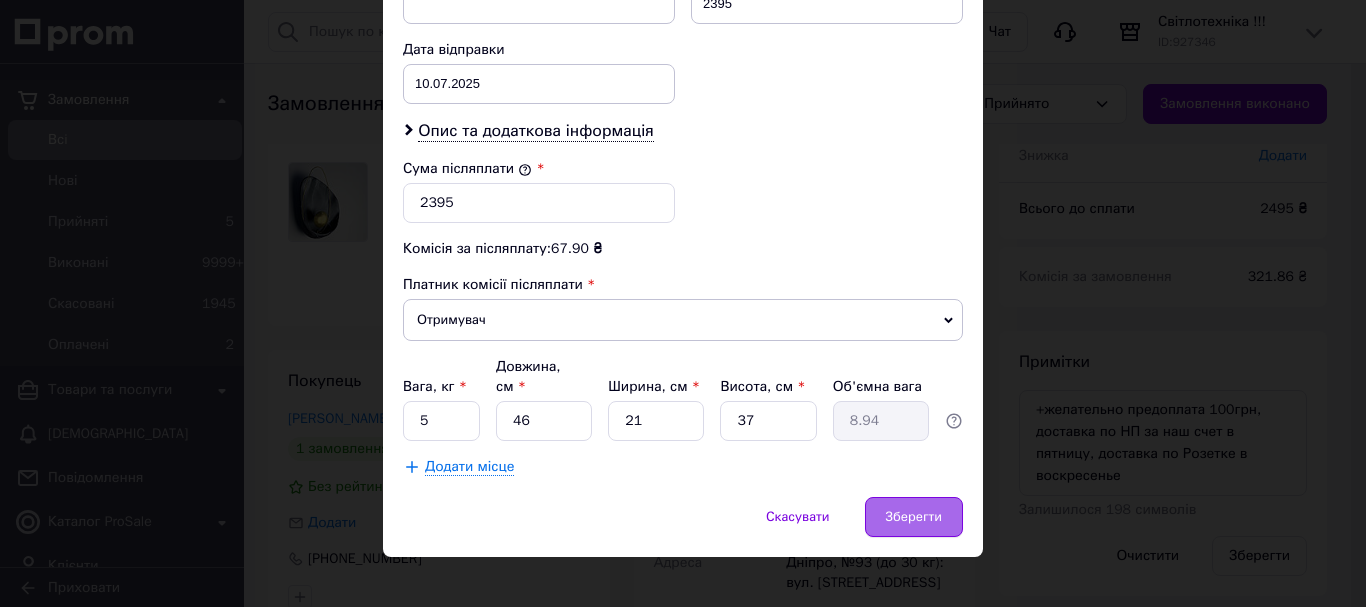 click on "Зберегти" at bounding box center [914, 517] 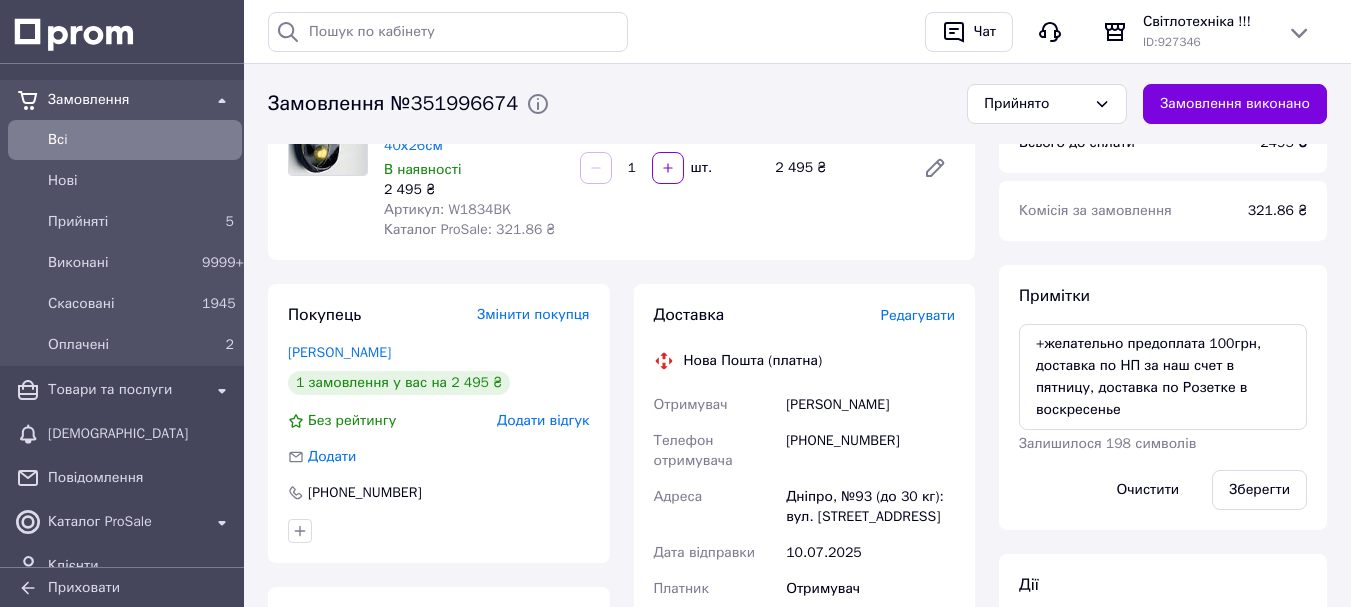 scroll, scrollTop: 0, scrollLeft: 0, axis: both 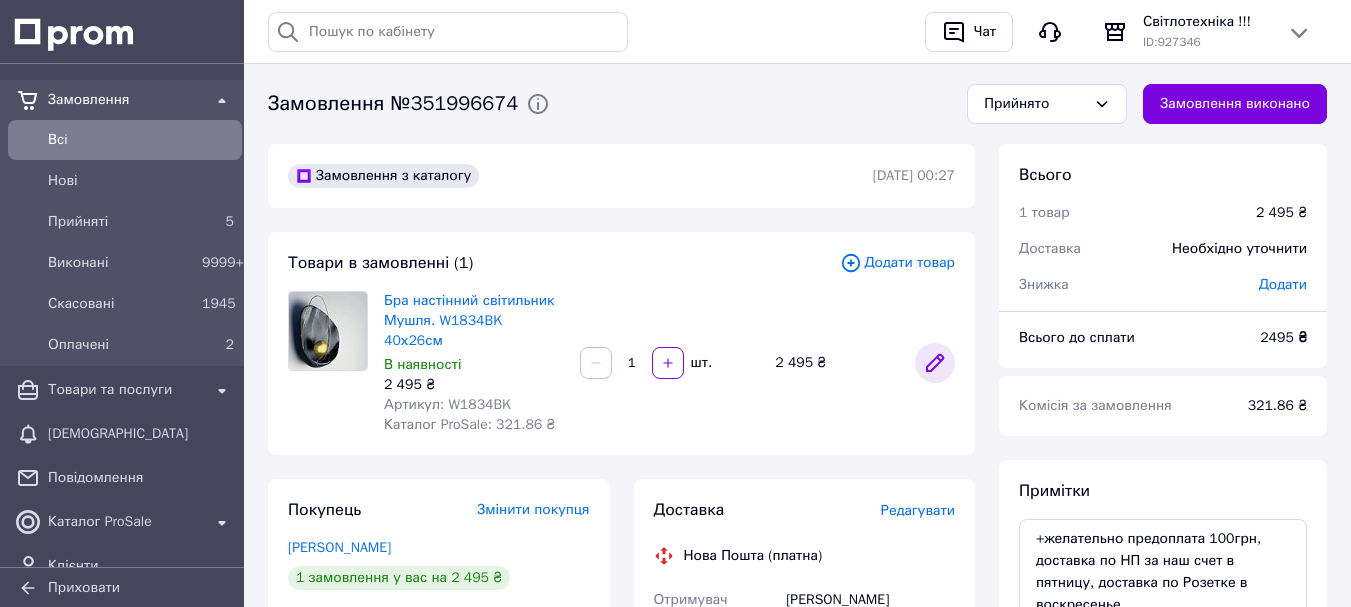 click 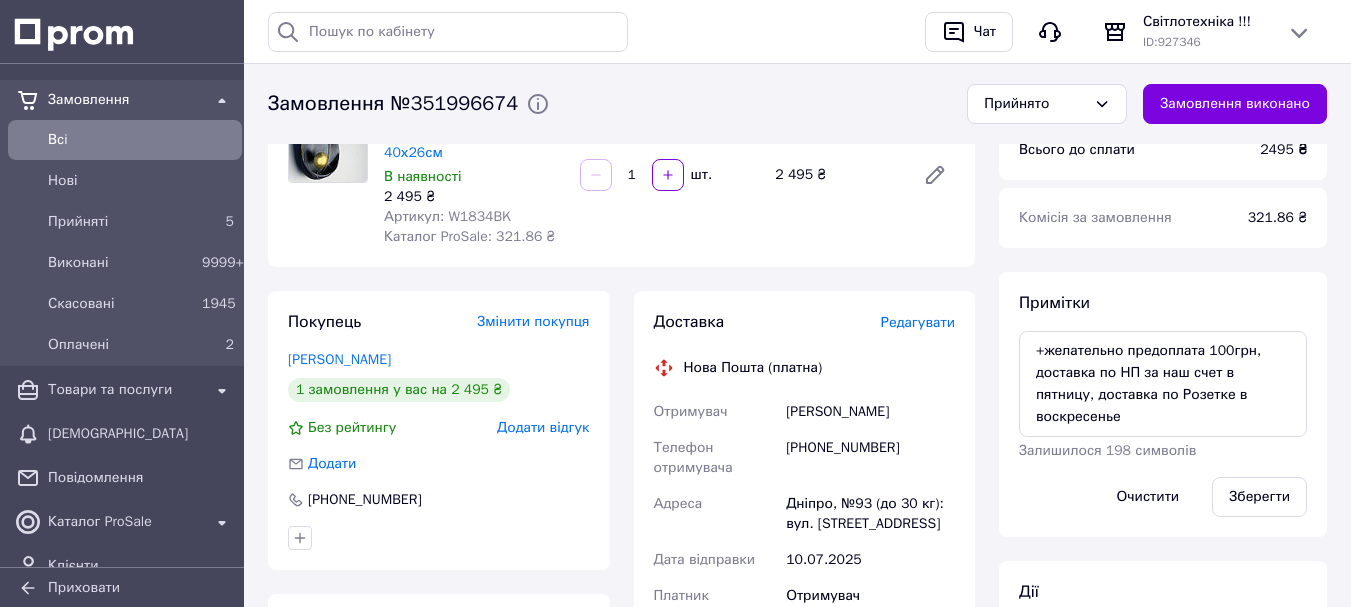 scroll, scrollTop: 200, scrollLeft: 0, axis: vertical 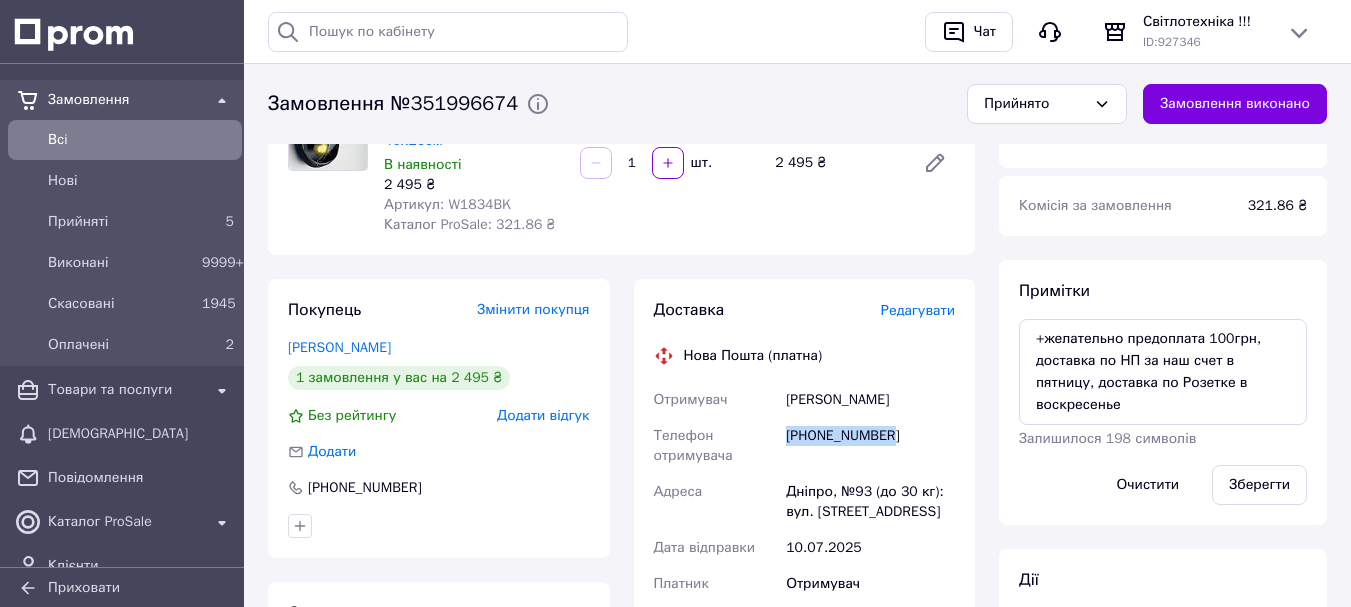 drag, startPoint x: 904, startPoint y: 406, endPoint x: 783, endPoint y: 423, distance: 122.18838 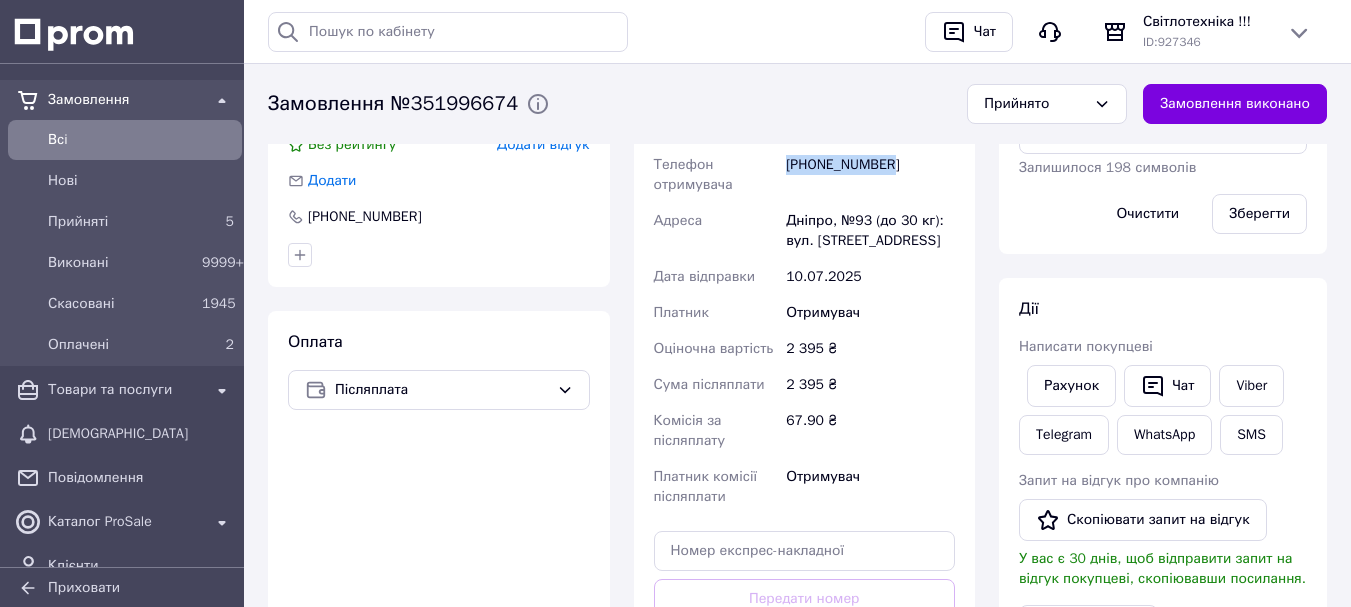 scroll, scrollTop: 500, scrollLeft: 0, axis: vertical 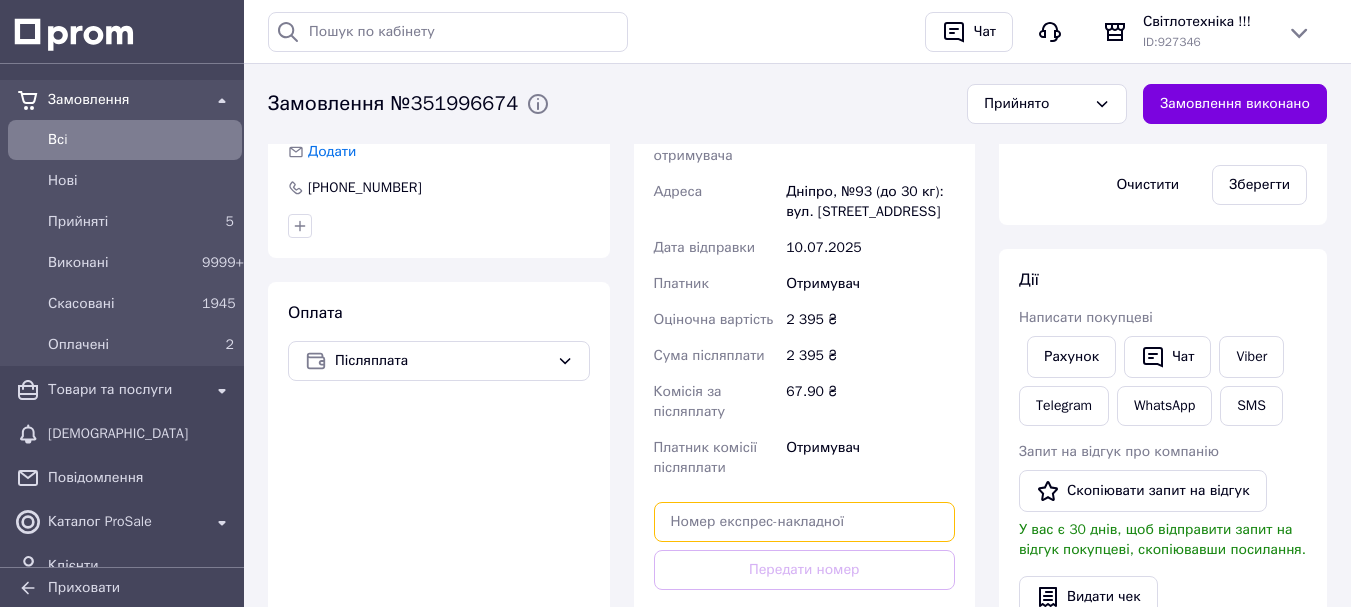 paste on "20451202798548" 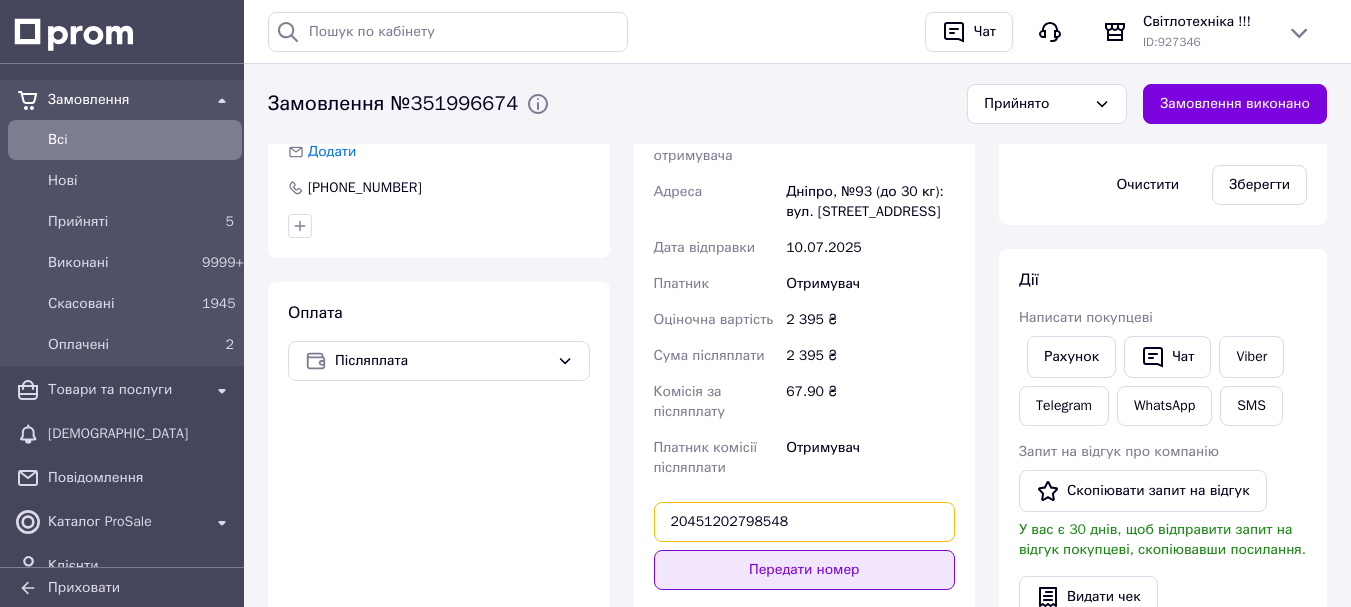 type on "20451202798548" 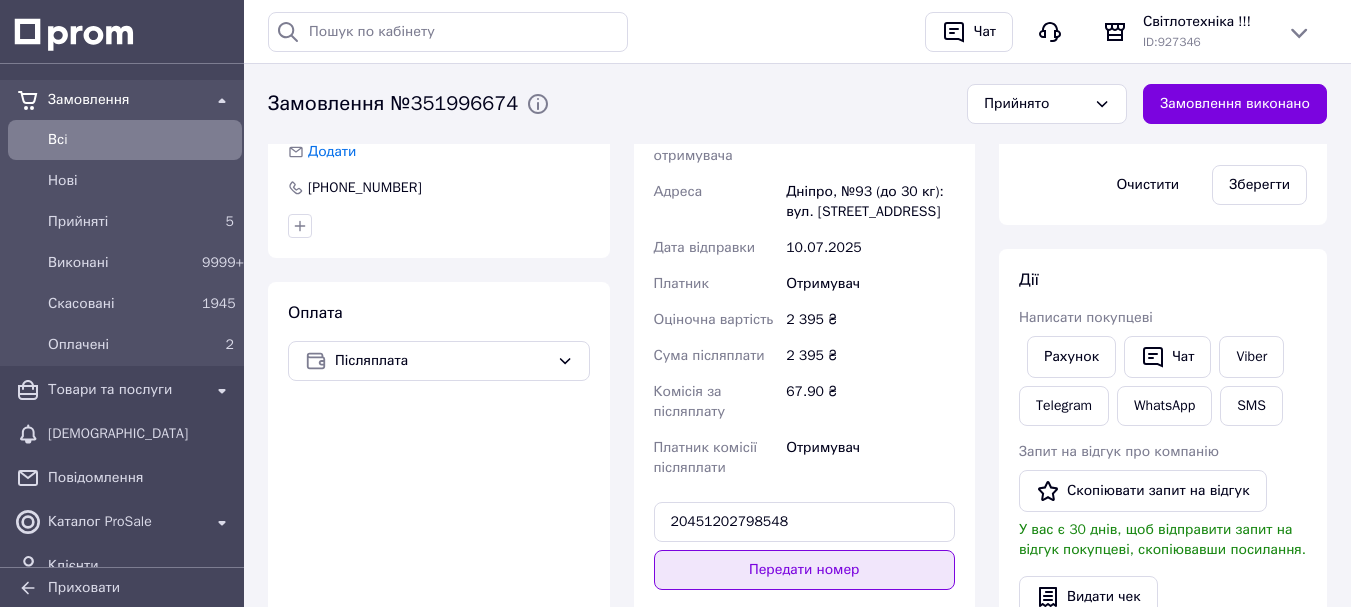 click on "Передати номер" at bounding box center (805, 570) 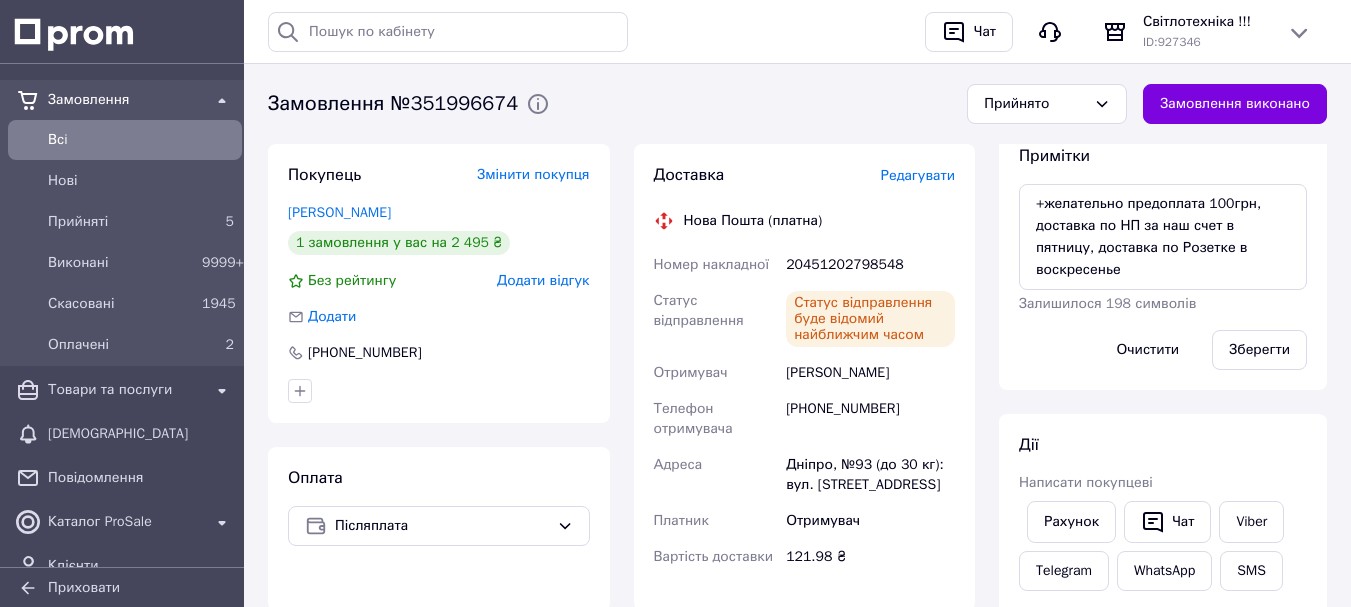 scroll, scrollTop: 100, scrollLeft: 0, axis: vertical 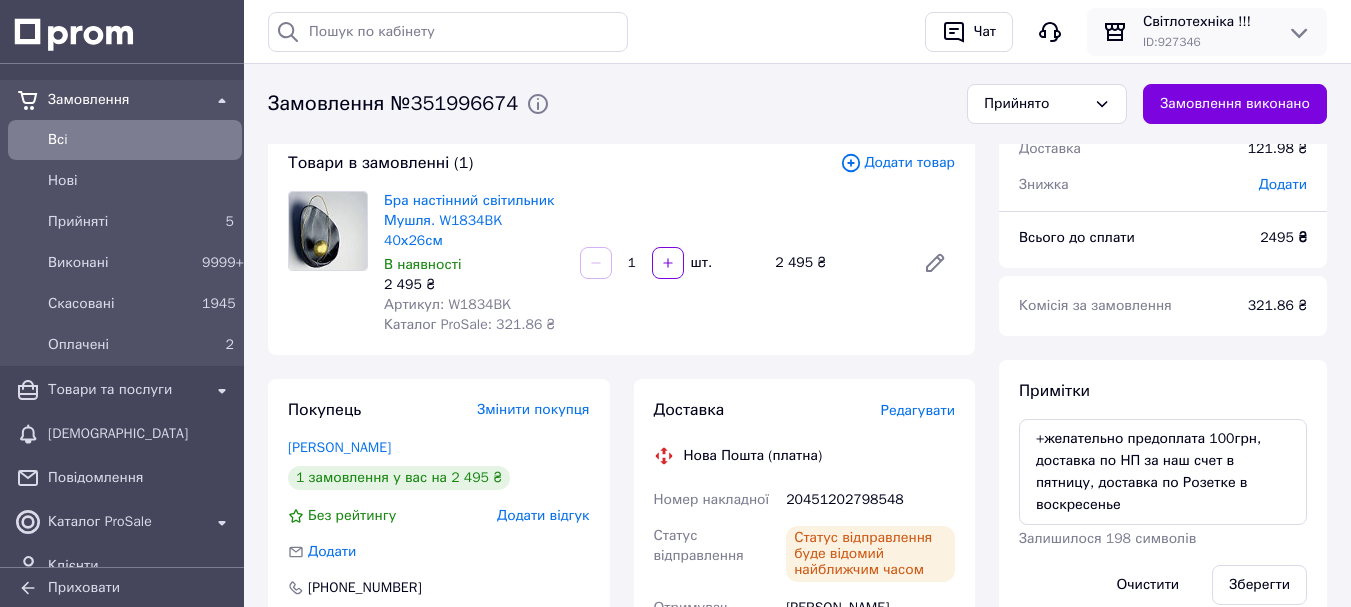 click on "Світлотехніка !!!" at bounding box center (1207, 22) 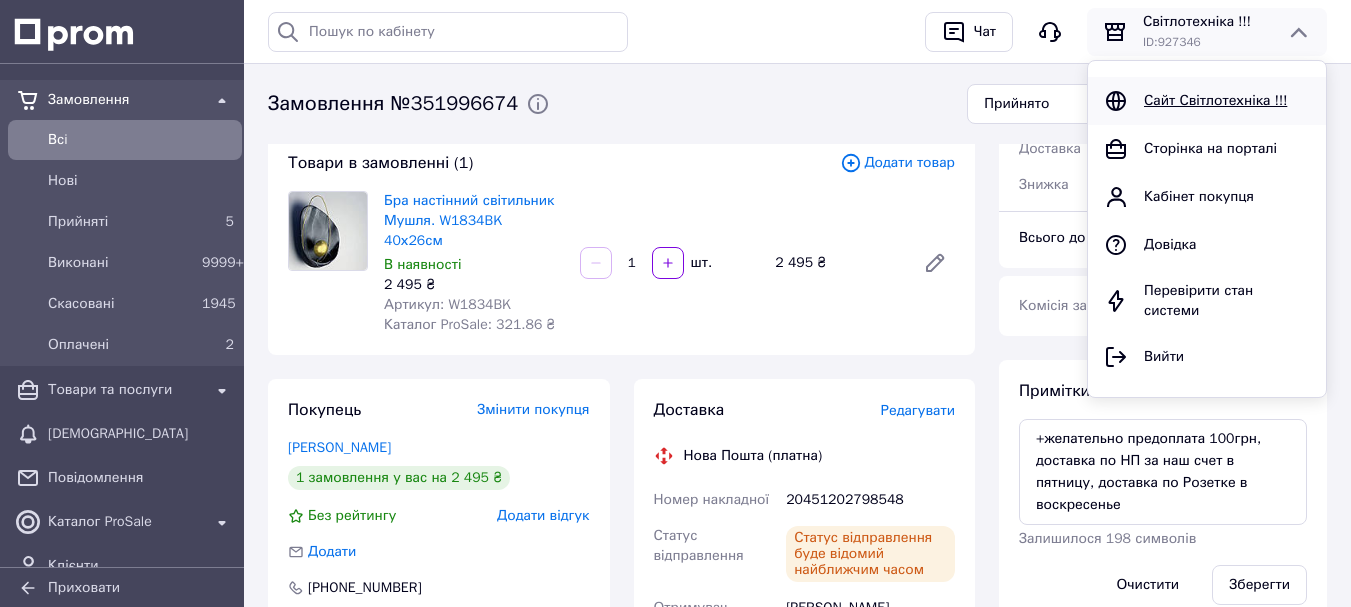 click on "Сайт Світлотехніка !!!" at bounding box center [1227, 101] 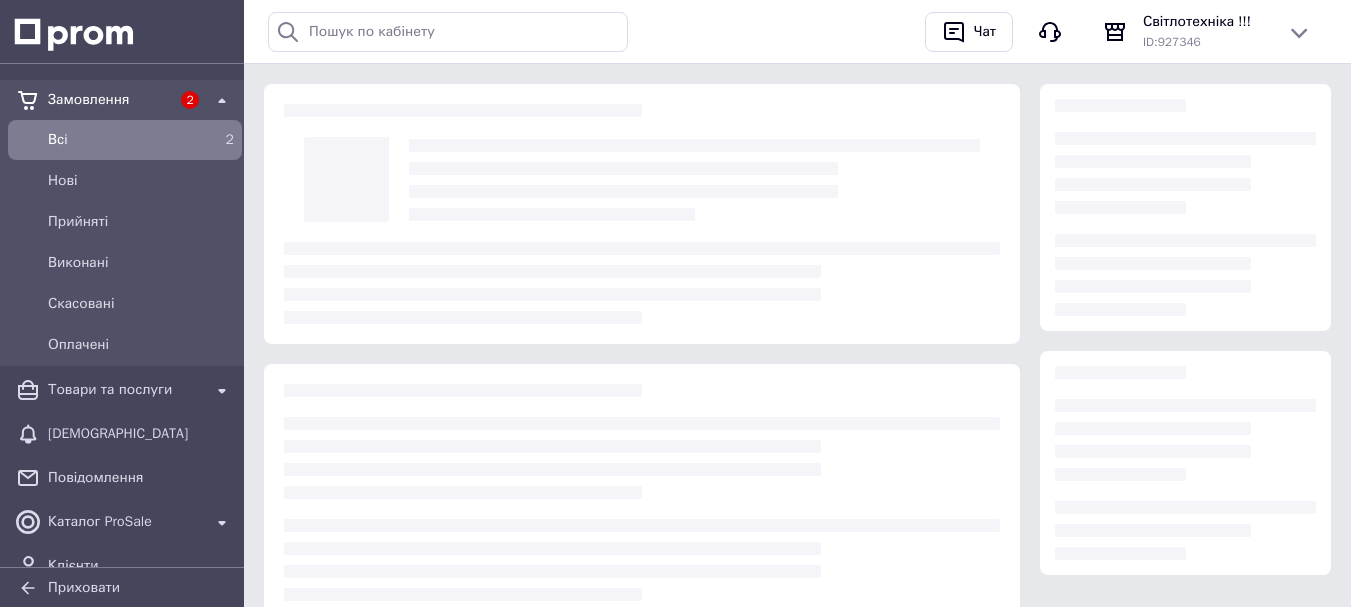 scroll, scrollTop: 100, scrollLeft: 0, axis: vertical 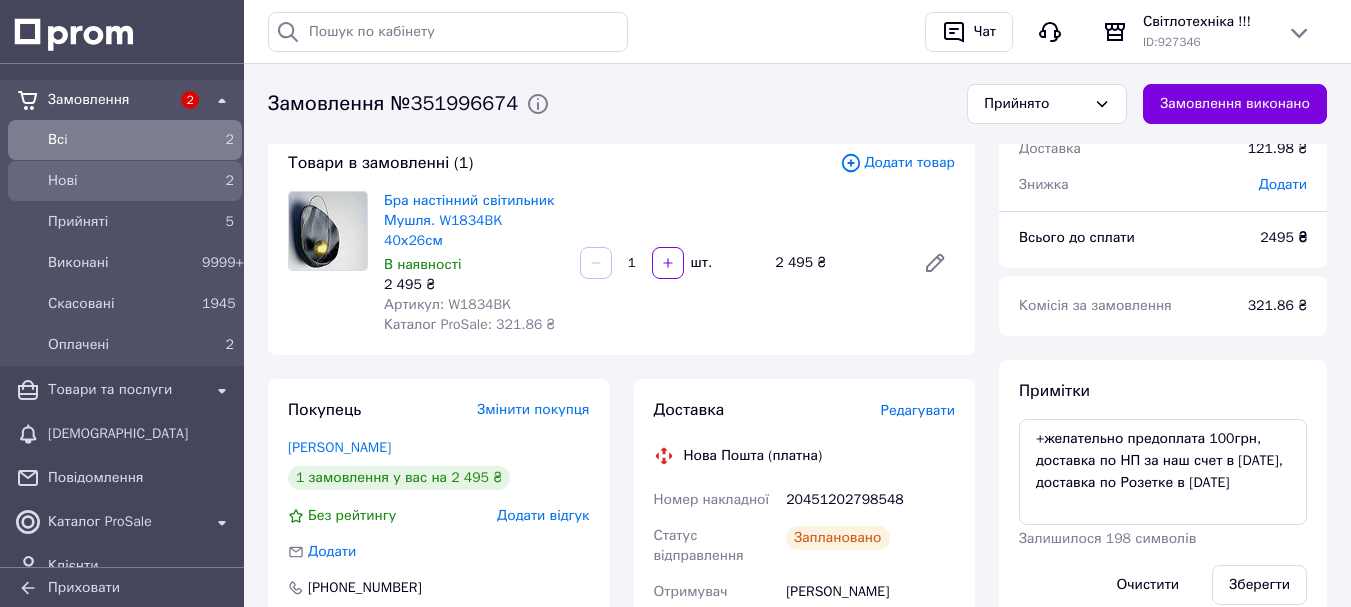 click on "Нові 2" at bounding box center (125, 181) 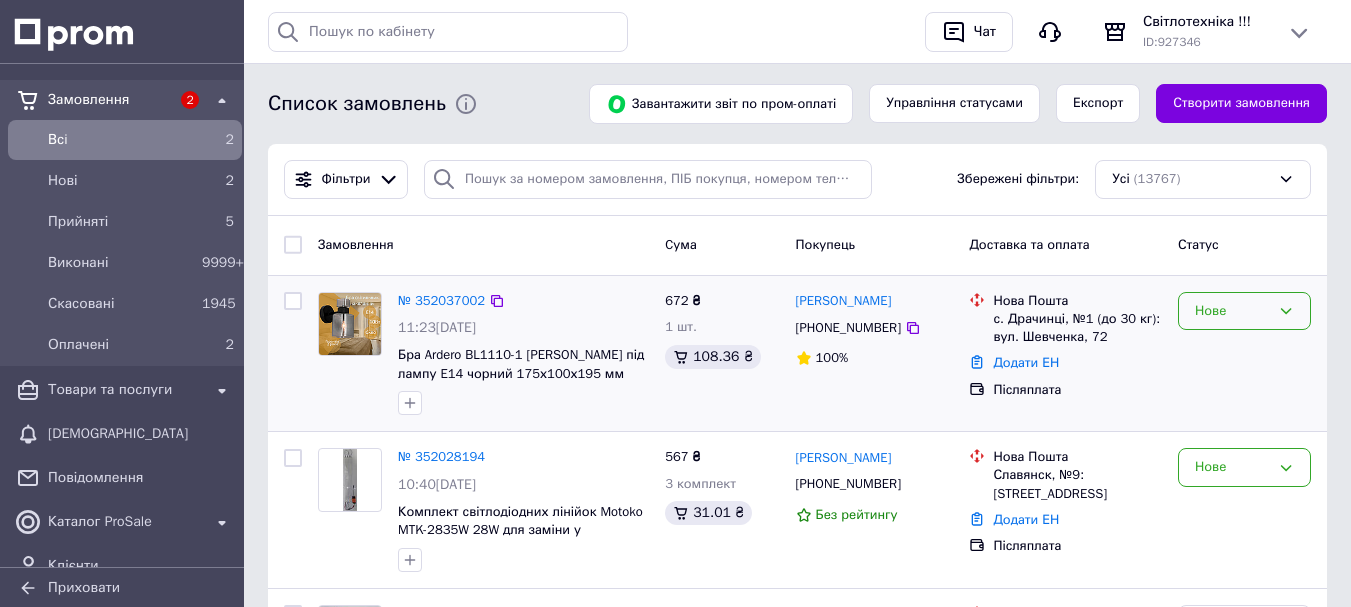 click on "Нове" at bounding box center [1244, 311] 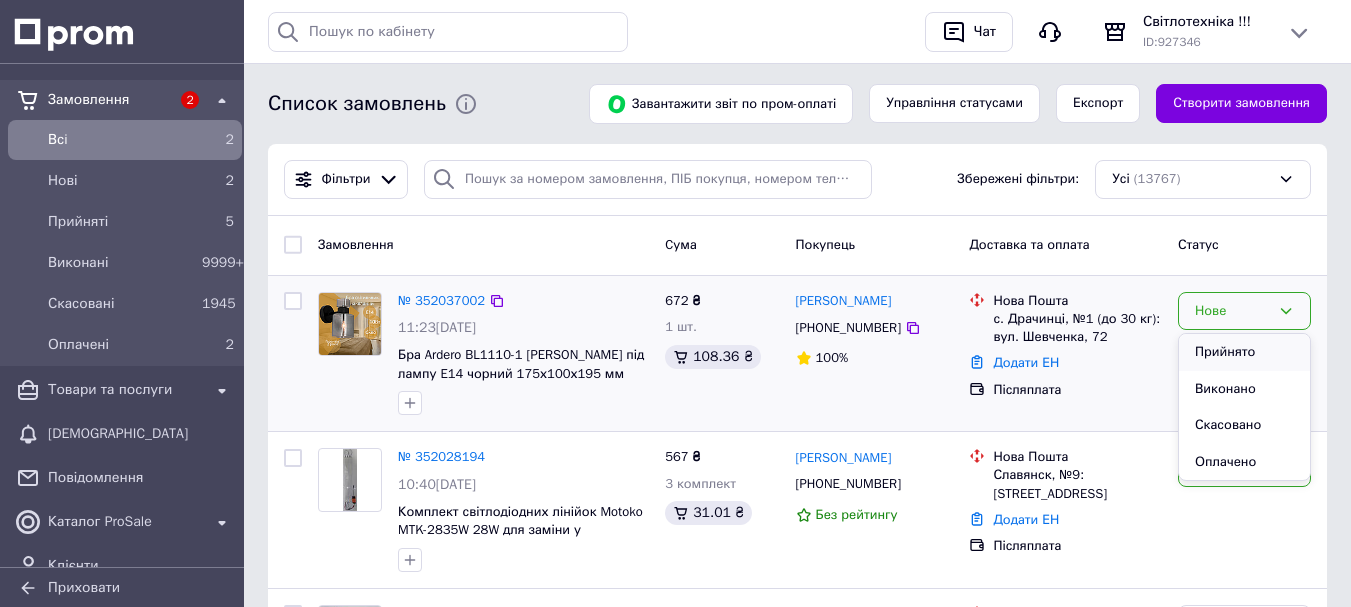 click on "Прийнято" at bounding box center [1244, 352] 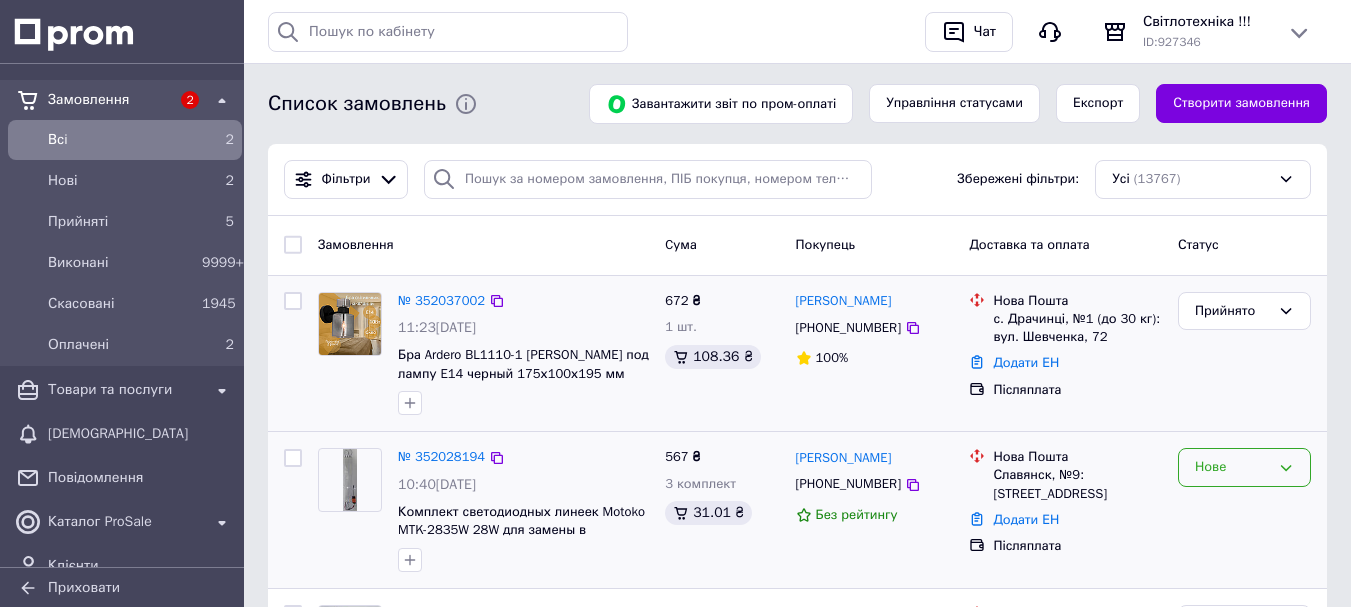 click on "Нове" at bounding box center (1244, 467) 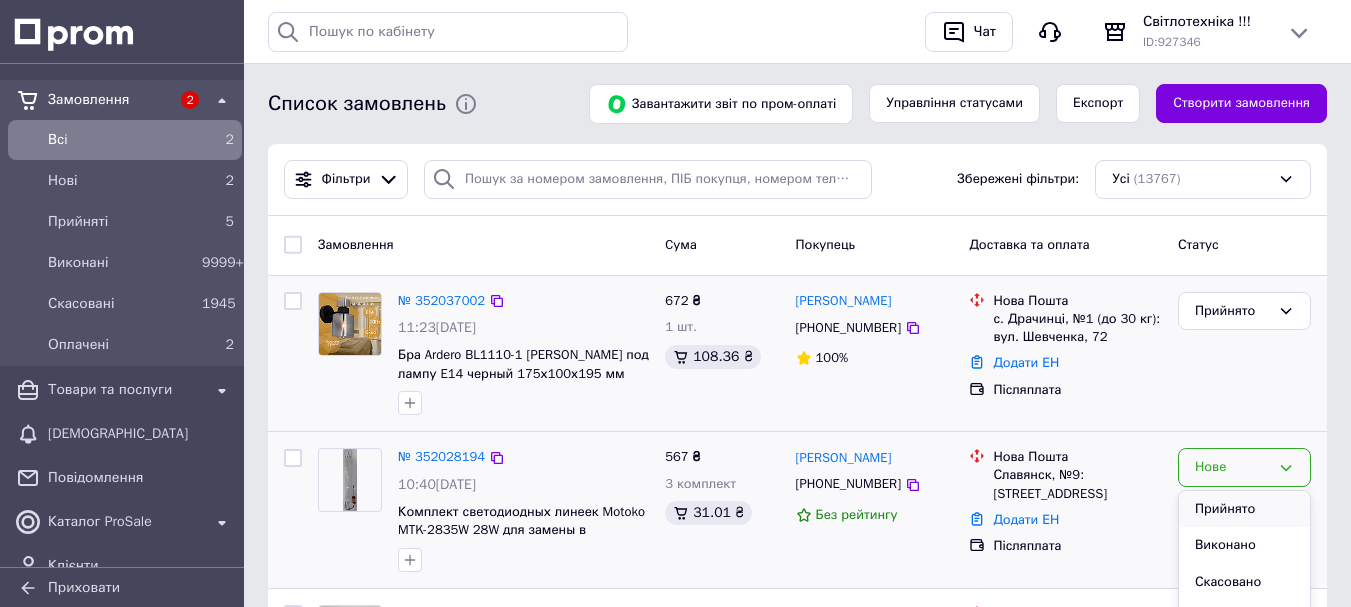 click on "Прийнято" at bounding box center (1244, 509) 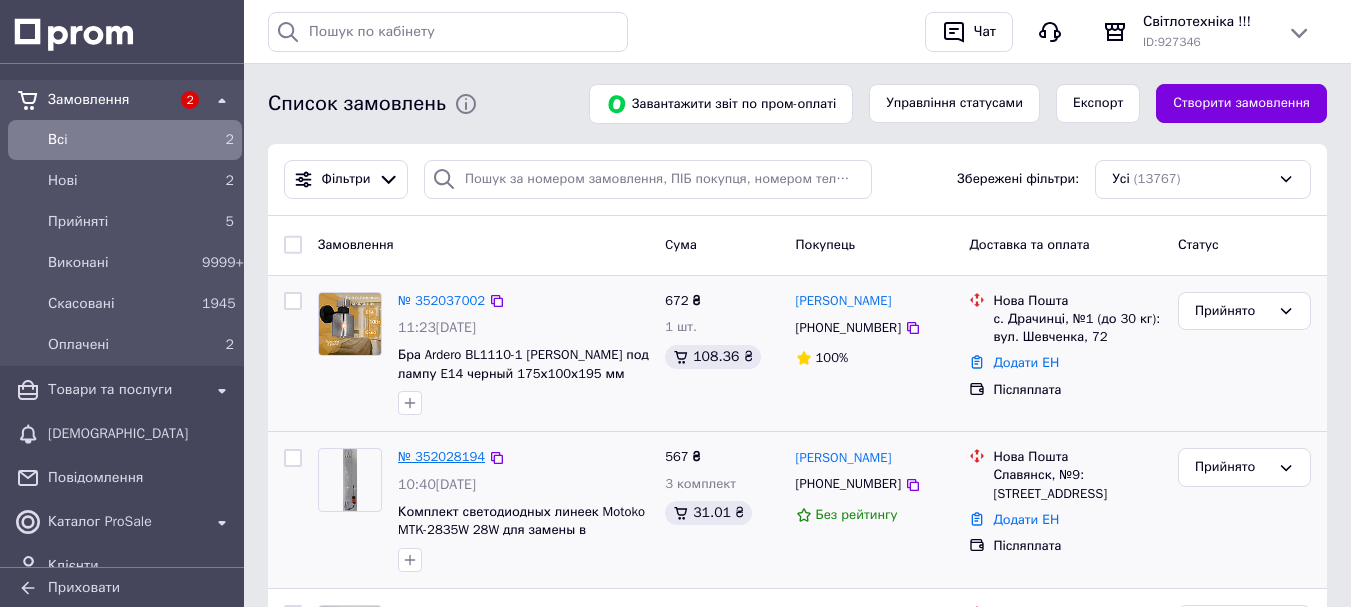click on "№ 352028194" at bounding box center [441, 456] 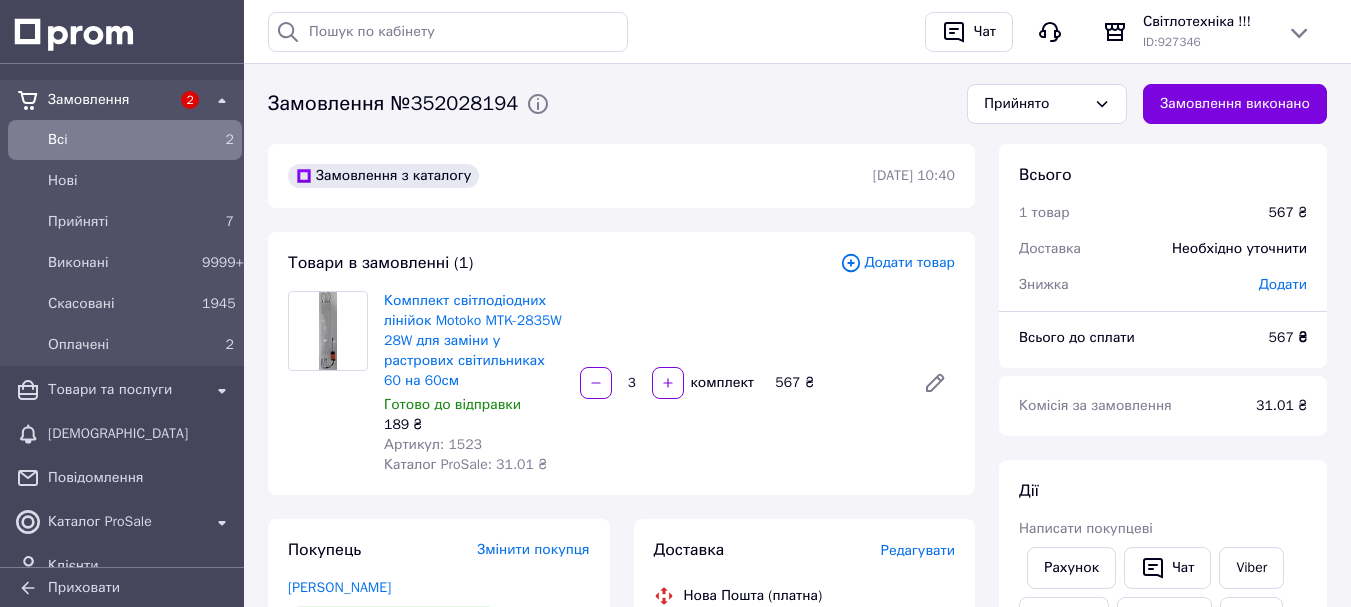 click on "[PERSON_NAME]" at bounding box center (439, 588) 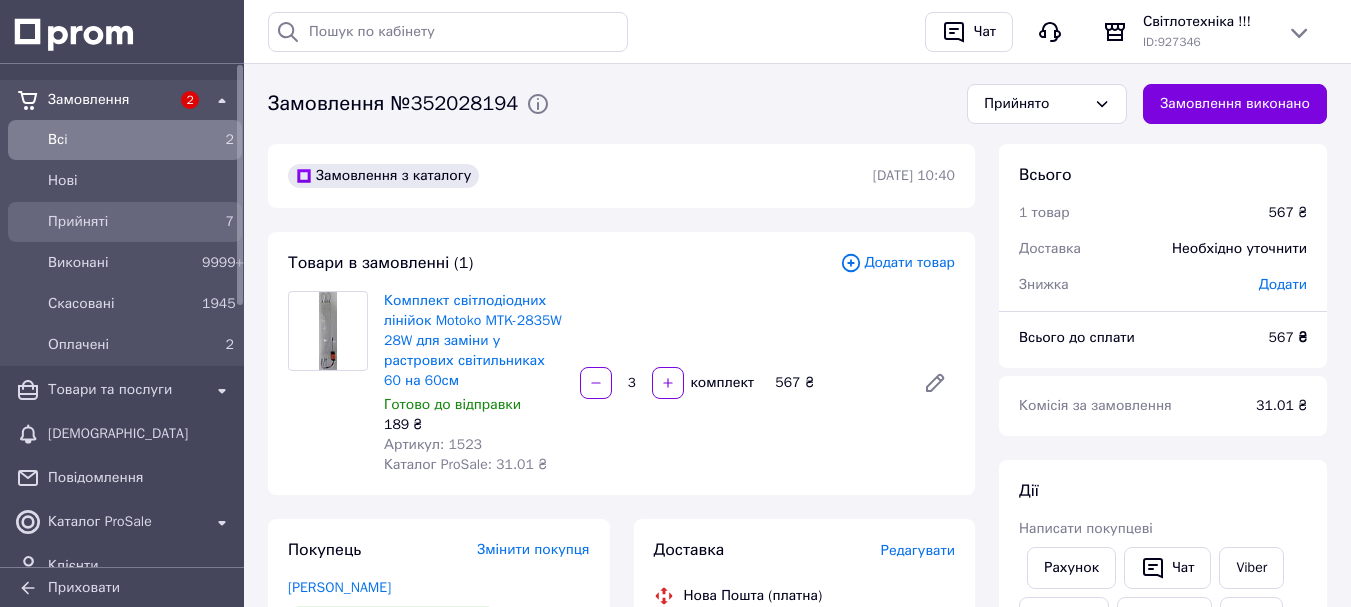 click on "7" at bounding box center (218, 222) 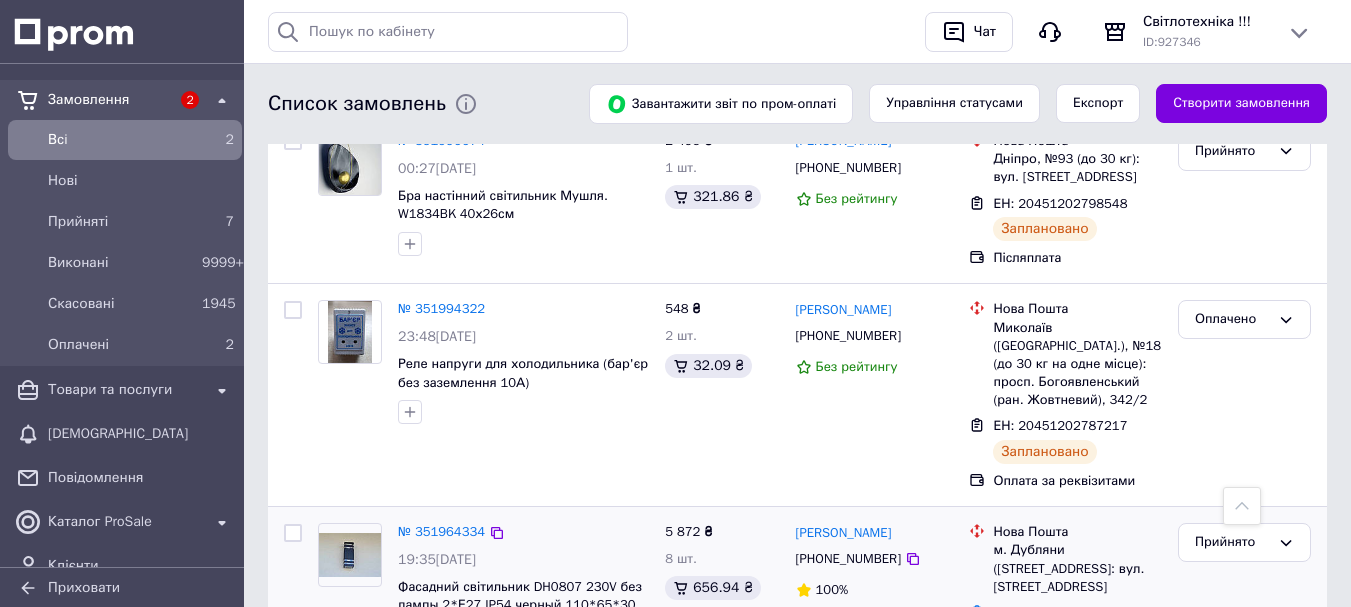 scroll, scrollTop: 800, scrollLeft: 0, axis: vertical 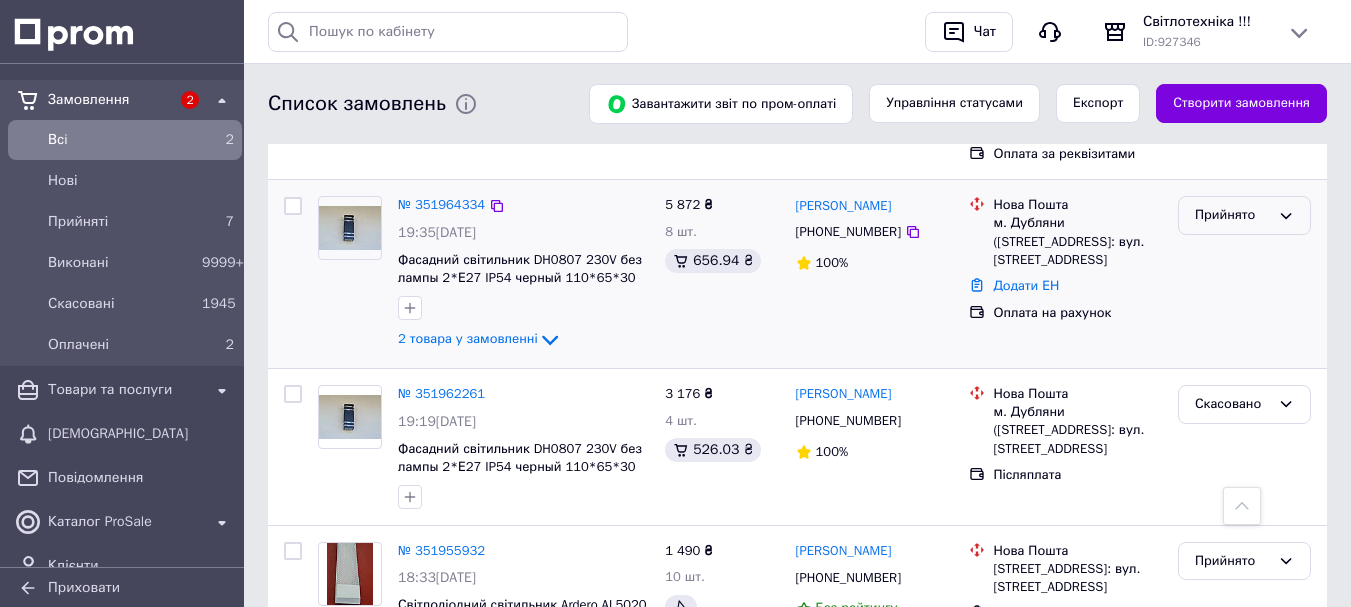 click on "Прийнято" at bounding box center [1244, 215] 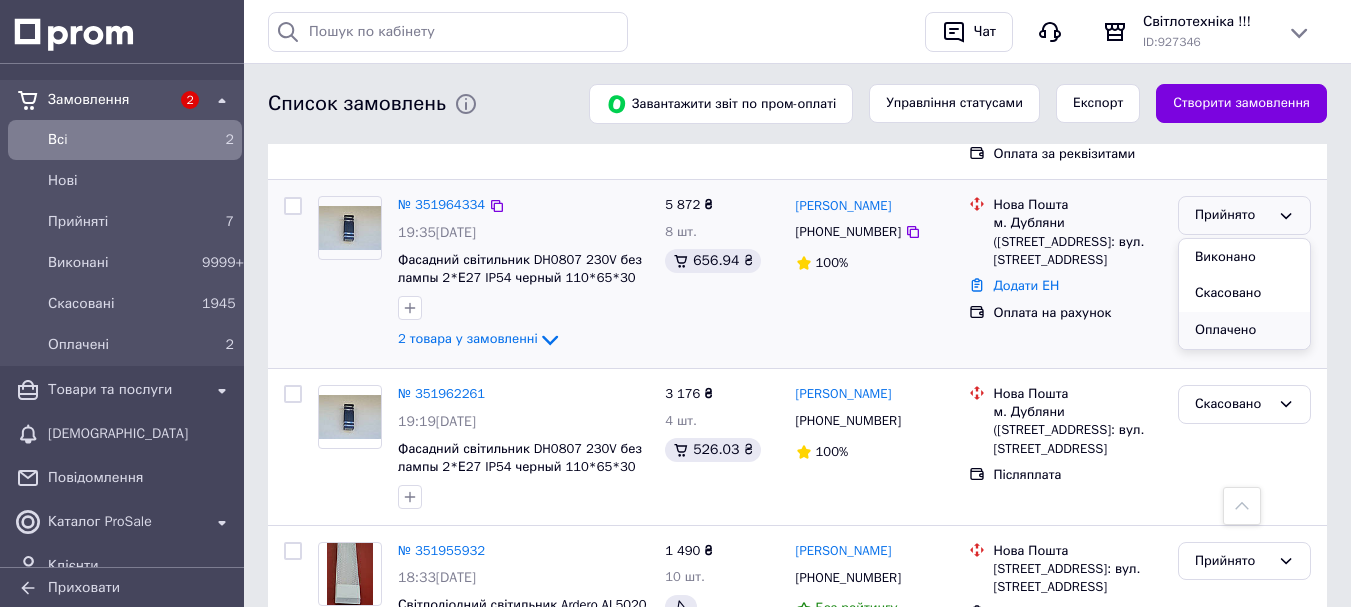 click on "Оплачено" at bounding box center (1244, 330) 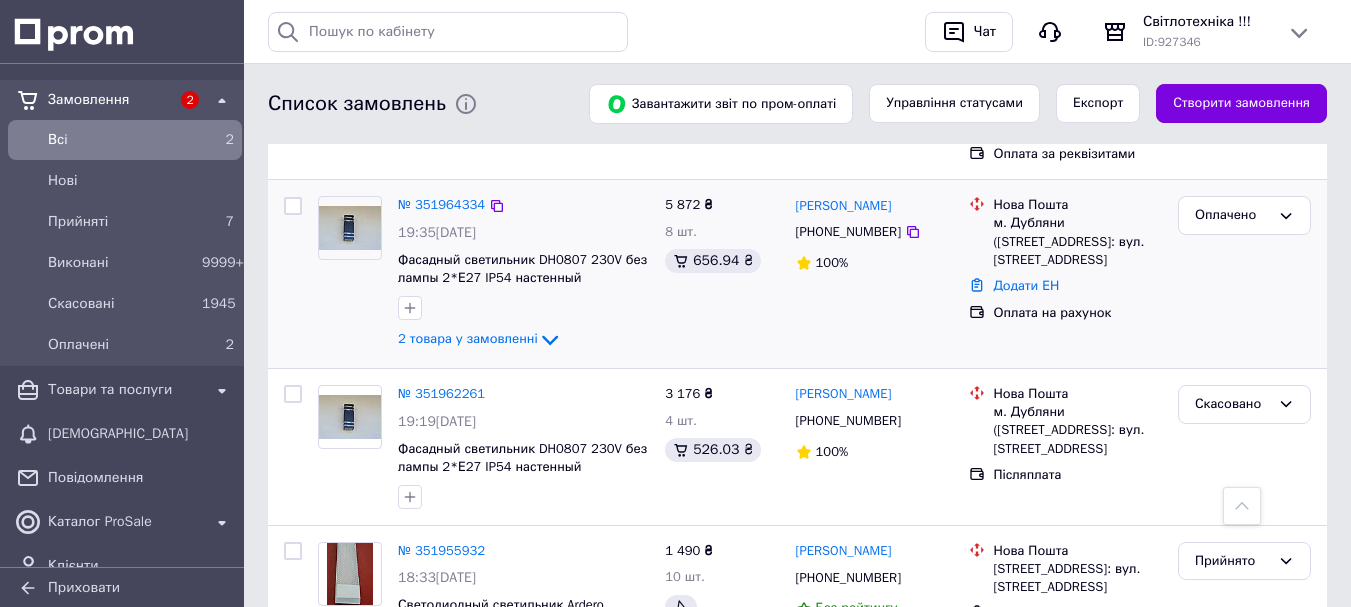 click on "Всi" at bounding box center (121, 140) 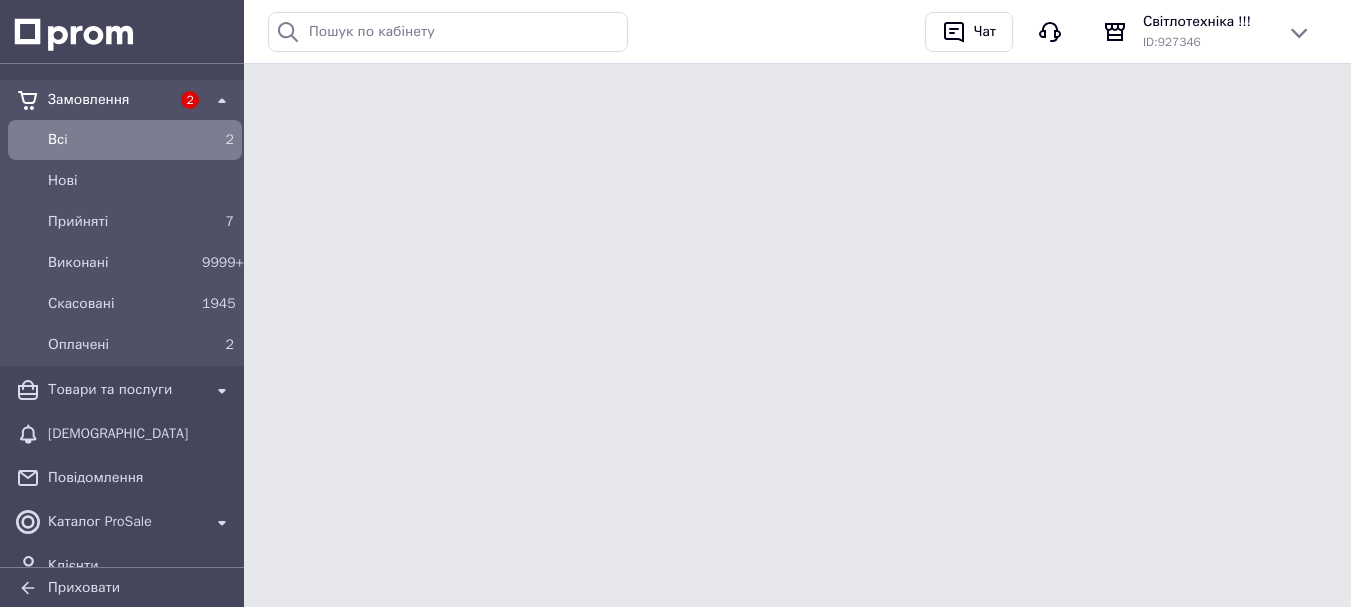 scroll, scrollTop: 0, scrollLeft: 0, axis: both 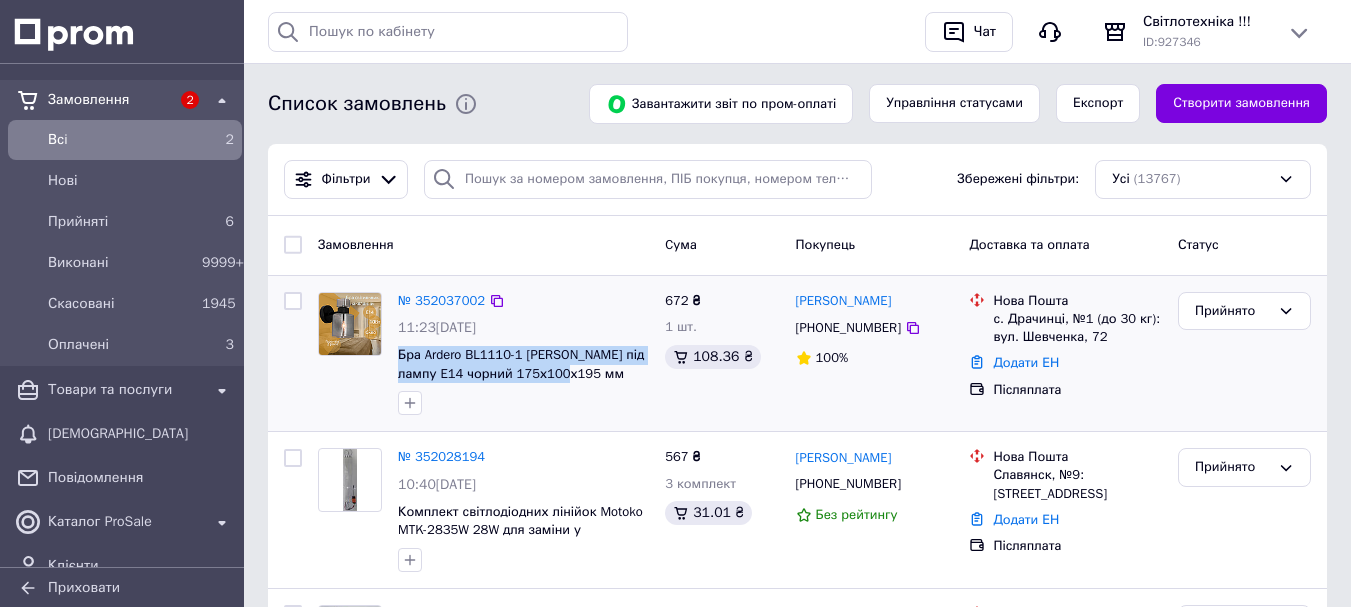 drag, startPoint x: 571, startPoint y: 375, endPoint x: 395, endPoint y: 356, distance: 177.0226 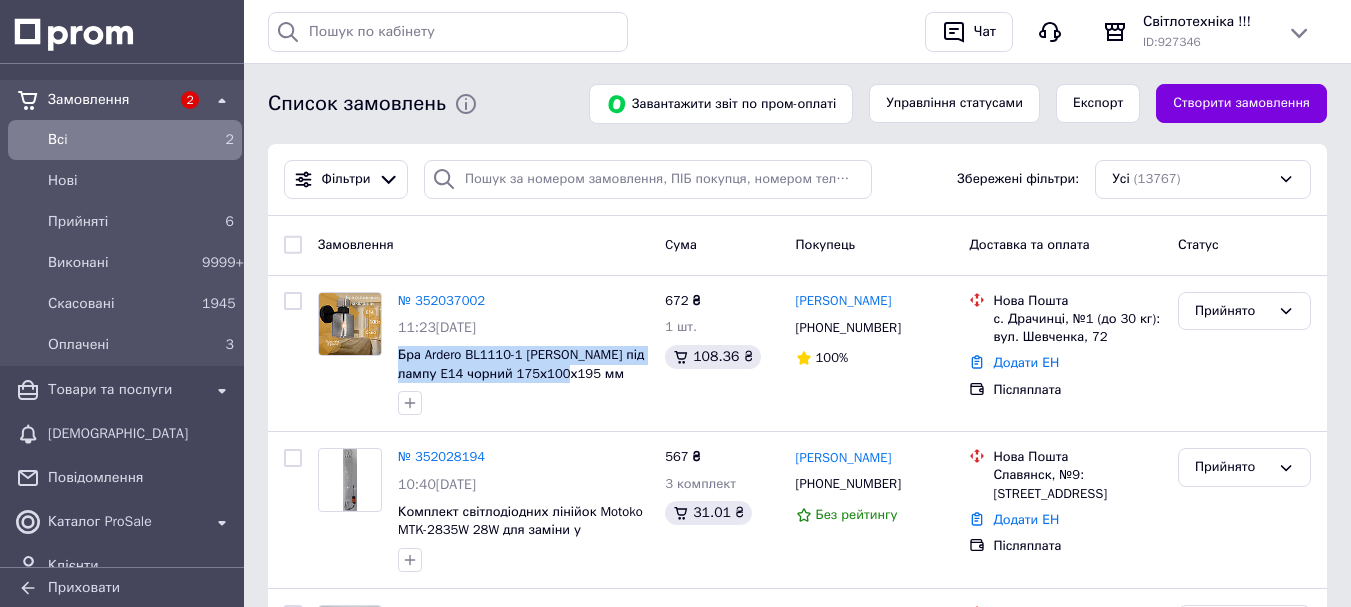 click on "[PERSON_NAME]" at bounding box center [844, 301] 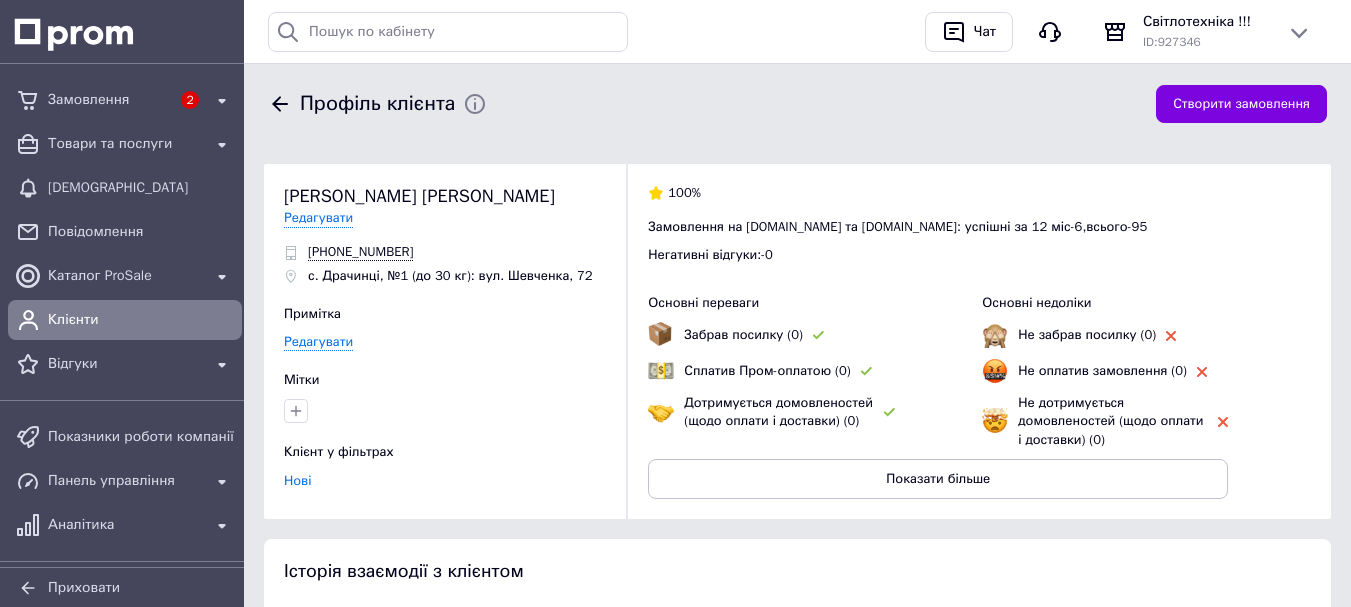 scroll, scrollTop: 387, scrollLeft: 0, axis: vertical 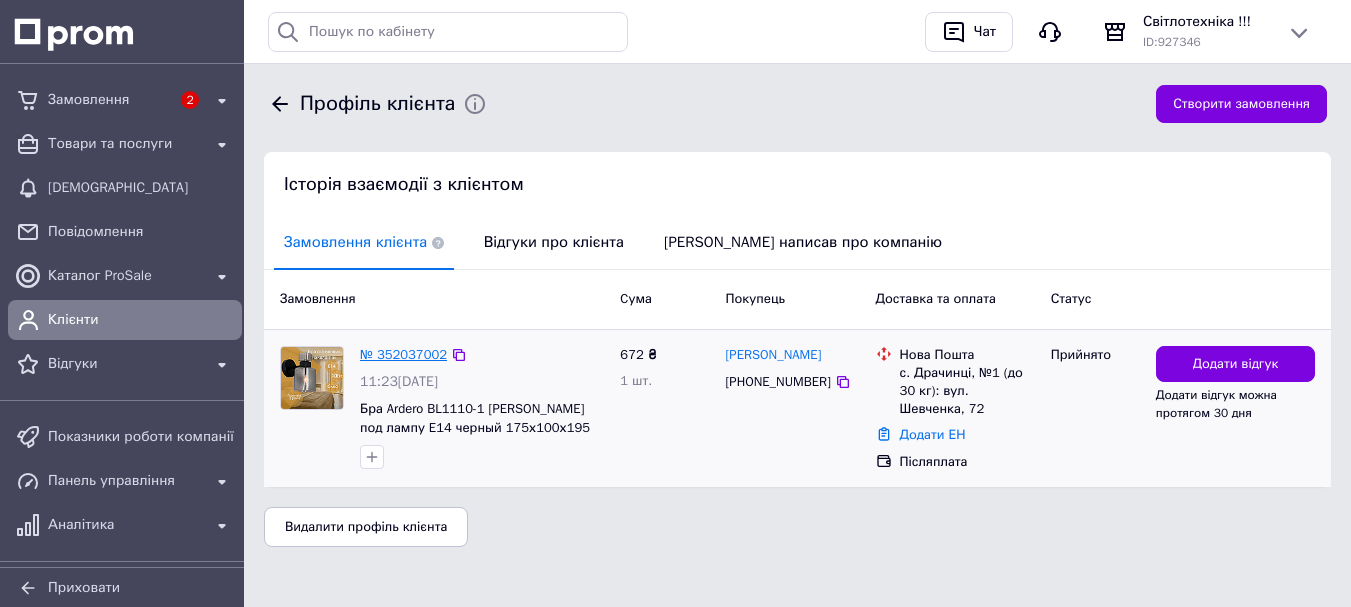 click on "№ 352037002" at bounding box center (403, 354) 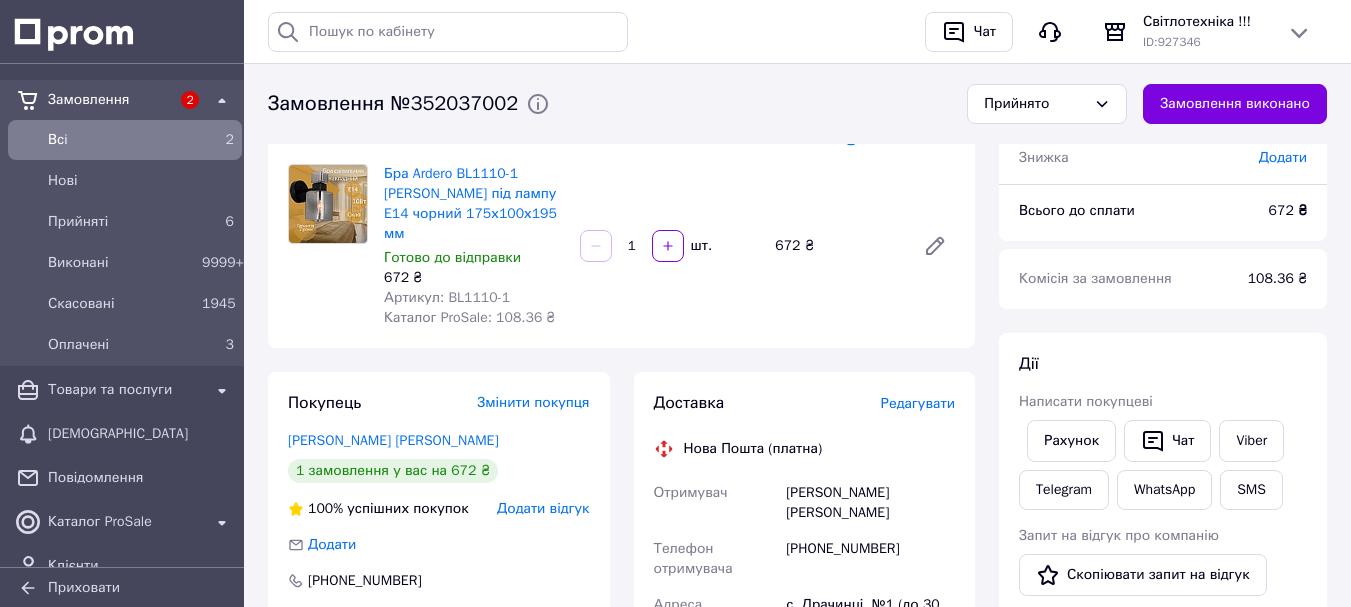 scroll, scrollTop: 300, scrollLeft: 0, axis: vertical 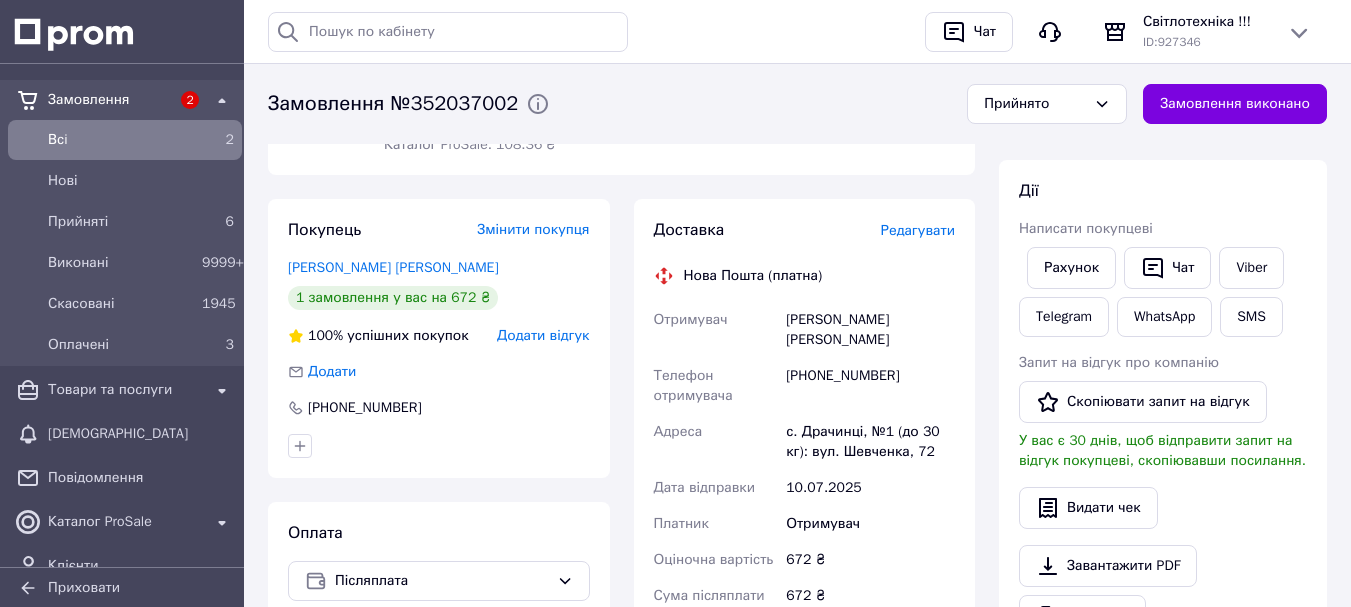 click on "[PHONE_NUMBER]" at bounding box center [439, 408] 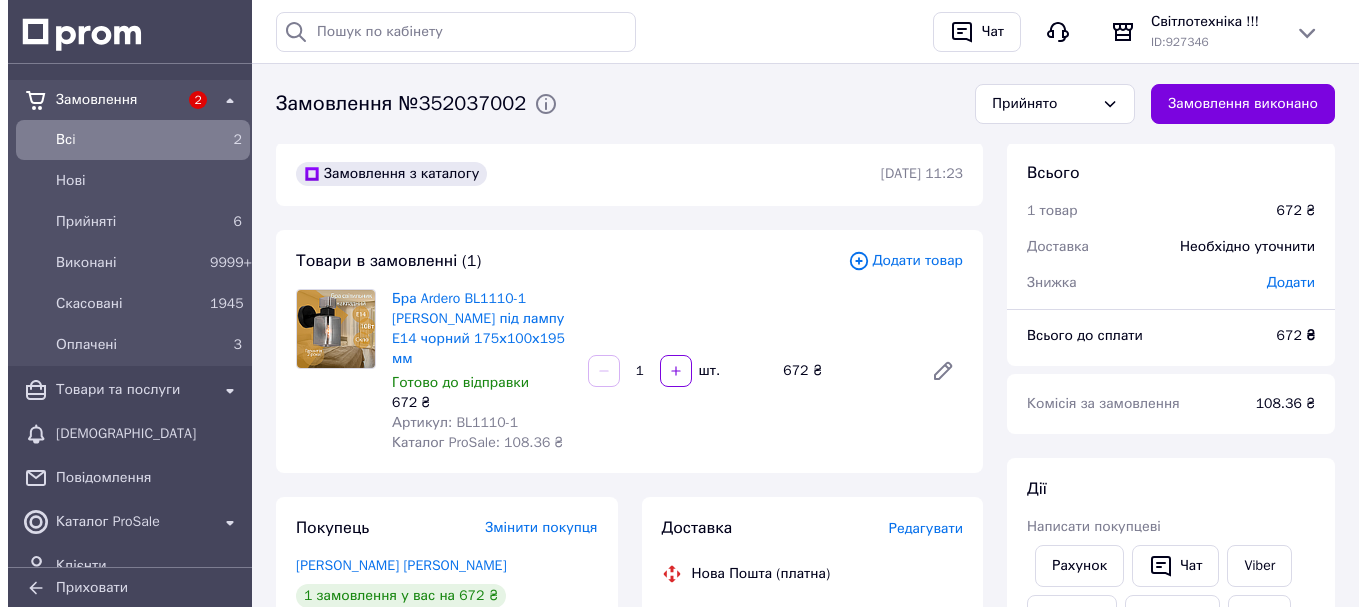scroll, scrollTop: 0, scrollLeft: 0, axis: both 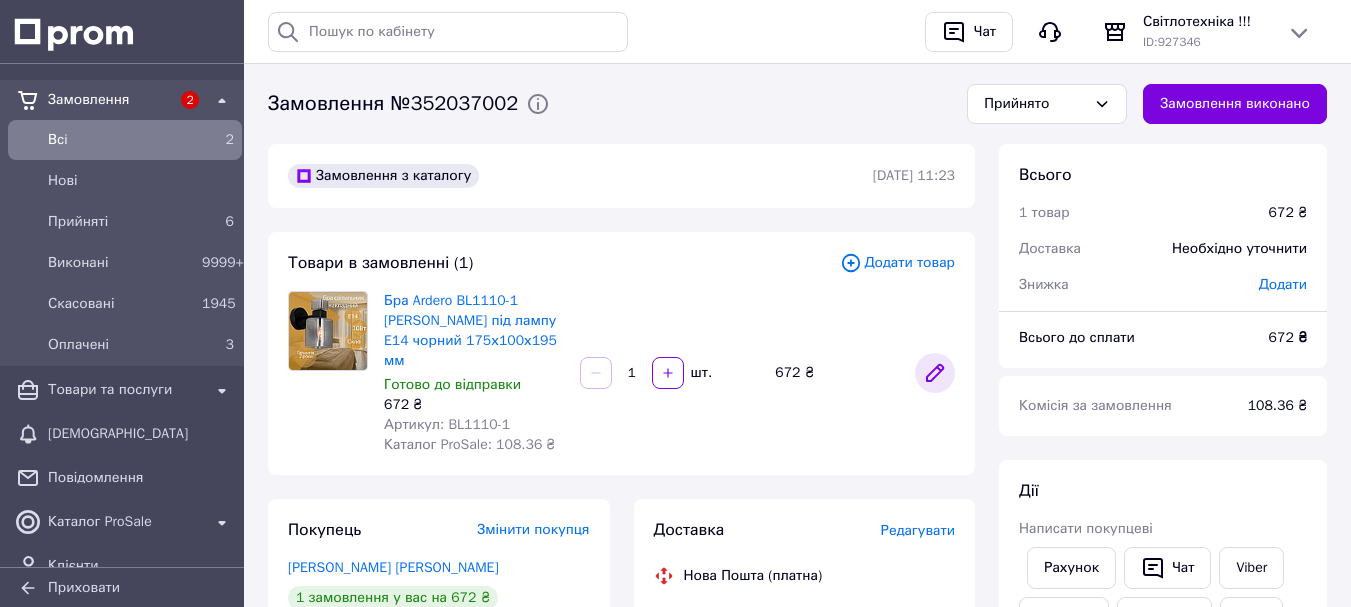 click 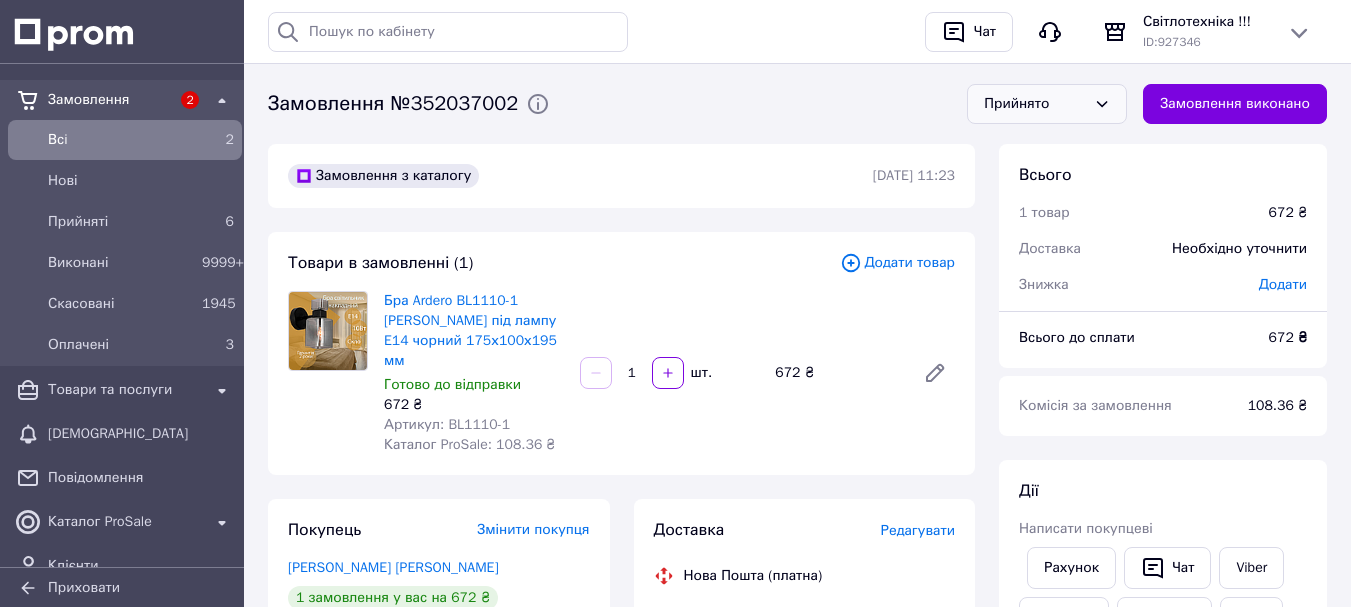 click 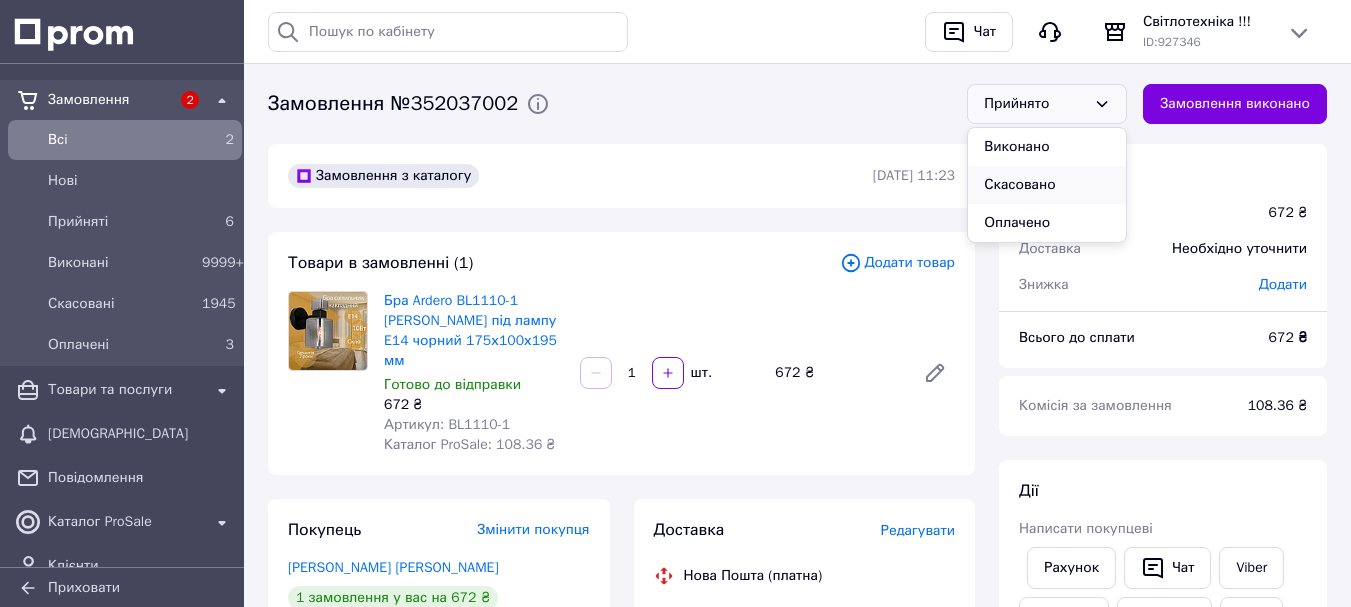 click on "Скасовано" at bounding box center [1047, 185] 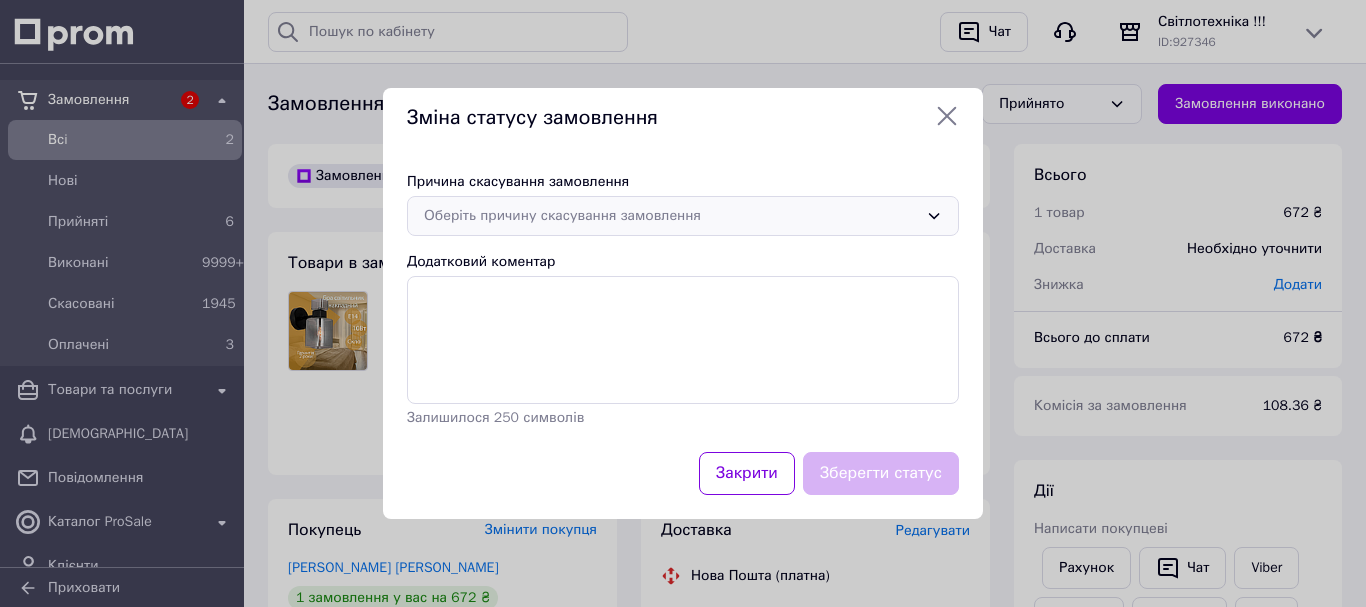 click on "Оберіть причину скасування замовлення" at bounding box center [671, 216] 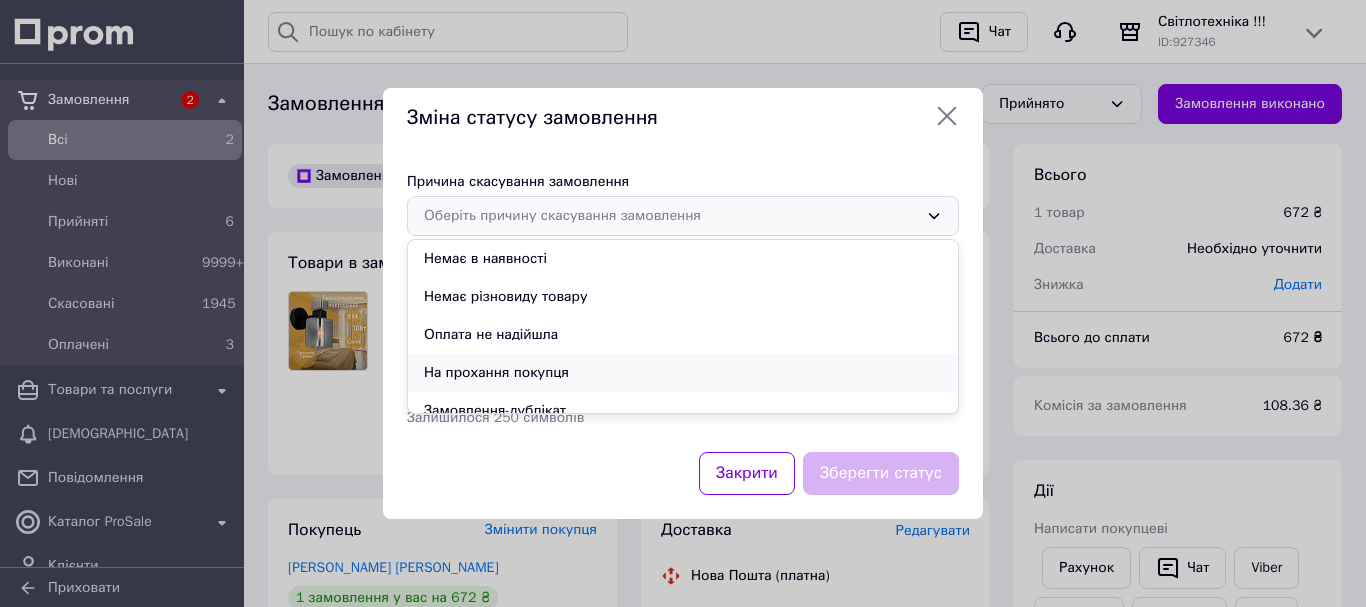 click on "На прохання покупця" at bounding box center (683, 373) 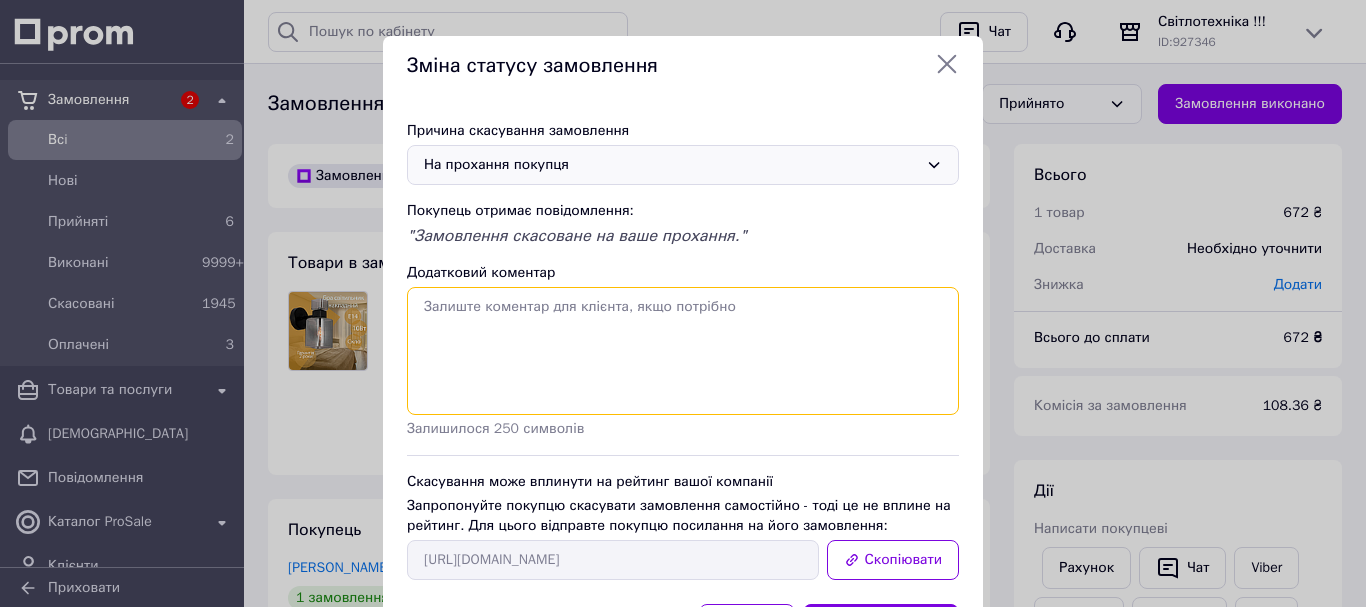 click on "Додатковий коментар" at bounding box center [683, 351] 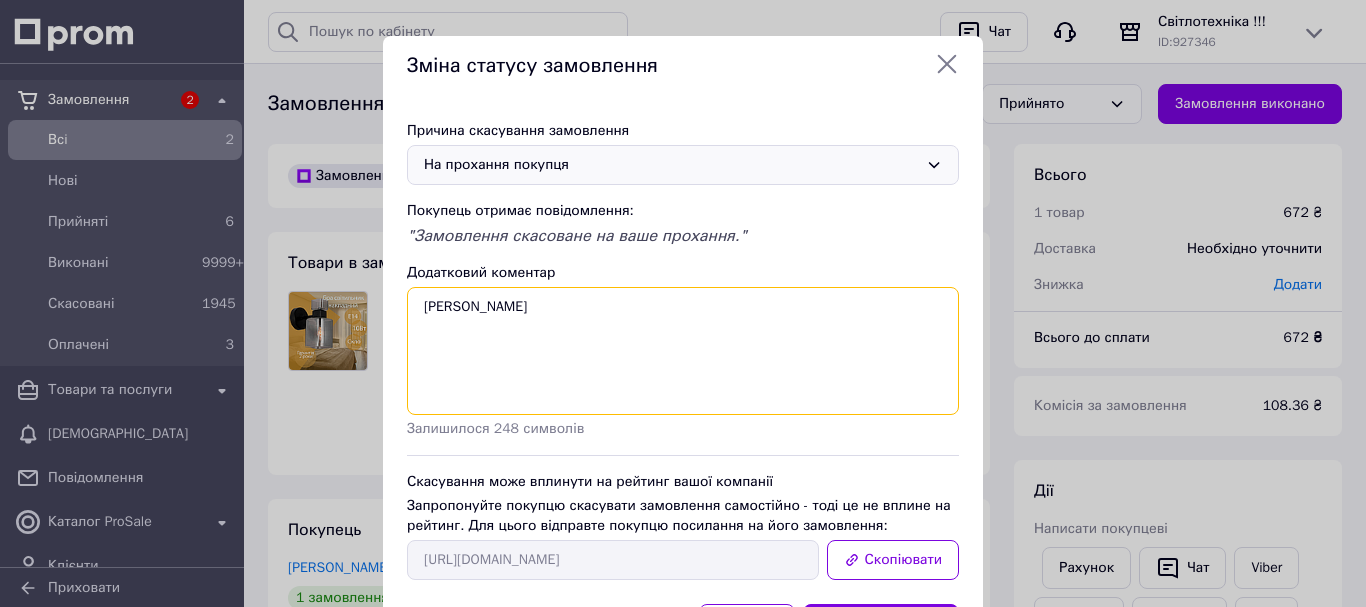 type on "[PERSON_NAME]" 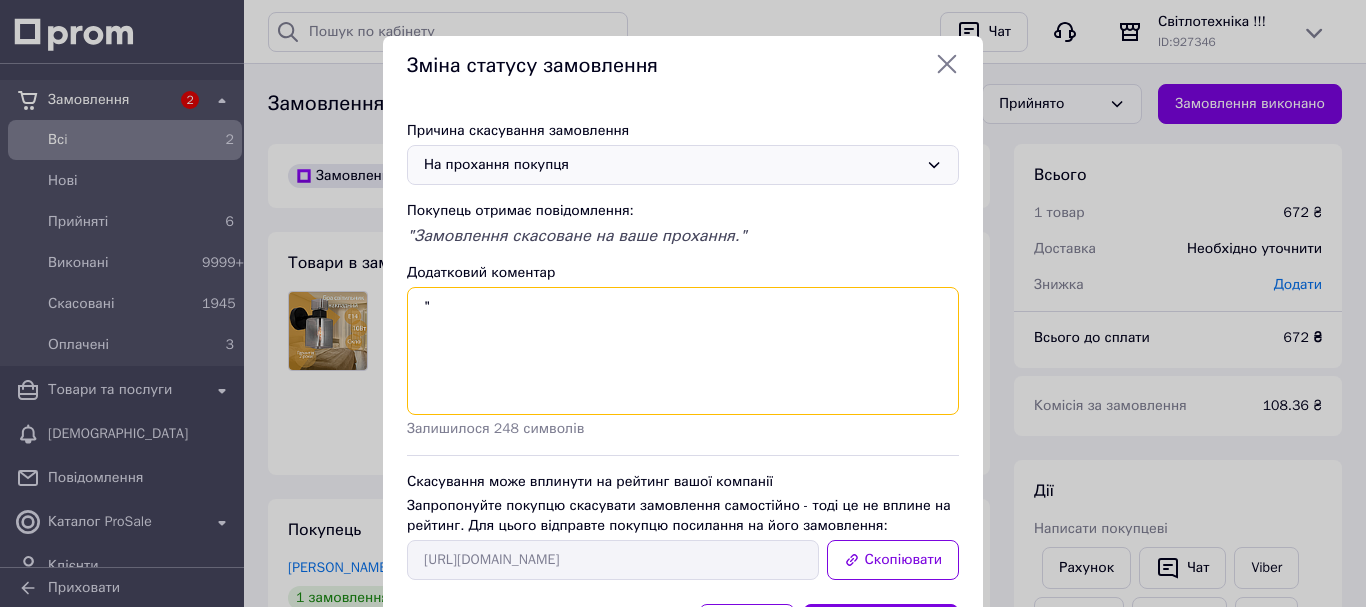 type on """ 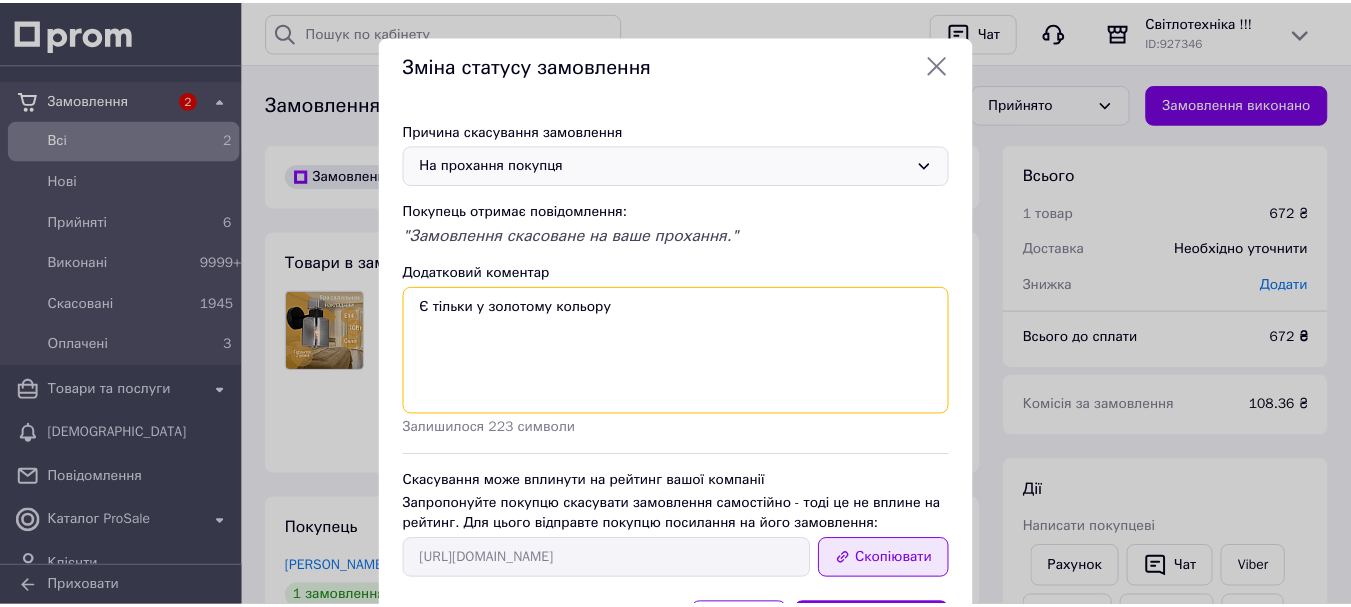 scroll, scrollTop: 100, scrollLeft: 0, axis: vertical 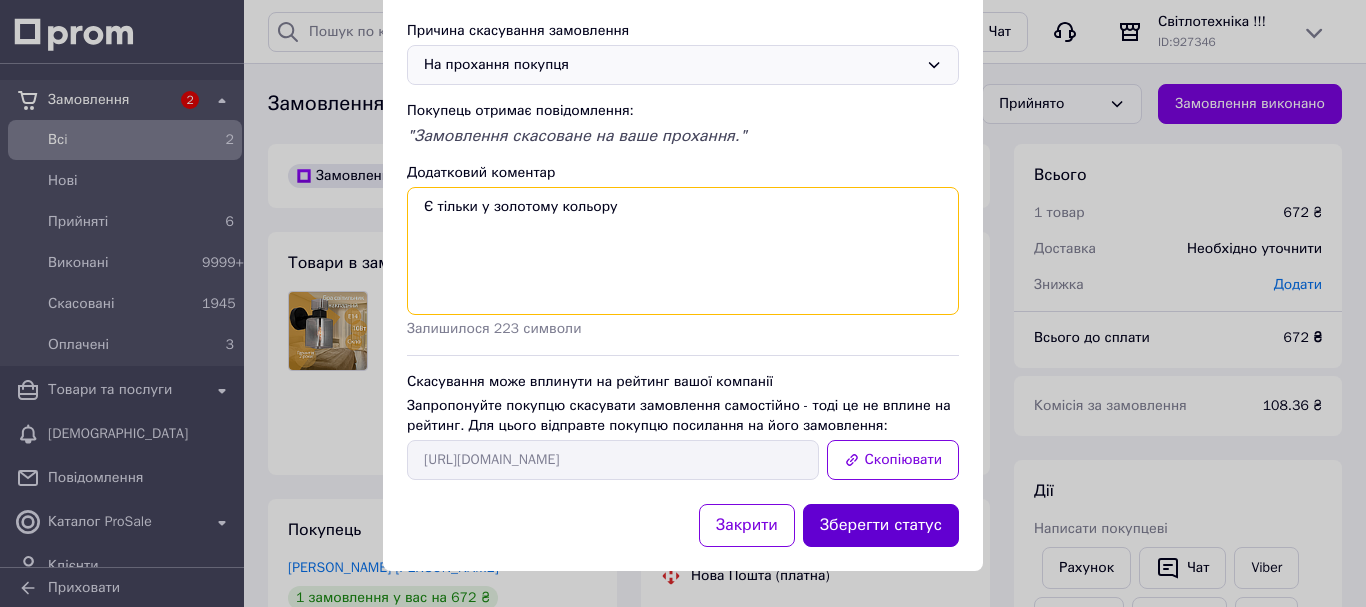 type on "Є тільки у золотому кольору" 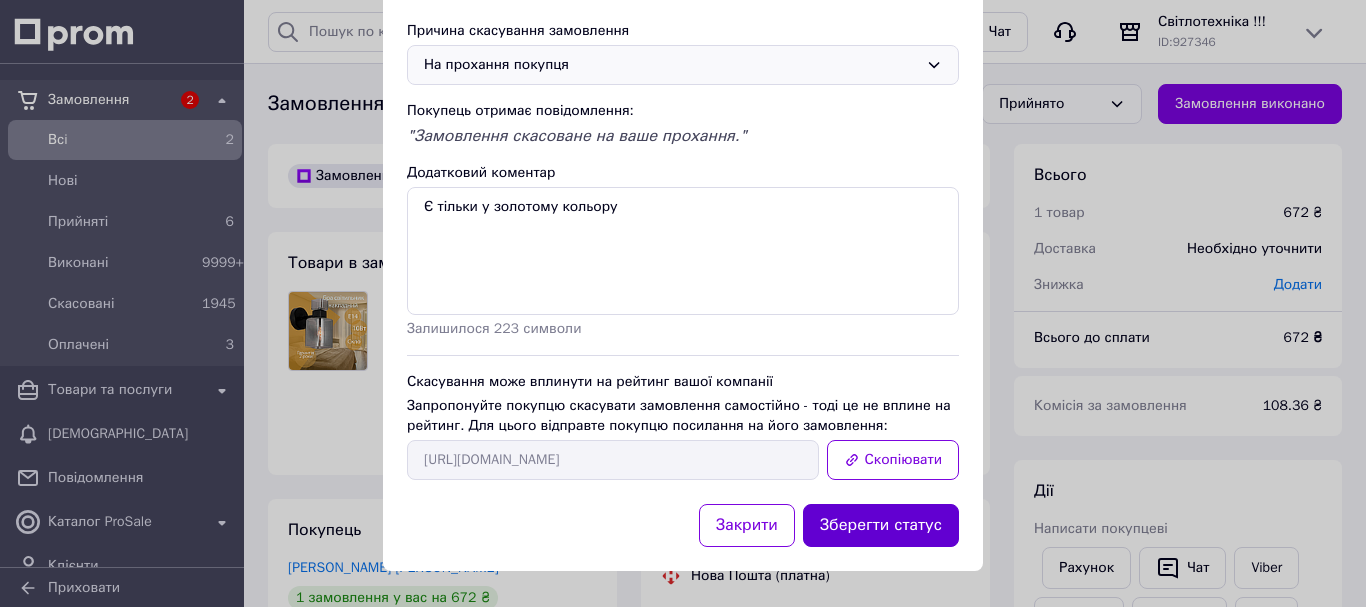 click on "Зберегти статус" at bounding box center [881, 525] 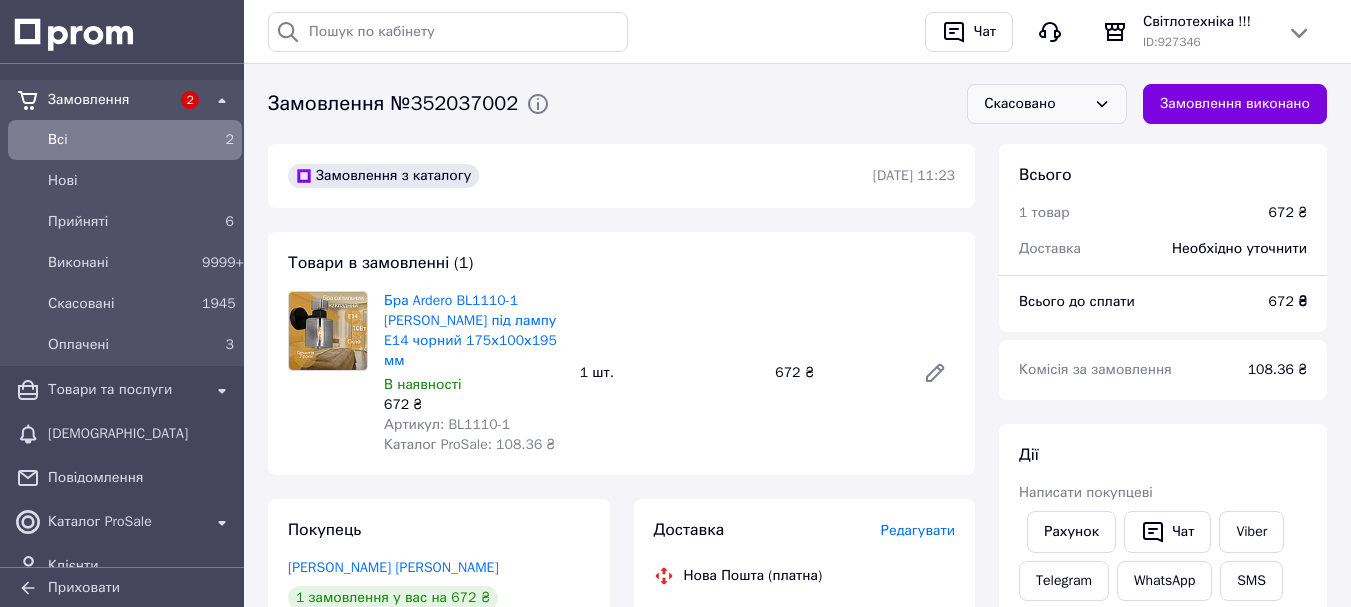 click on "2" at bounding box center [218, 140] 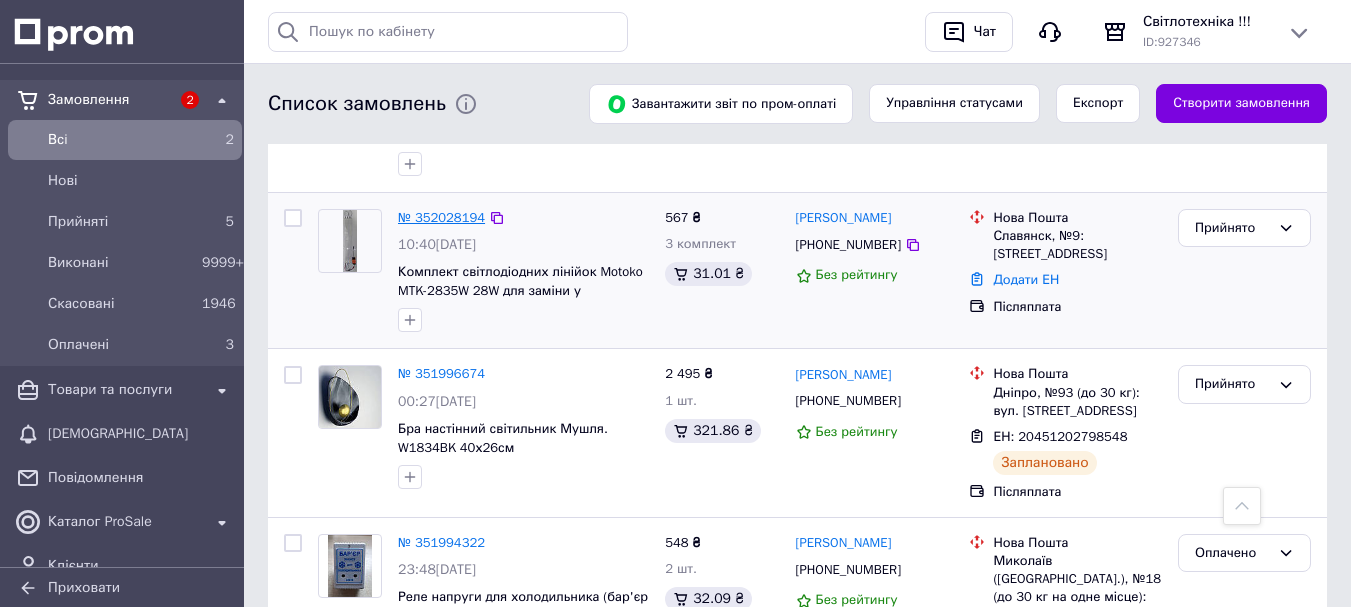 scroll, scrollTop: 300, scrollLeft: 0, axis: vertical 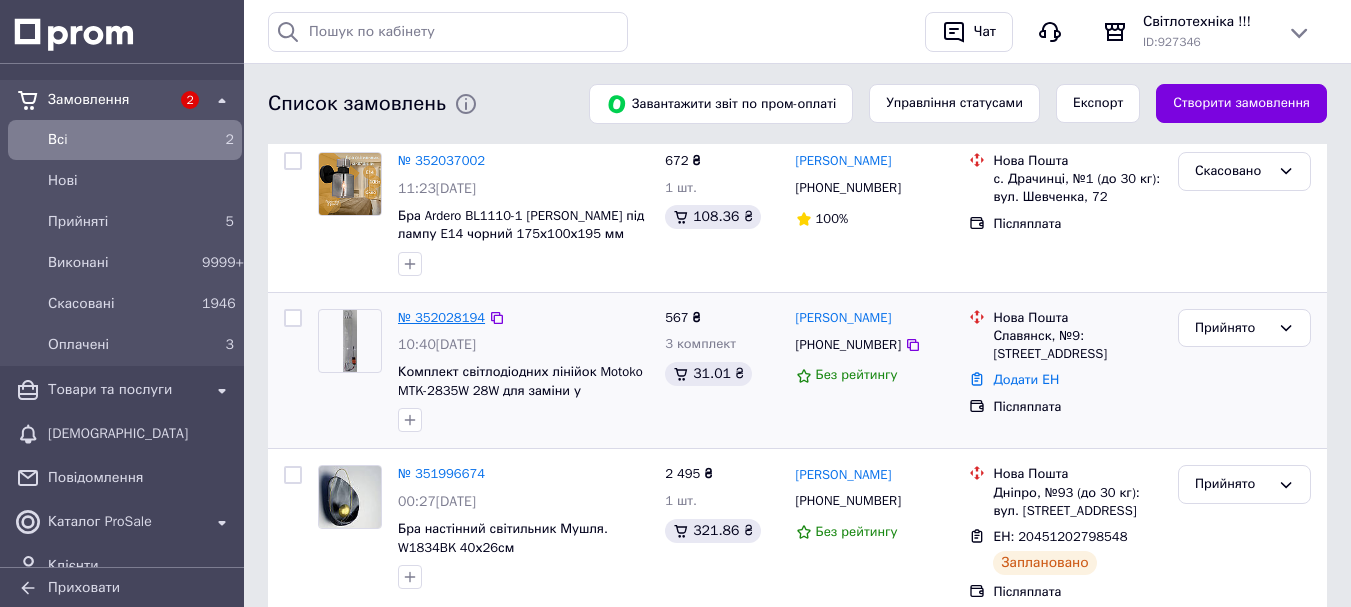 click on "№ 352028194" at bounding box center [441, 317] 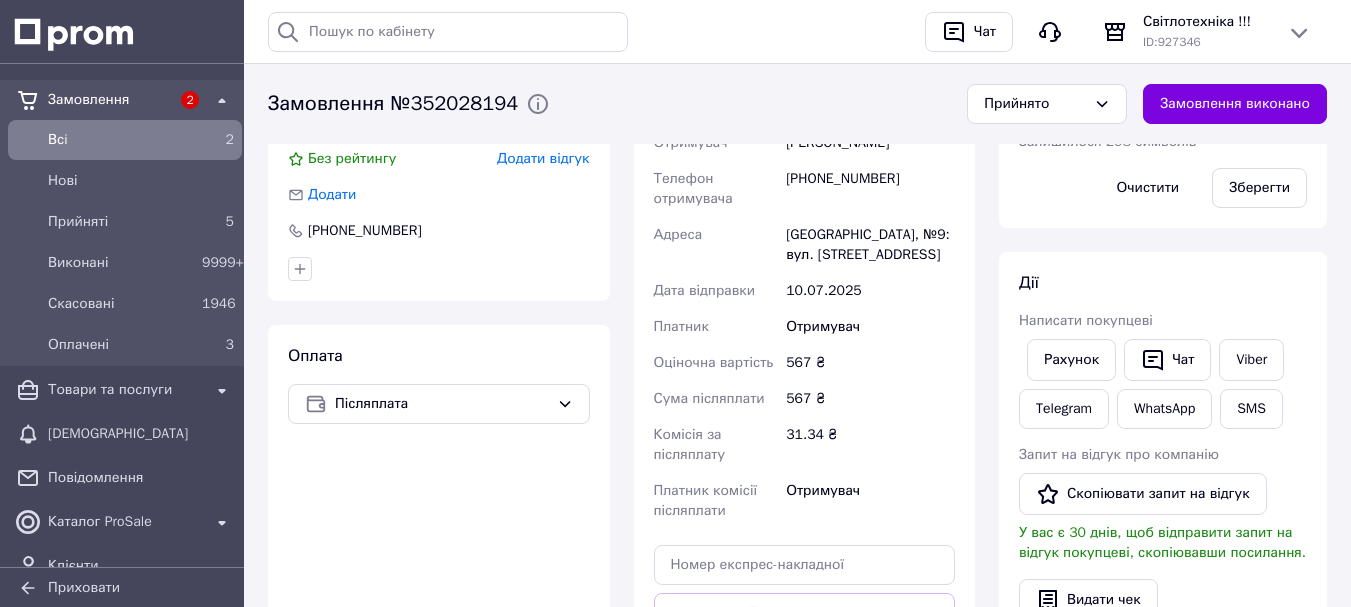 scroll, scrollTop: 600, scrollLeft: 0, axis: vertical 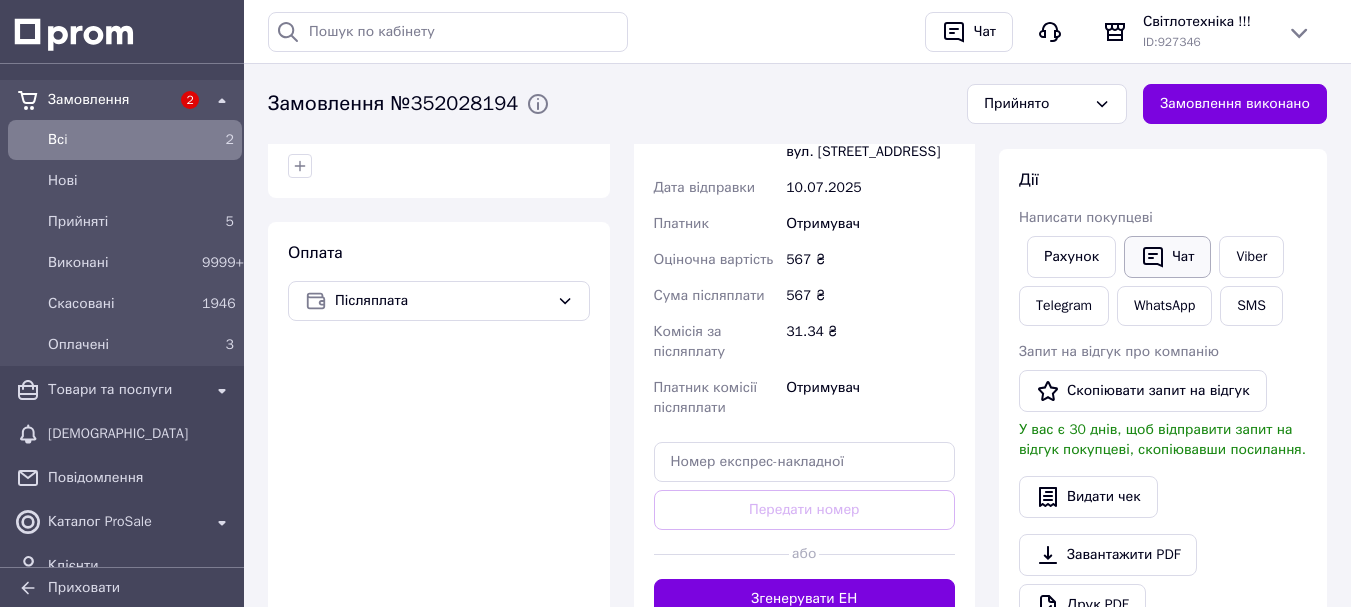 click on "Чат" at bounding box center (1167, 257) 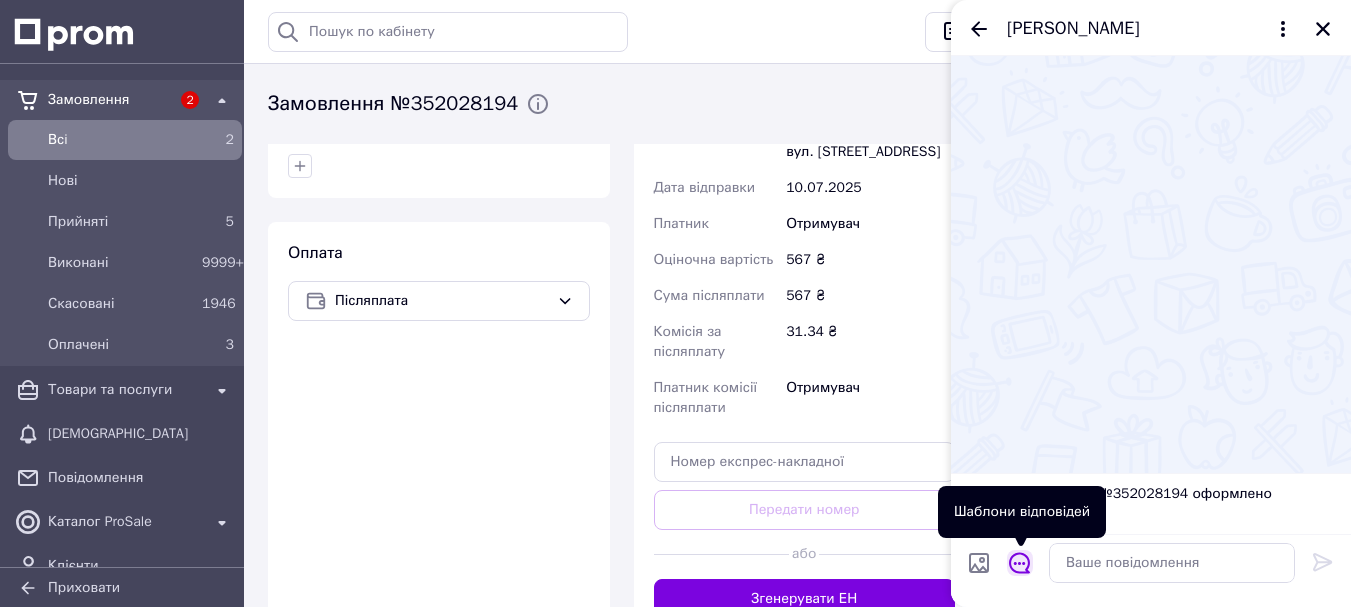 click 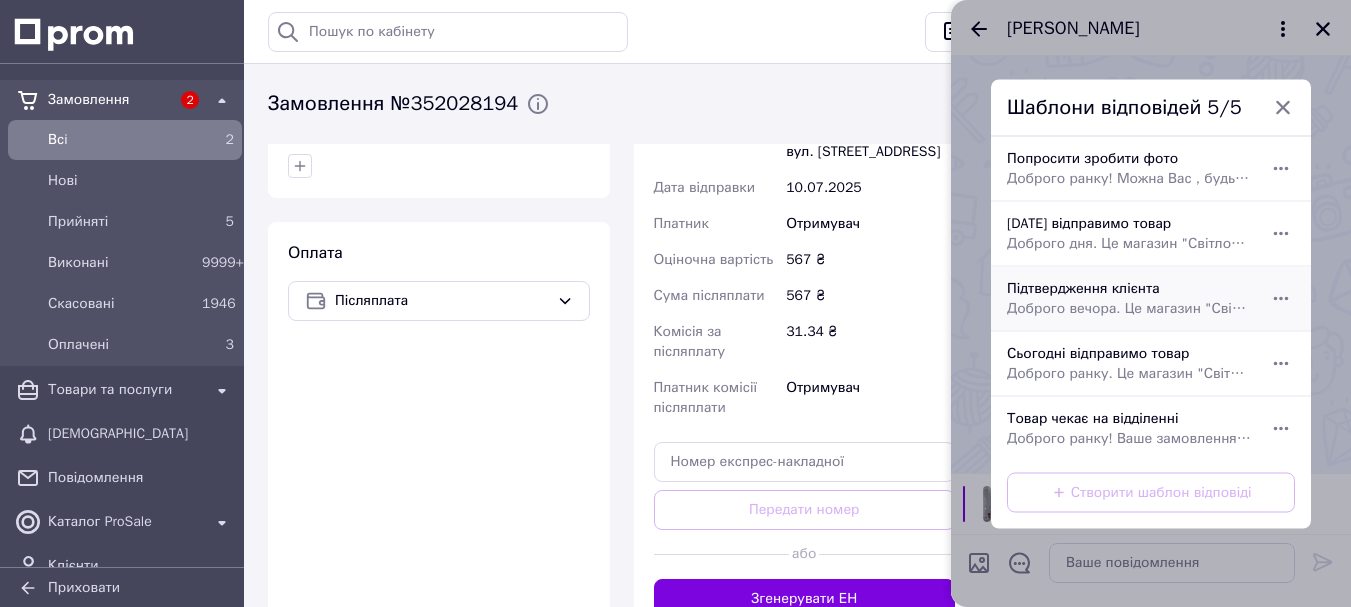 click on "Підтвердження клієнта Доброго вечора. Це магазин "Світлотехніка". Ви залишили замовлення на датчик руху 1 шт. [PERSON_NAME] [DATE] відправити. В [GEOGRAPHIC_DATA] там доставка буде 85 грн, та комісія з післяплати 27 грн. Підходить Вам? Дайте відповідь, будь ласка, бо не можемо відправляти без підтвердження клієнта." at bounding box center [1129, 298] 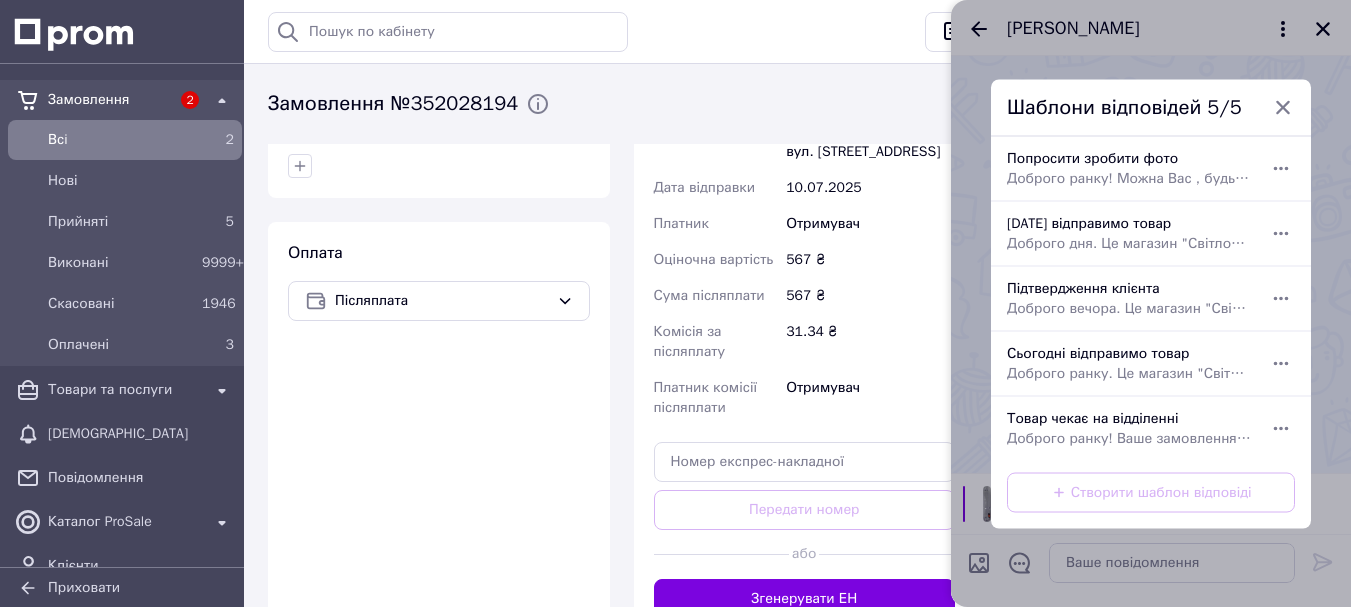 type on "Доброго вечора. Це магазин "Світлотехніка". Ви залишили замовлення на датчик руху 1 шт. [PERSON_NAME] [DATE] відправити. В [GEOGRAPHIC_DATA] там доставка буде 85 грн, та комісія з післяплати 27 грн. Підходить Вам? Дайте відповідь, будь ласка, бо не можемо відправляти без підтвердження клієнта." 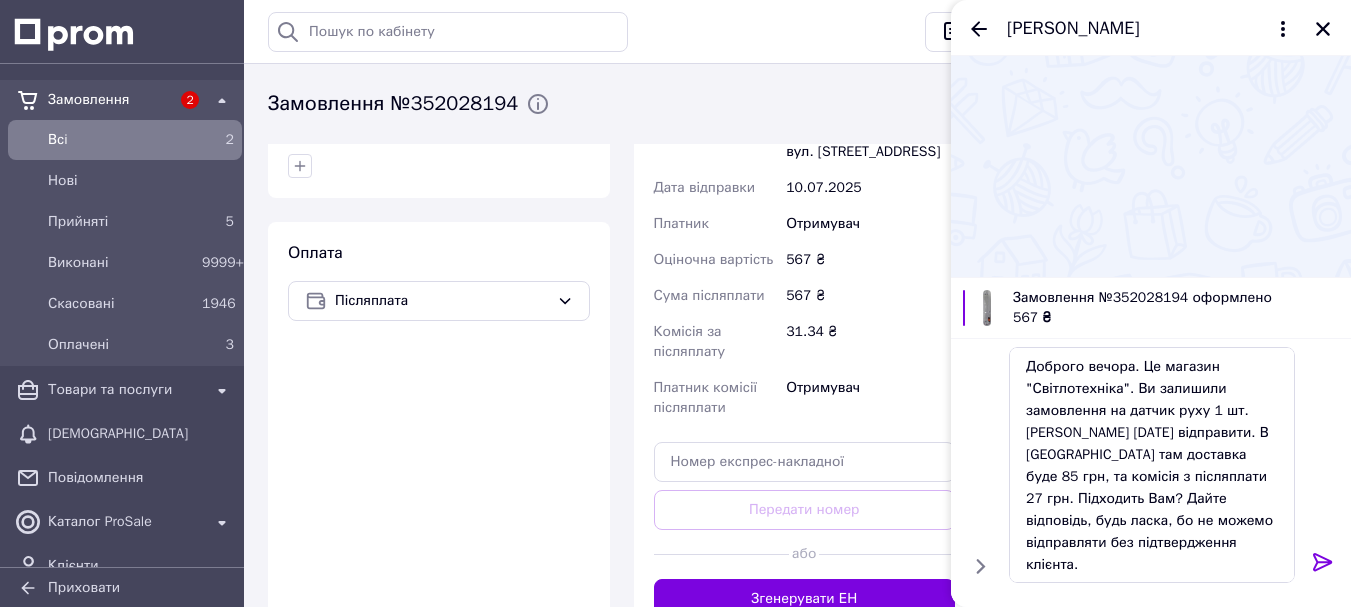 click on "[PERSON_NAME]" at bounding box center [1151, 28] 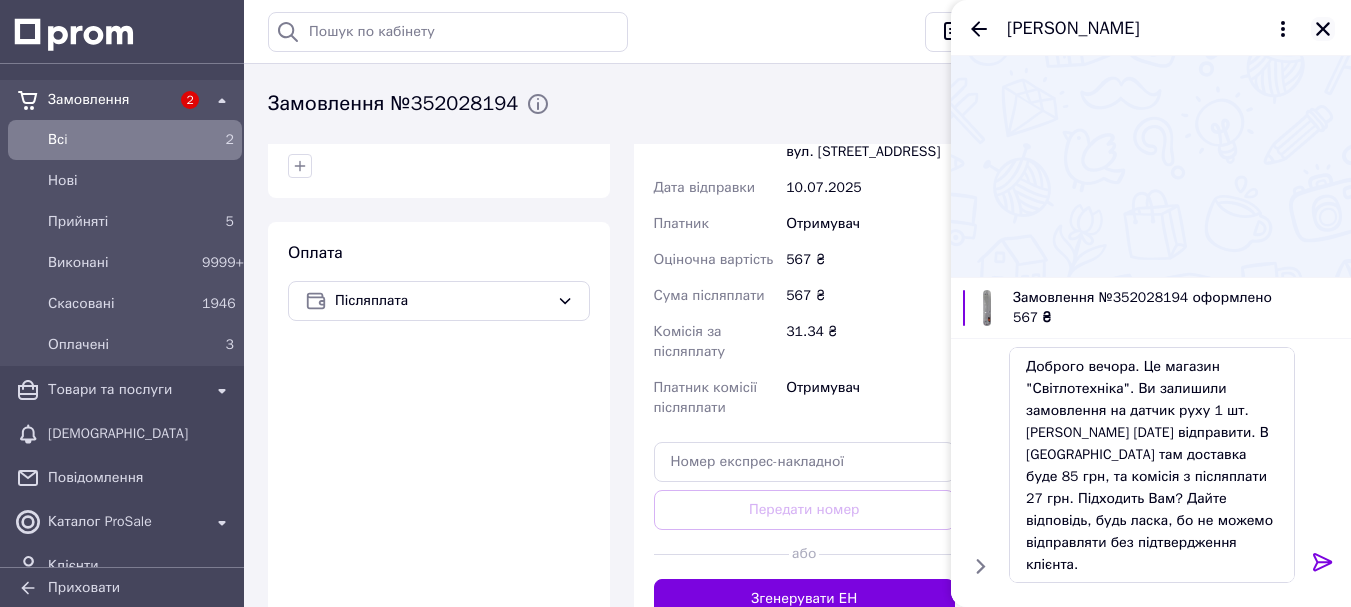 click 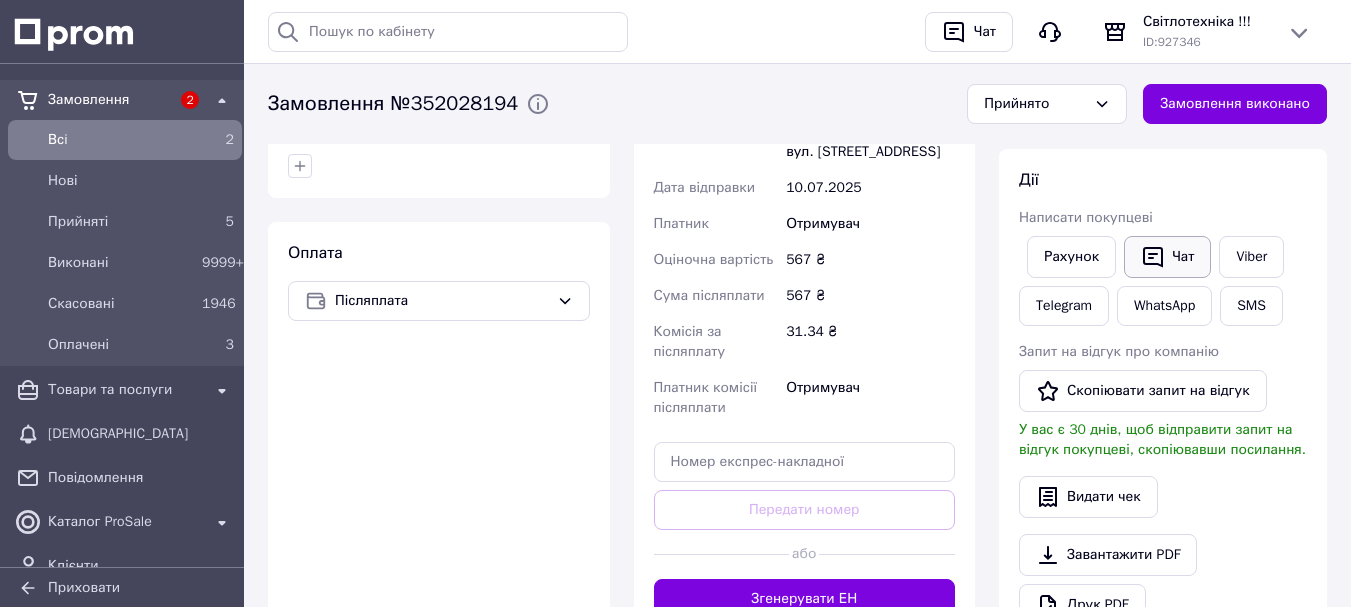click on "Чат" at bounding box center [1167, 257] 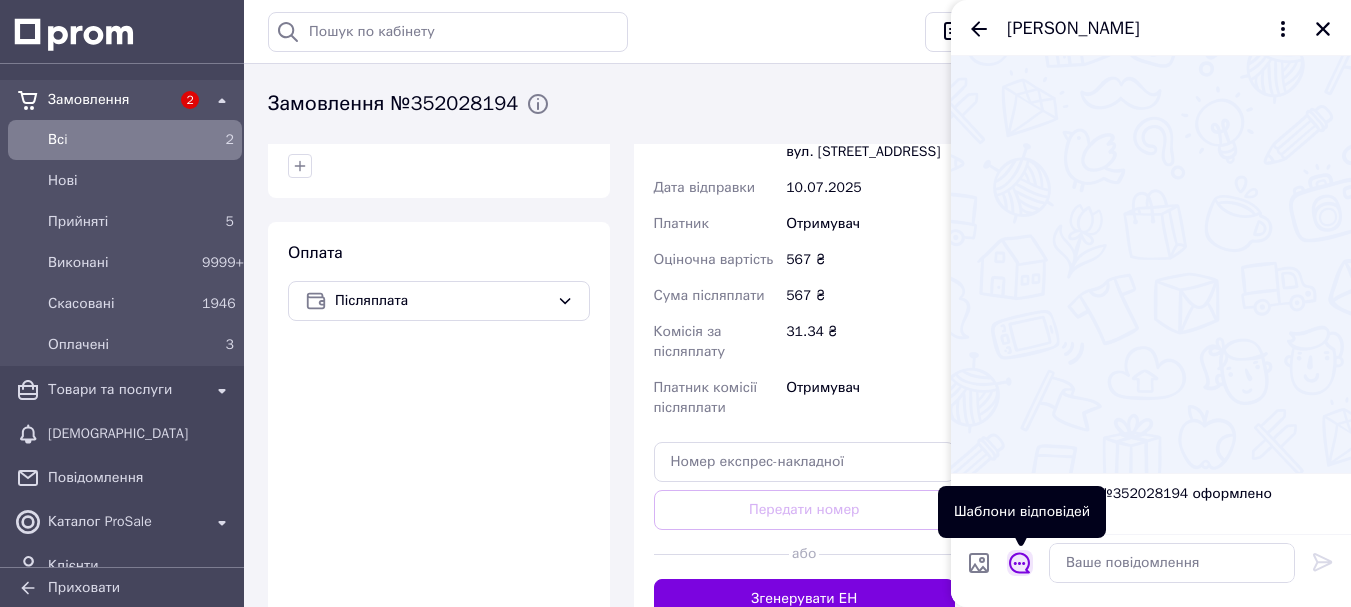 click 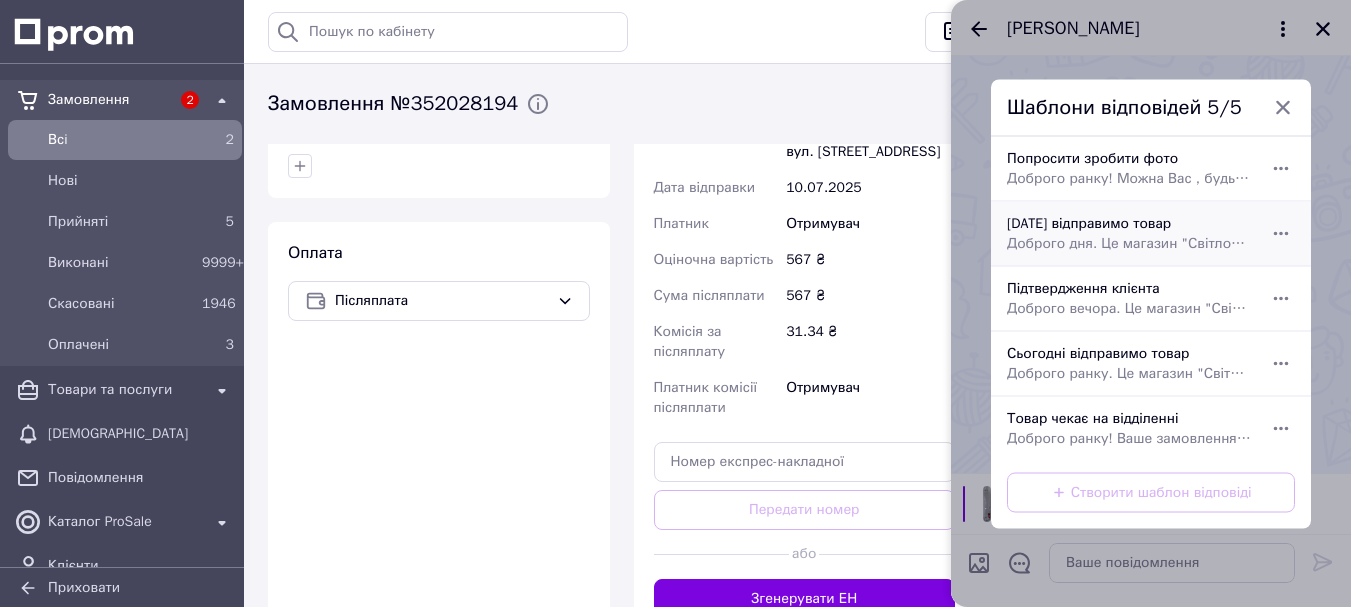 click on "[DATE] відправимо товар Доброго дня. Це магазин "Світлотехніка". Ви оплатили замовлення на бар'єр 1шт. Дякуємо за замовлення. [DATE] відправимо товар." at bounding box center [1129, 233] 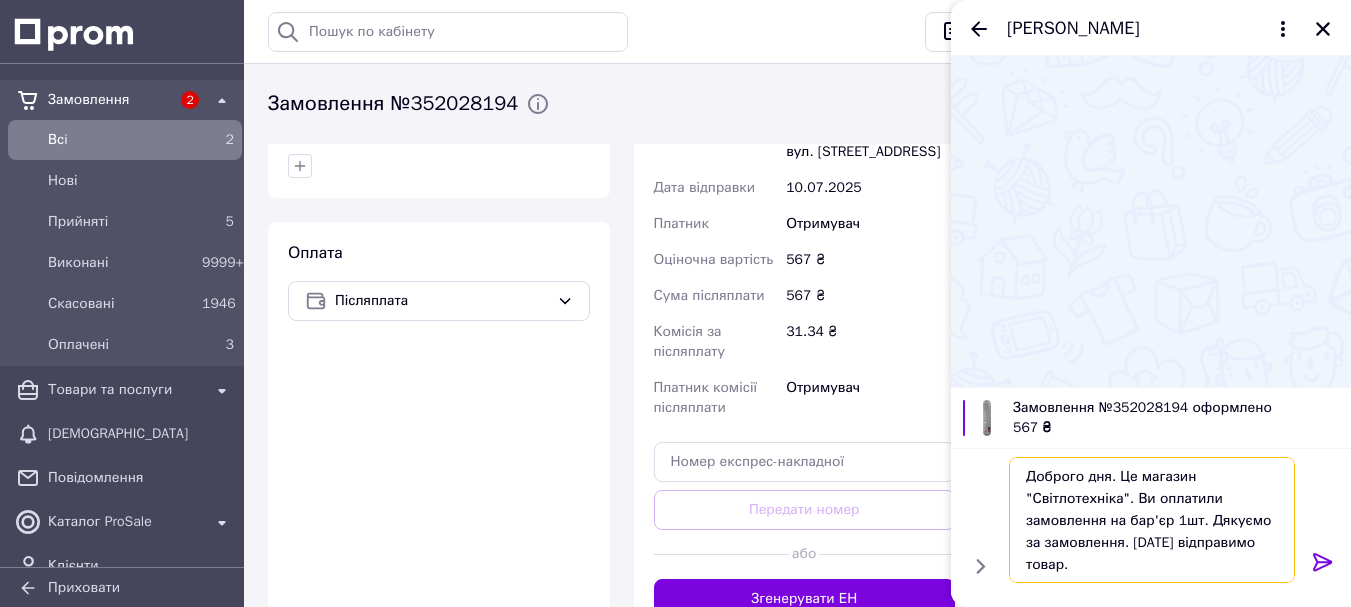 drag, startPoint x: 1179, startPoint y: 519, endPoint x: 1124, endPoint y: 515, distance: 55.145264 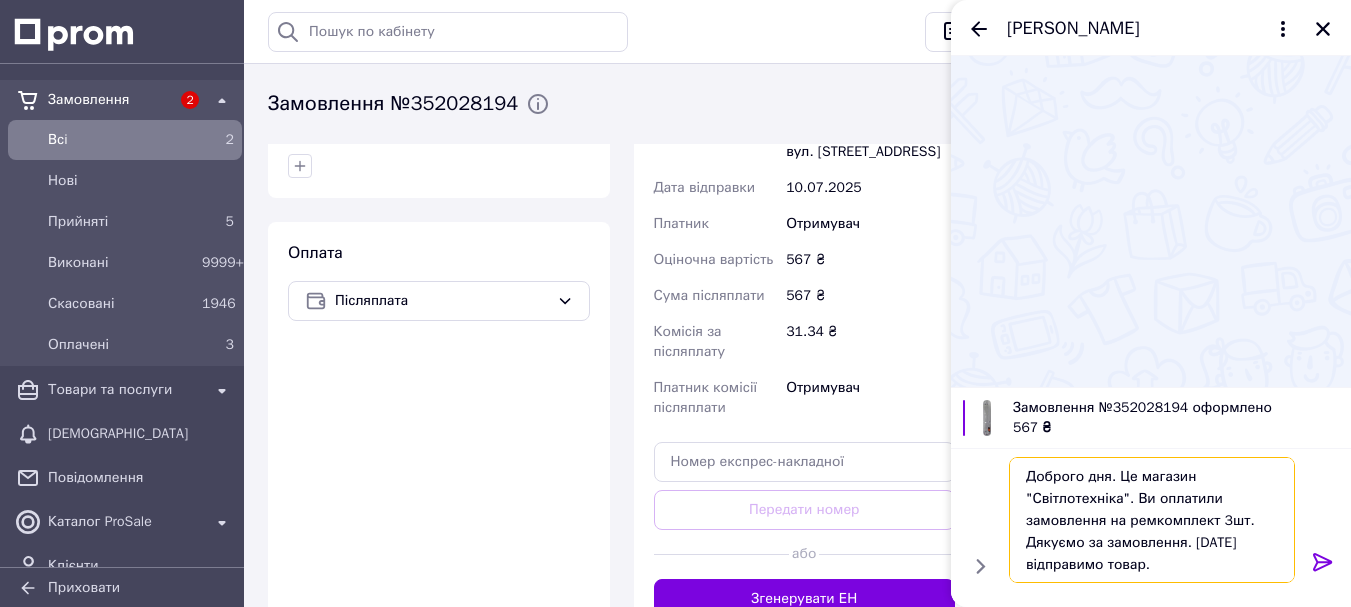 click on "Доброго дня. Це магазин "Світлотехніка". Ви оплатили замовлення на ремкомплект 3шт. Дякуємо за замовлення. [DATE] відправимо товар." at bounding box center [1152, 520] 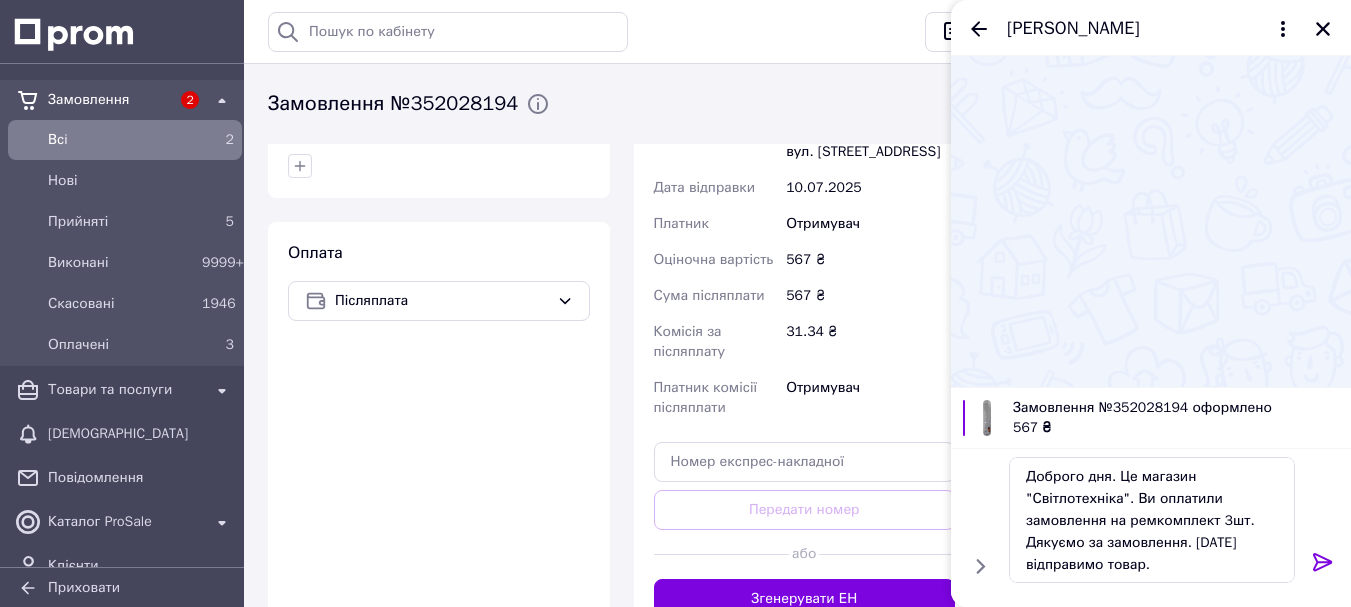 click on "Всi" at bounding box center [121, 140] 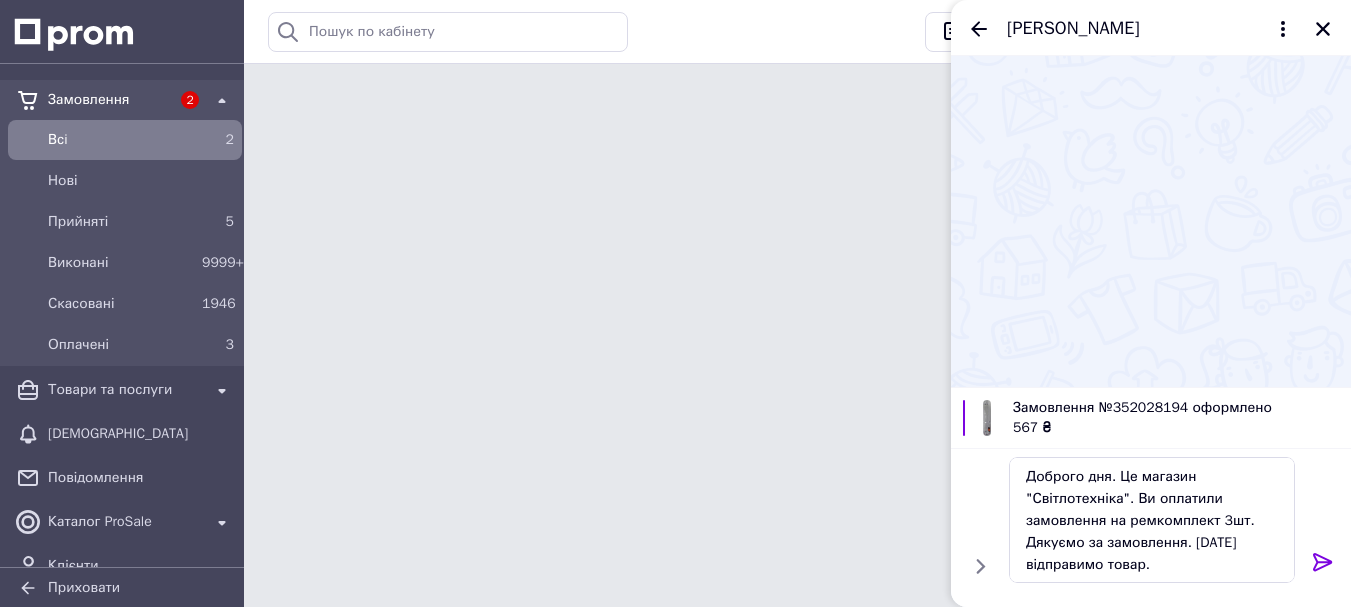 scroll, scrollTop: 0, scrollLeft: 0, axis: both 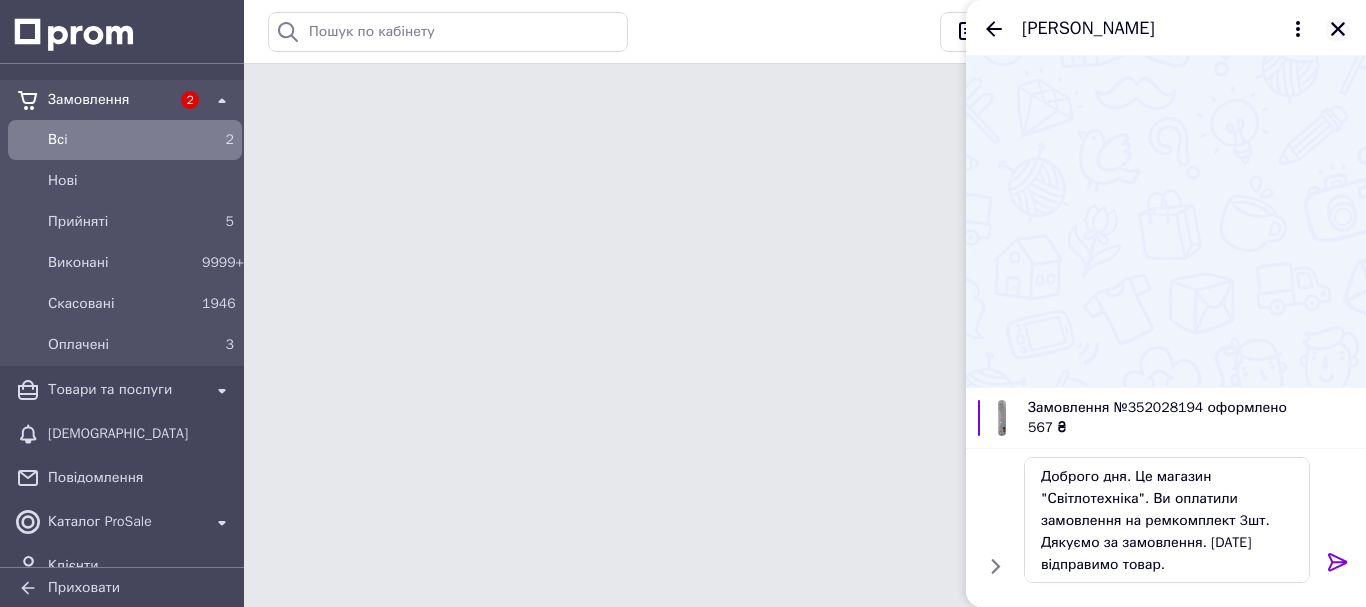 click 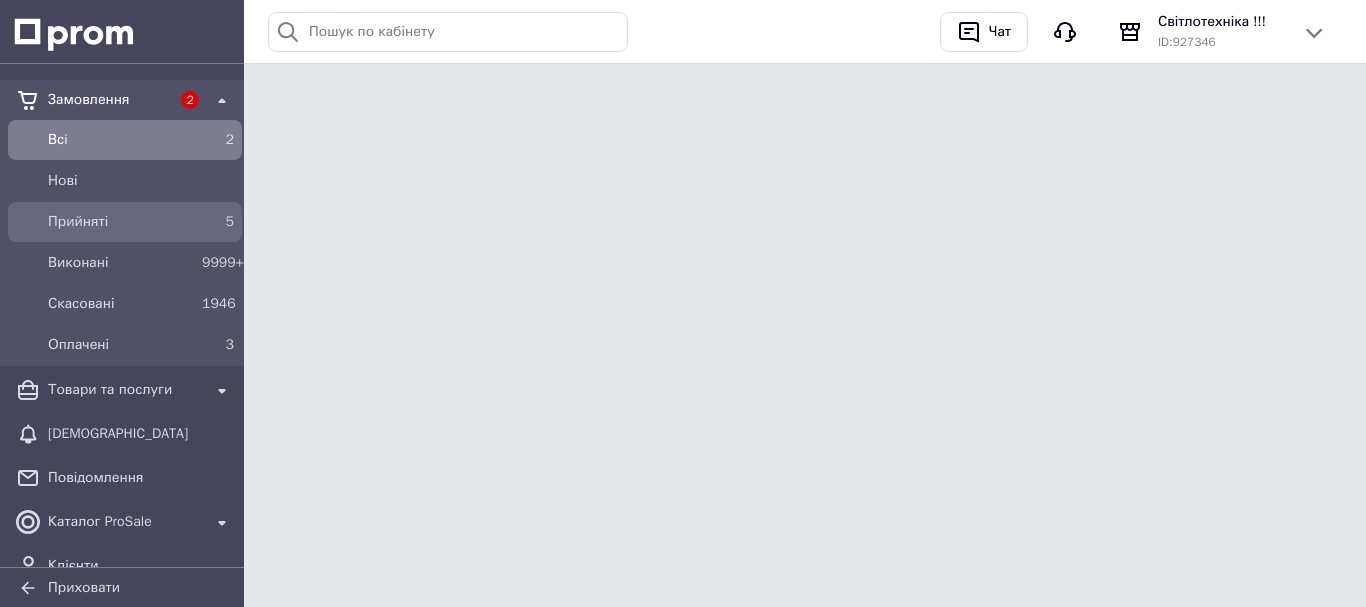 click on "Прийняті" at bounding box center [121, 222] 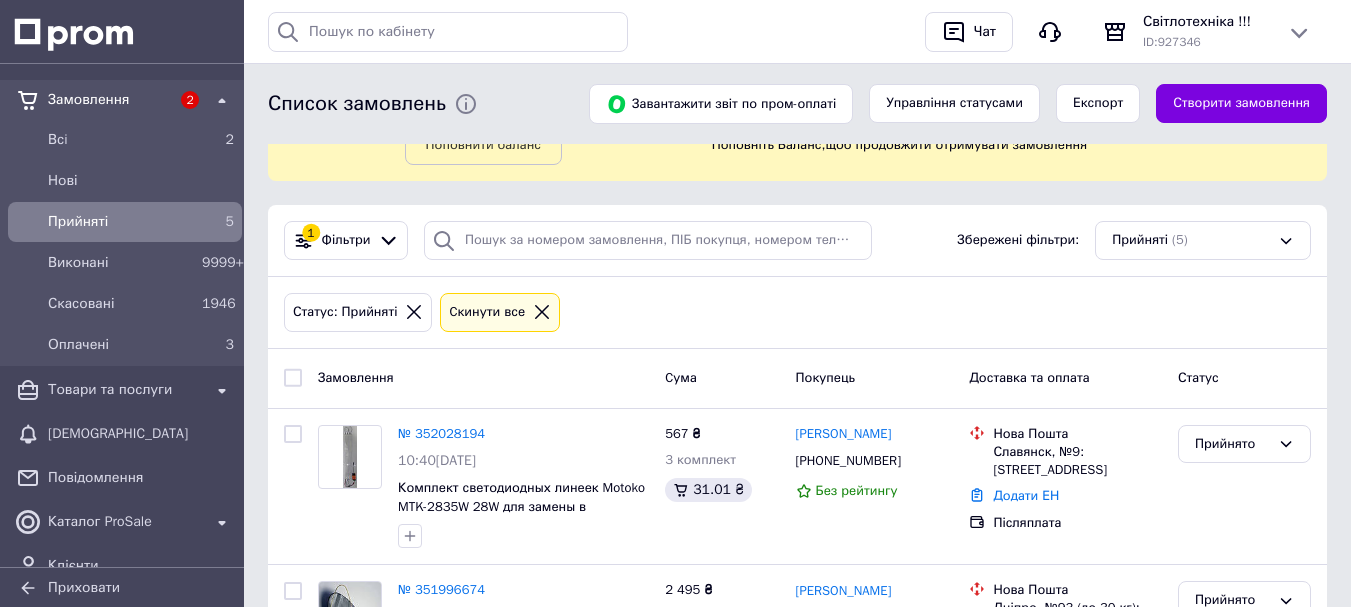 scroll, scrollTop: 200, scrollLeft: 0, axis: vertical 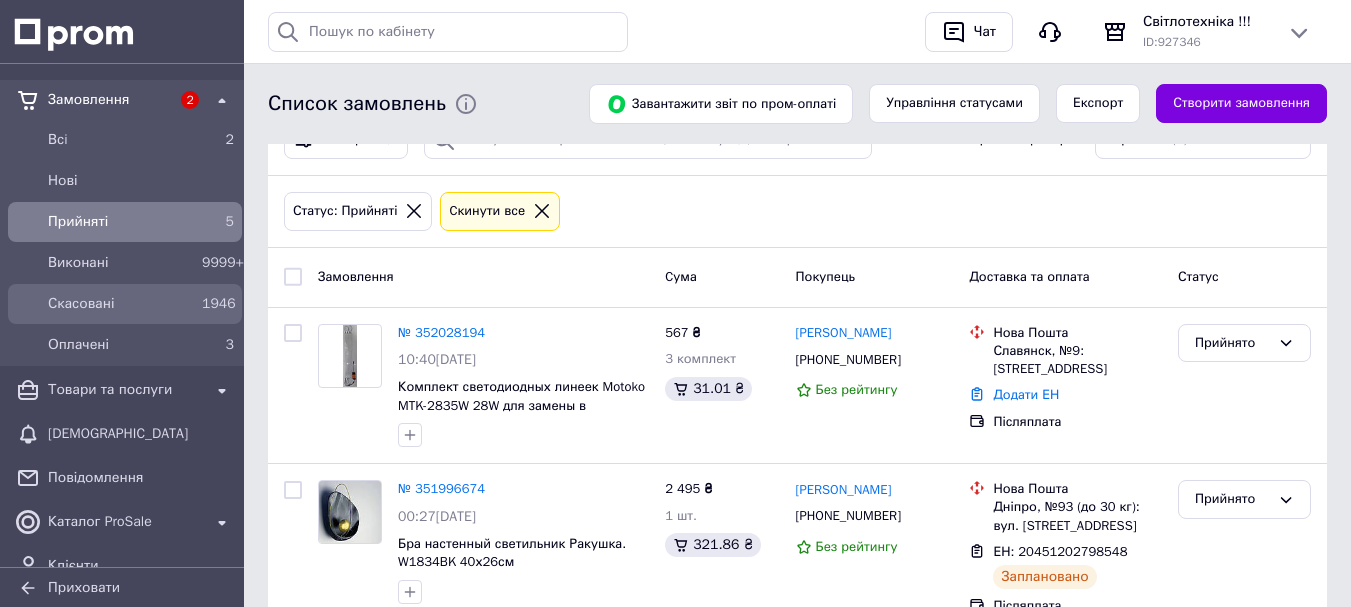 click on "1946" at bounding box center [218, 304] 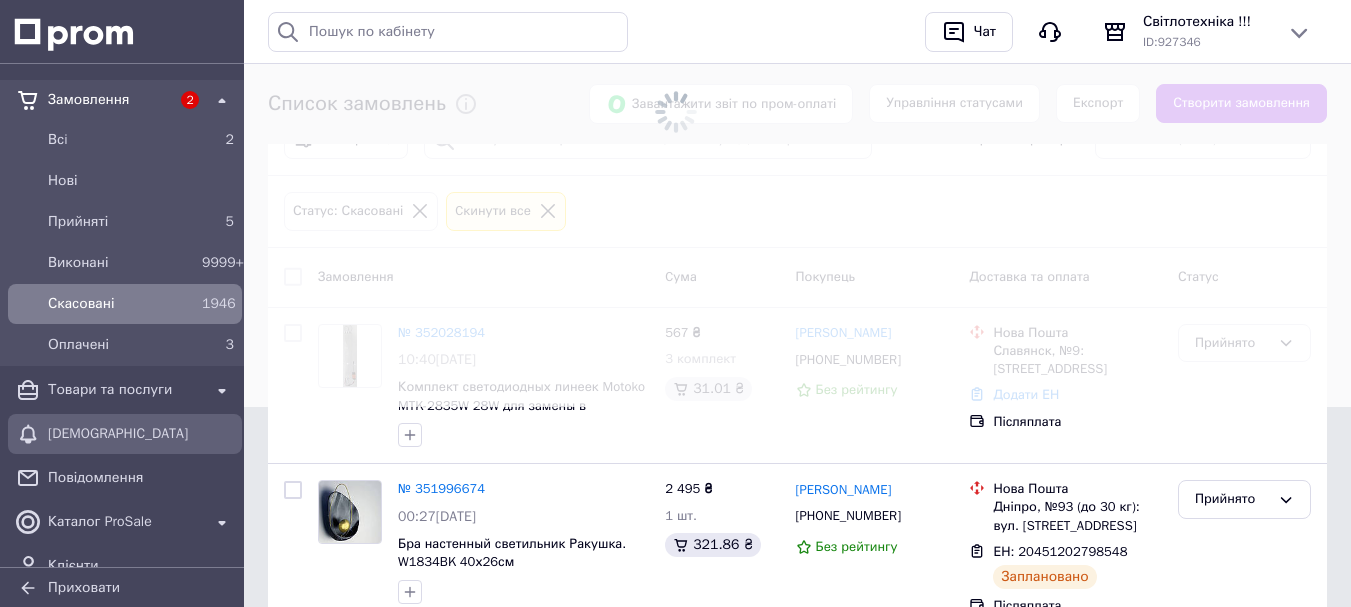 drag, startPoint x: 753, startPoint y: 210, endPoint x: 133, endPoint y: 416, distance: 653.32684 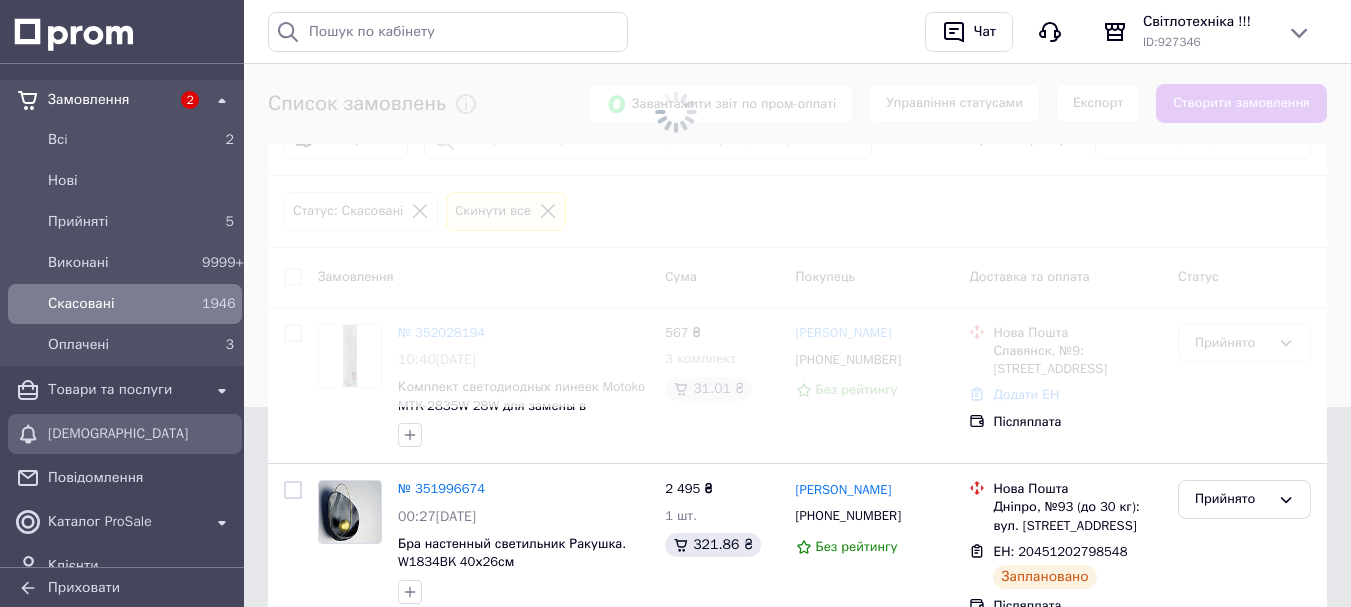 click at bounding box center [675, 103] 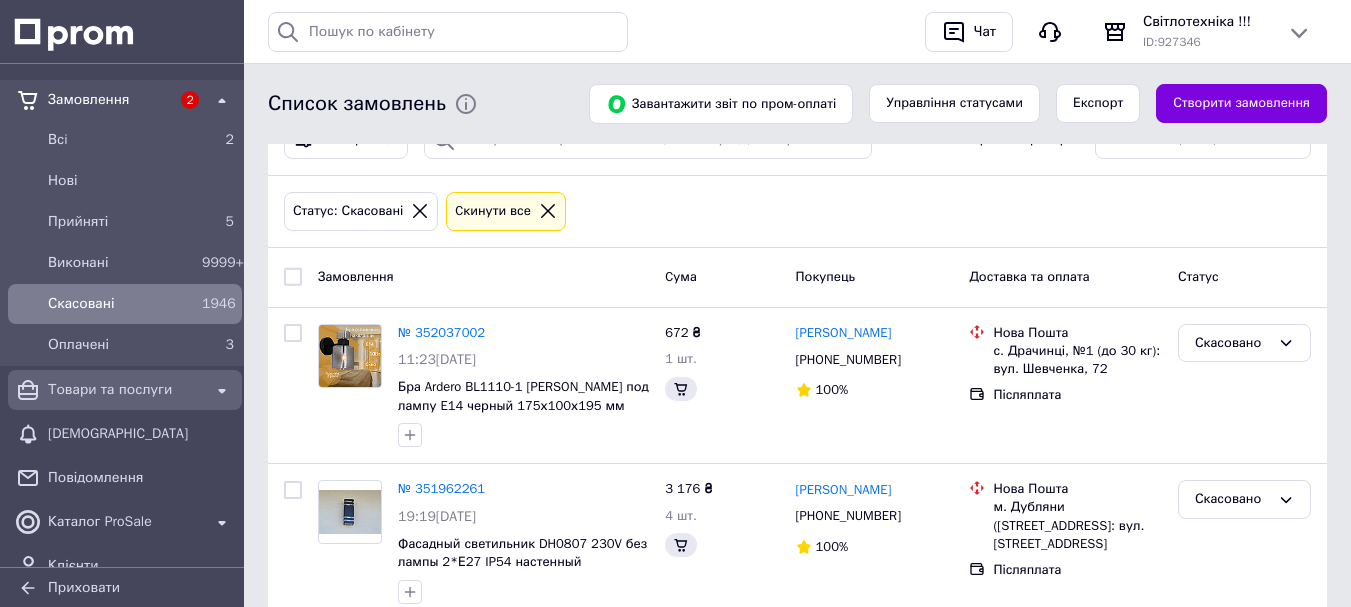 scroll, scrollTop: 0, scrollLeft: 0, axis: both 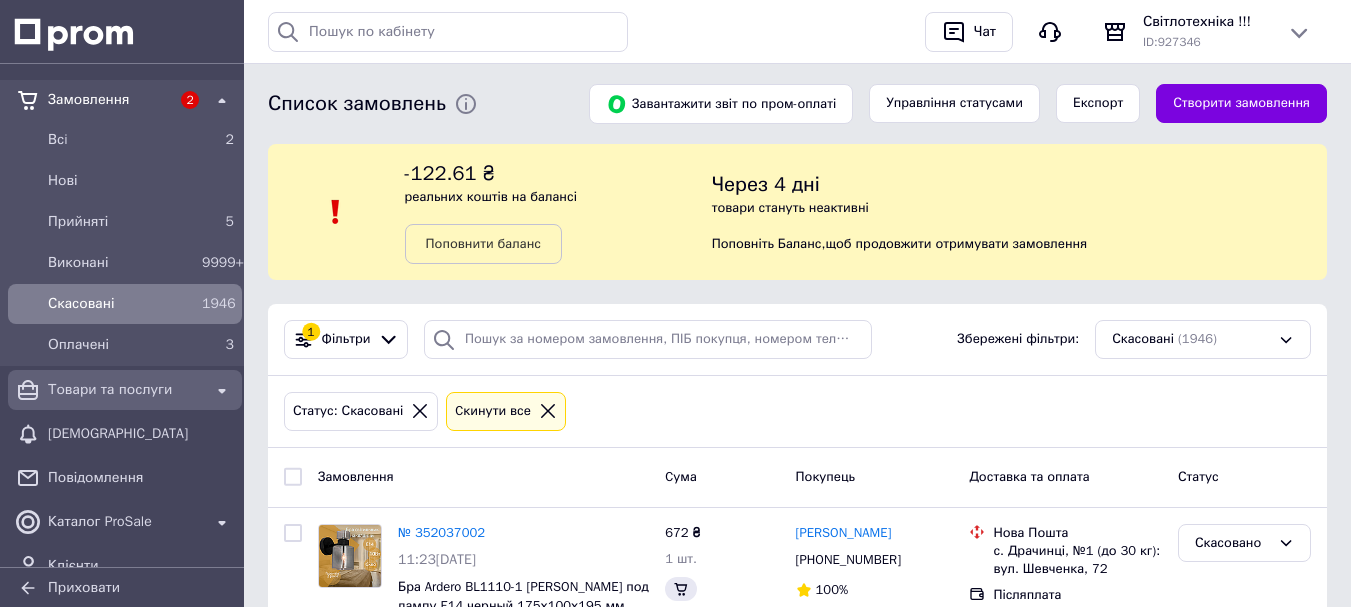 click on "Товари та послуги" at bounding box center (125, 390) 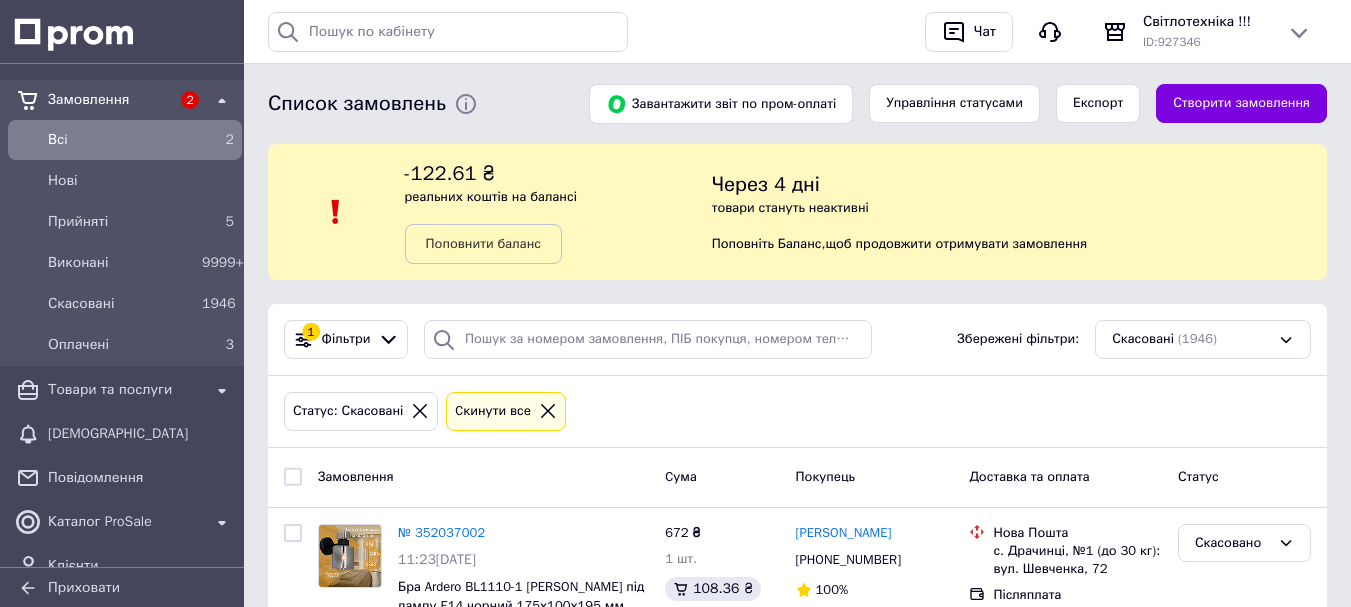 scroll, scrollTop: 200, scrollLeft: 0, axis: vertical 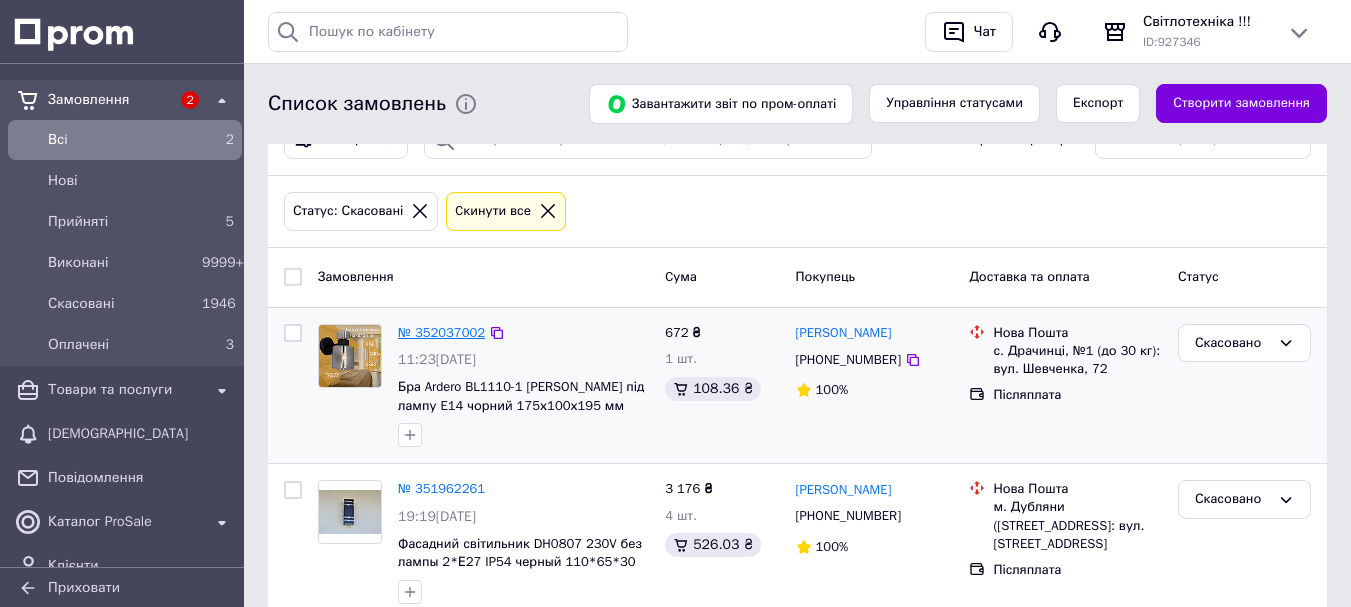 click on "№ 352037002" at bounding box center [441, 332] 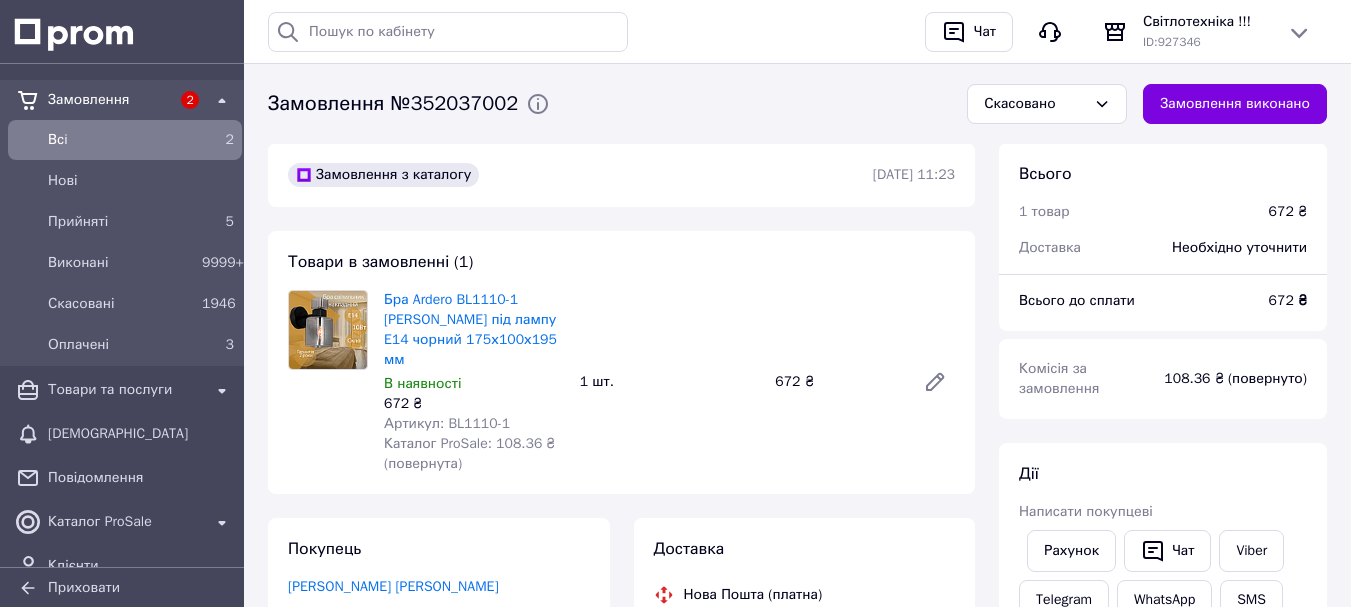 scroll, scrollTop: 0, scrollLeft: 0, axis: both 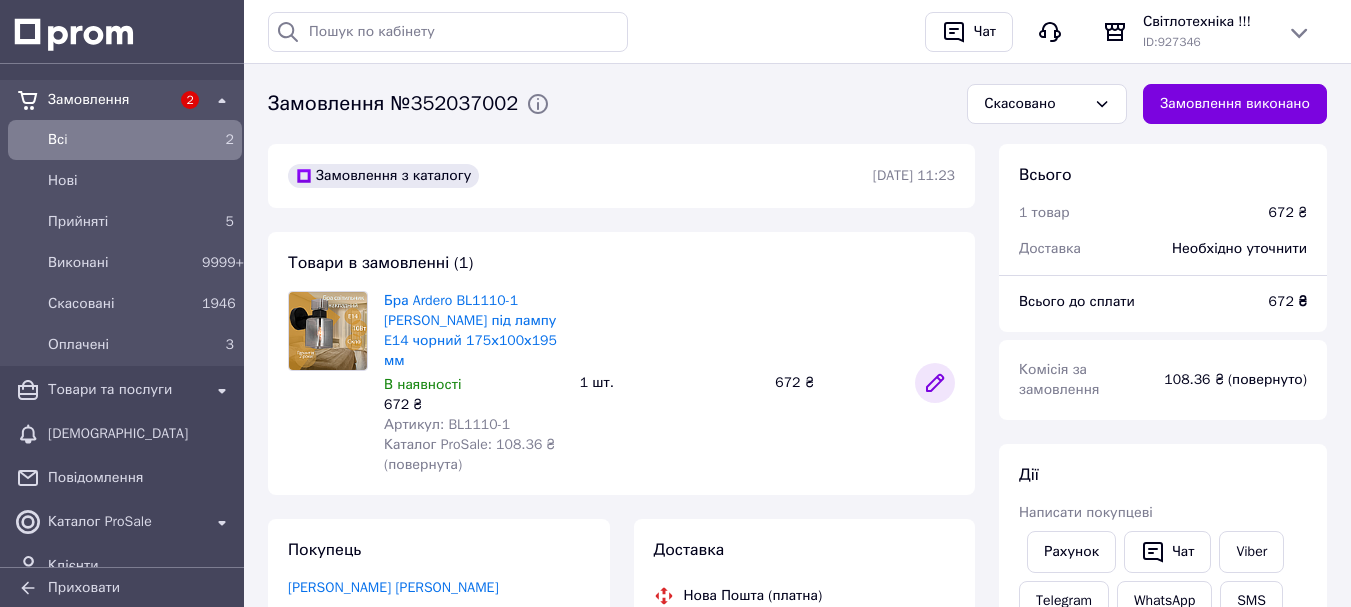click 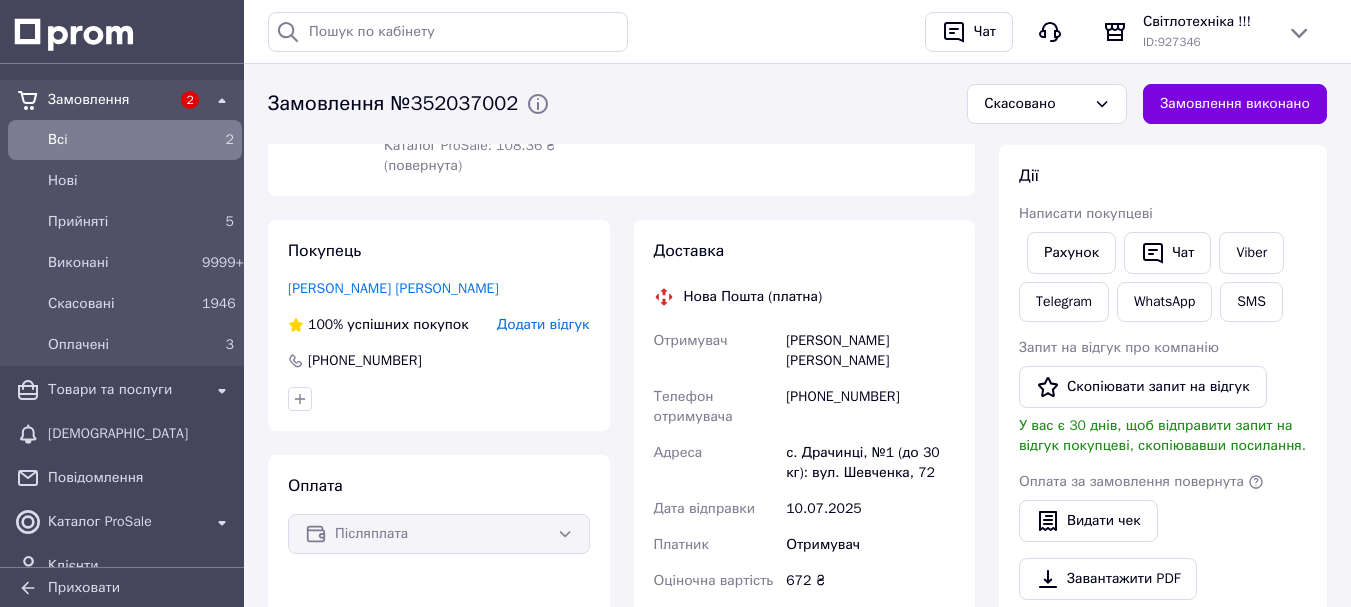 scroll, scrollTop: 300, scrollLeft: 0, axis: vertical 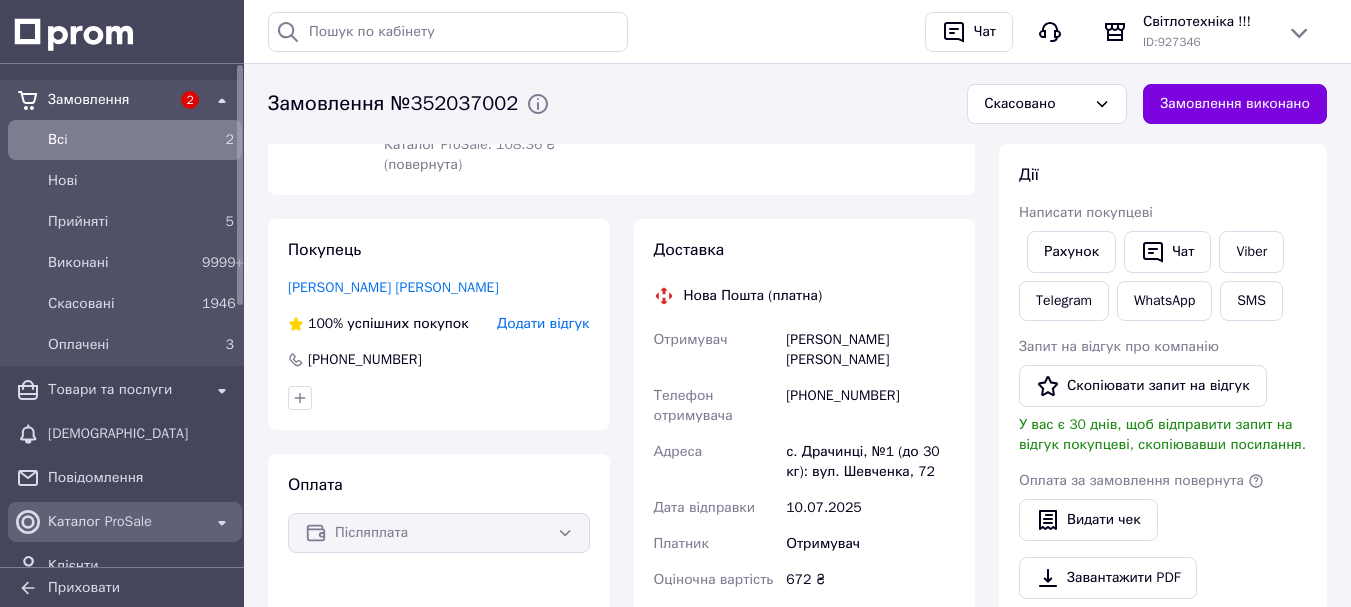 click on "Каталог ProSale" at bounding box center [125, 522] 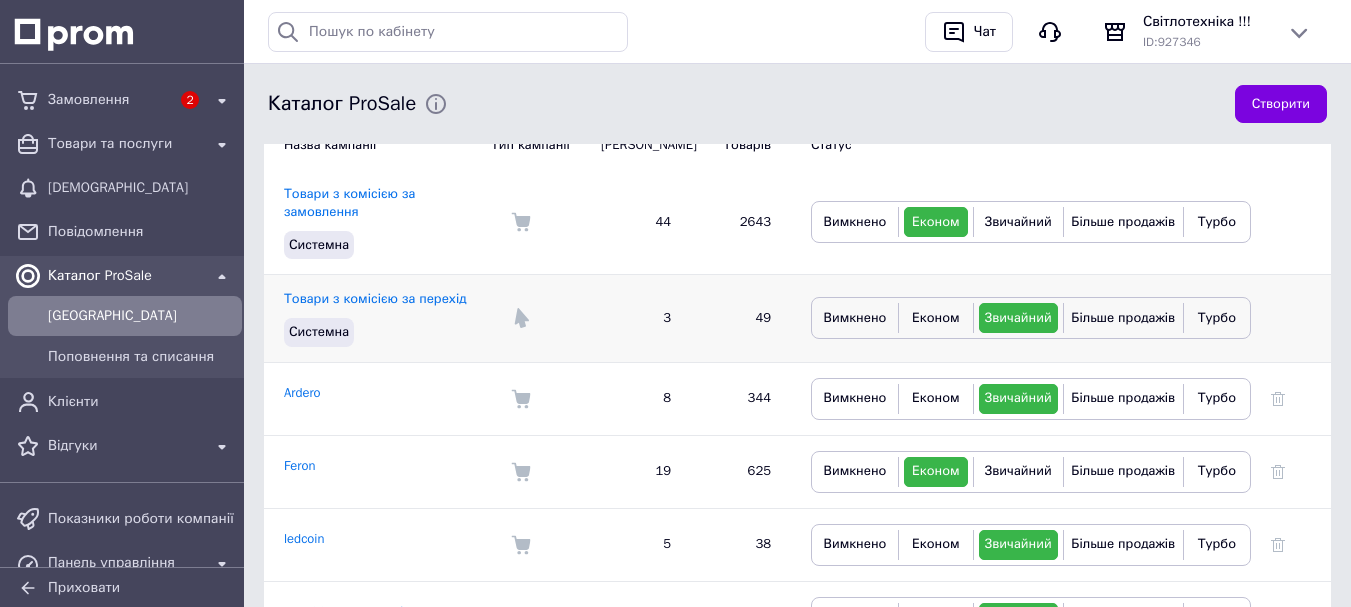 scroll, scrollTop: 0, scrollLeft: 0, axis: both 